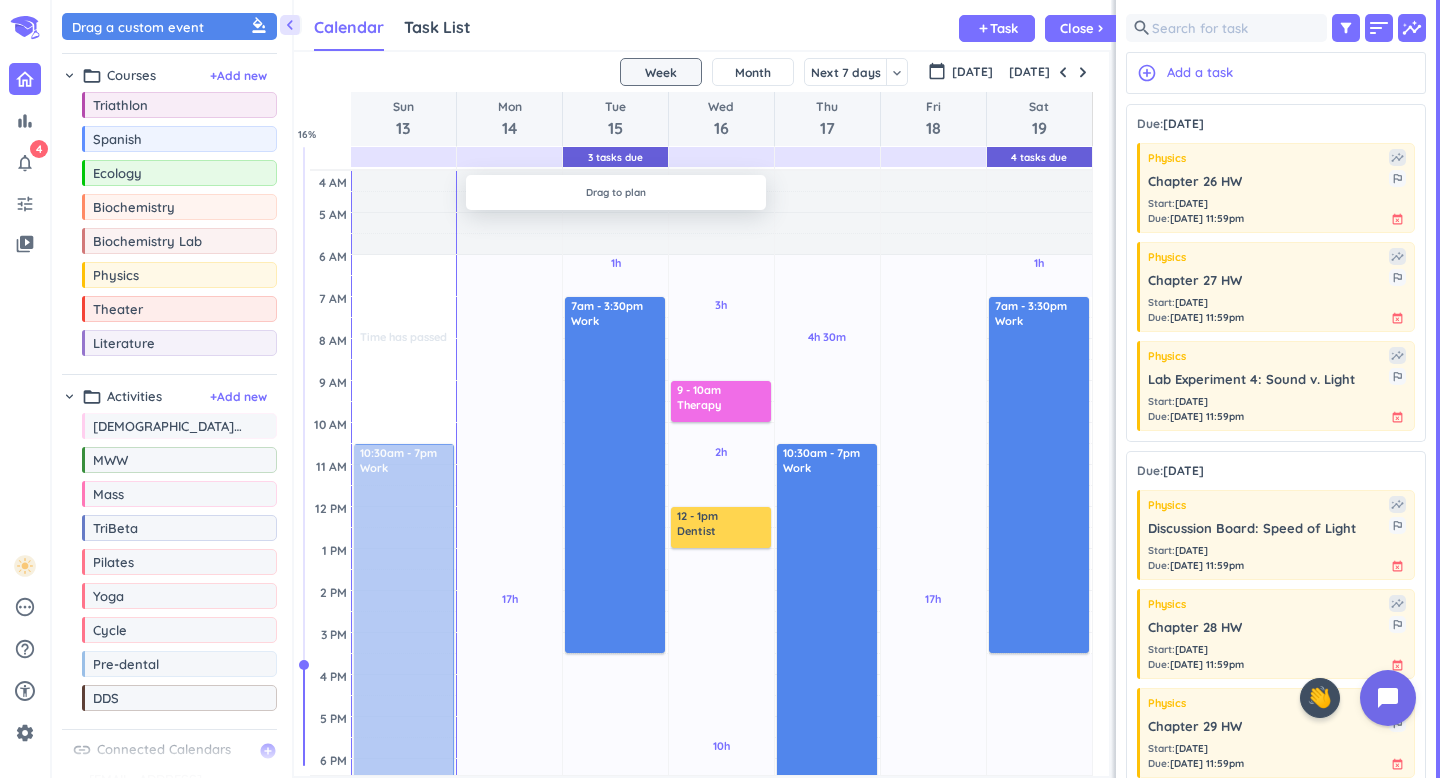 scroll, scrollTop: 0, scrollLeft: 0, axis: both 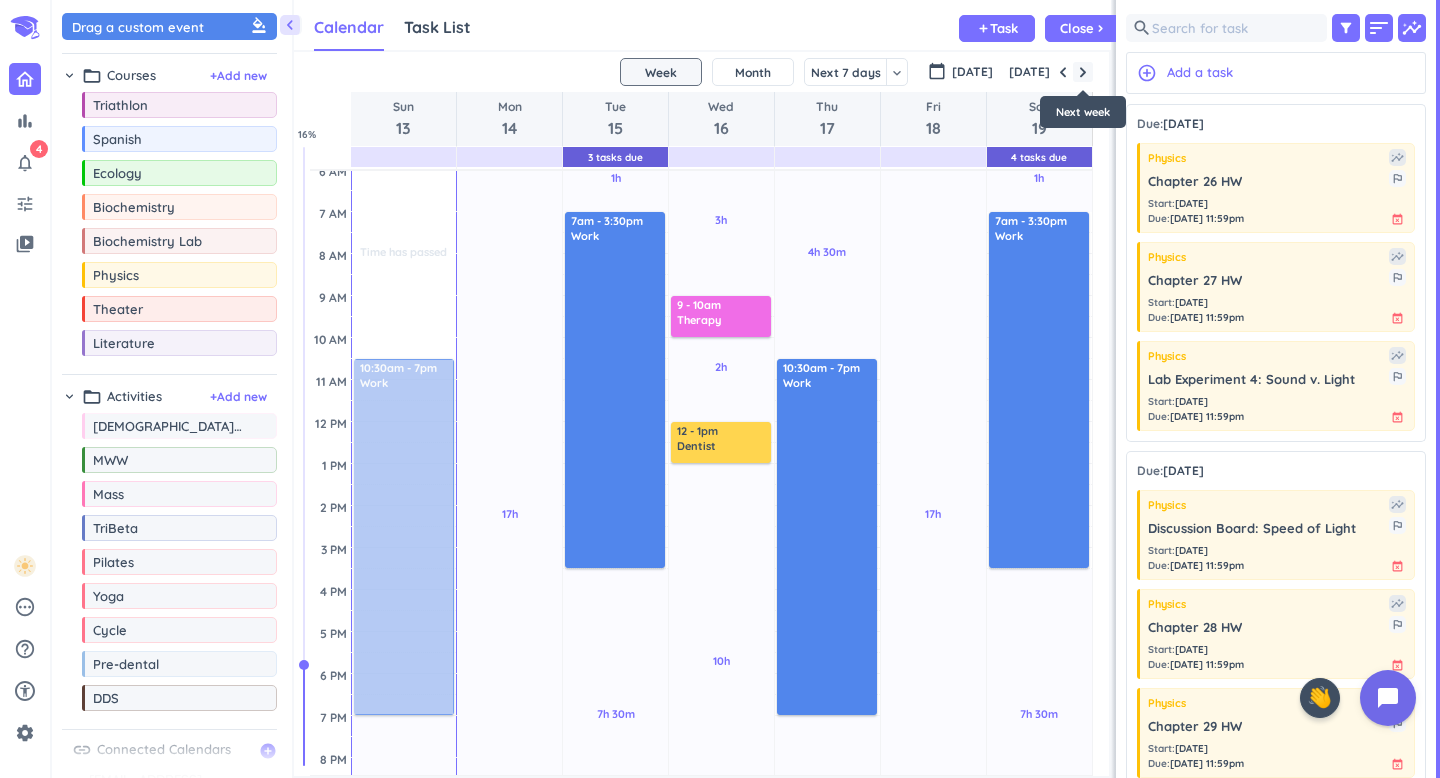 click at bounding box center [1083, 72] 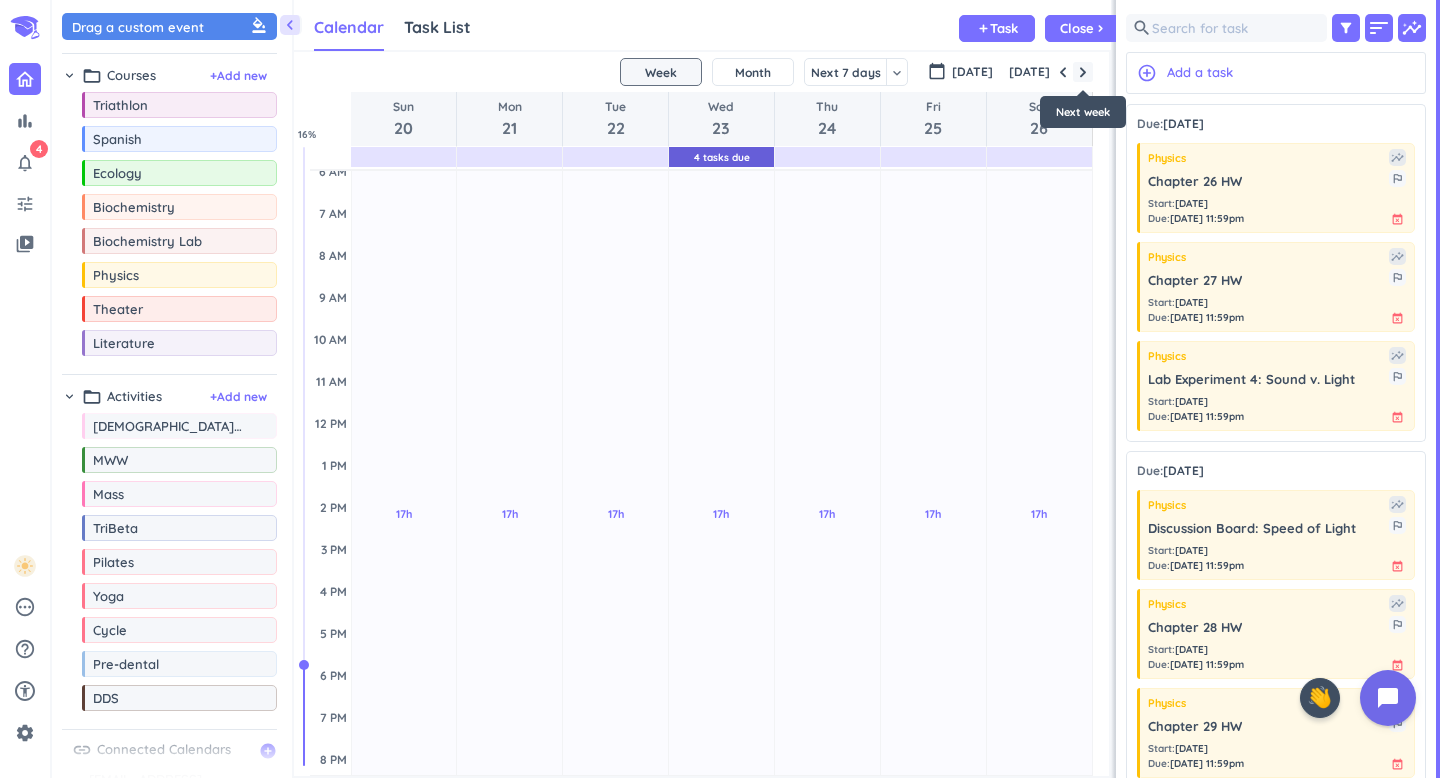 click at bounding box center (1083, 72) 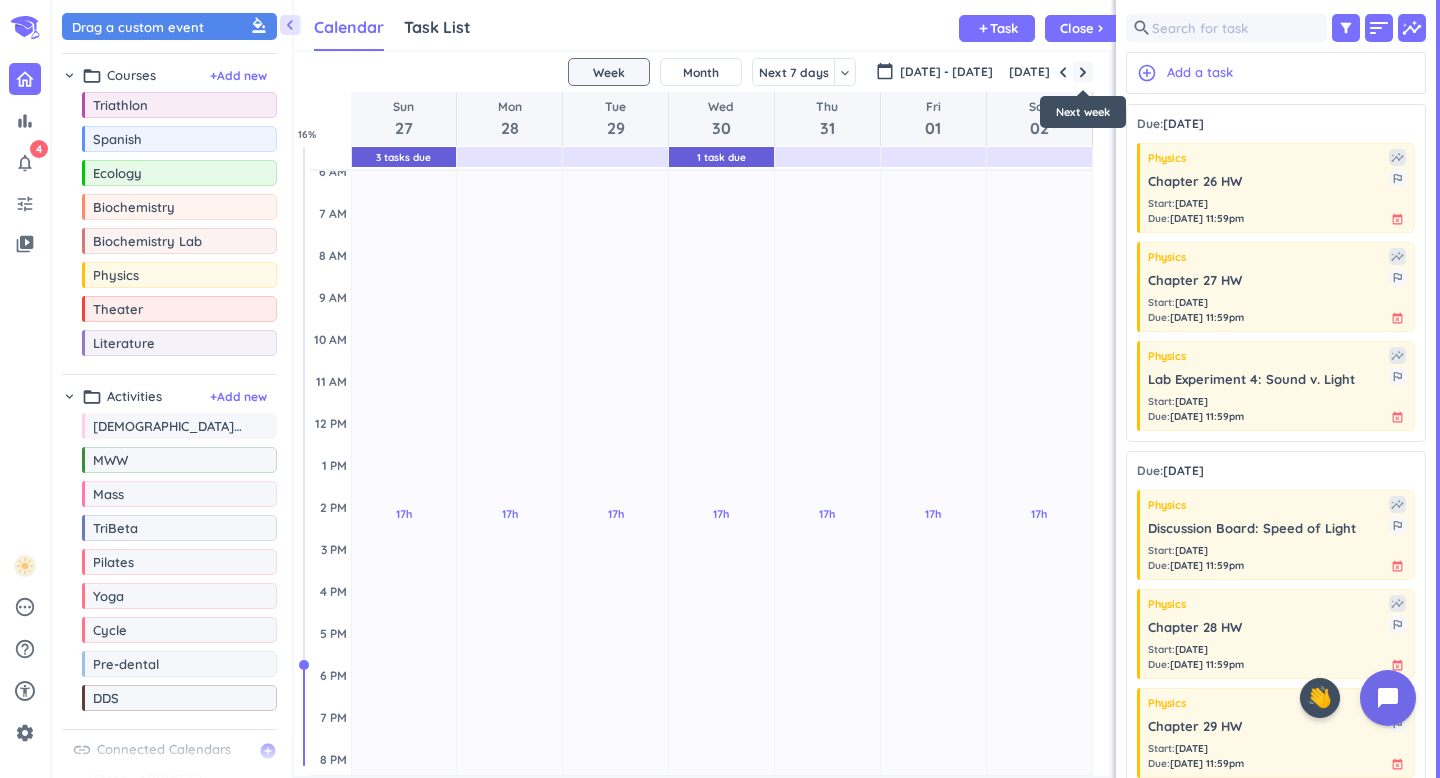click at bounding box center [1083, 72] 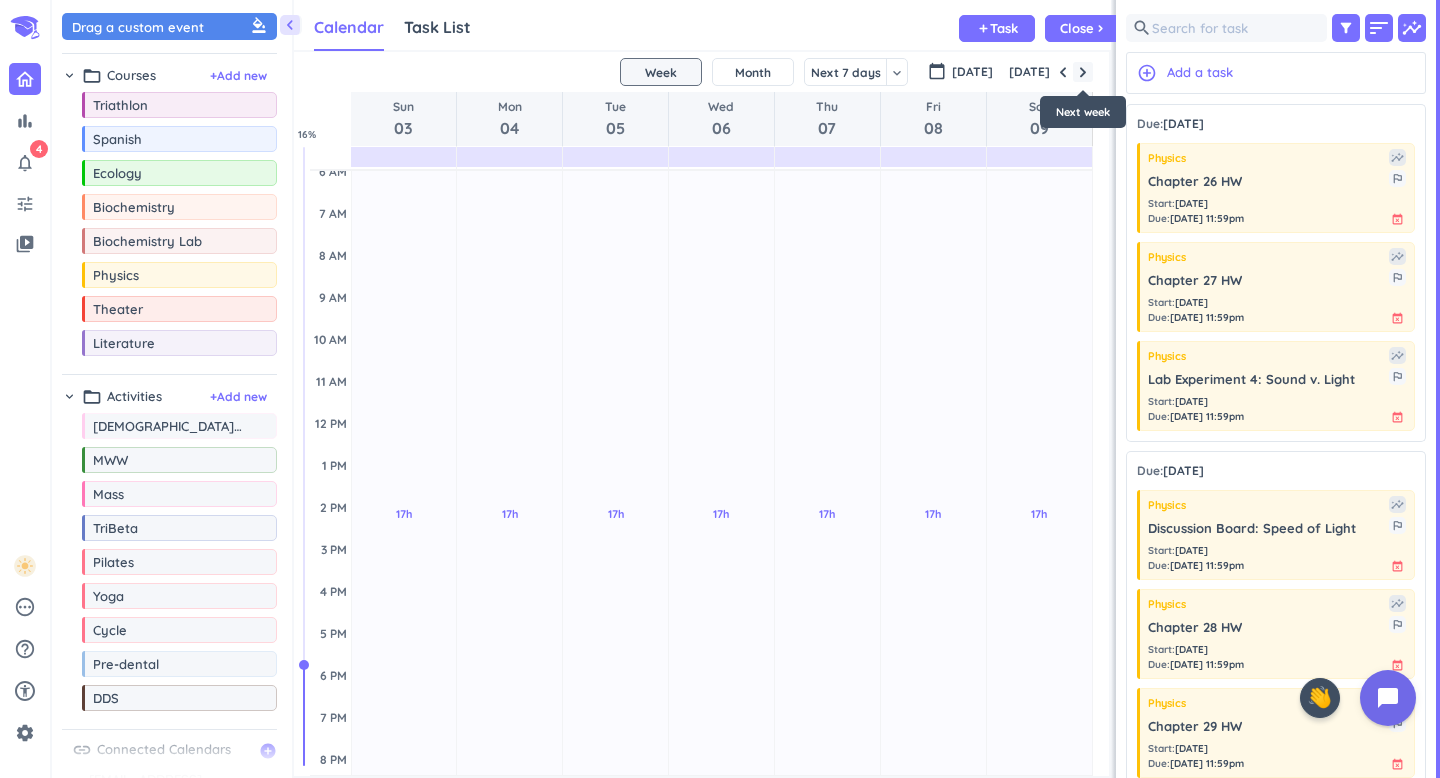 click at bounding box center [1083, 72] 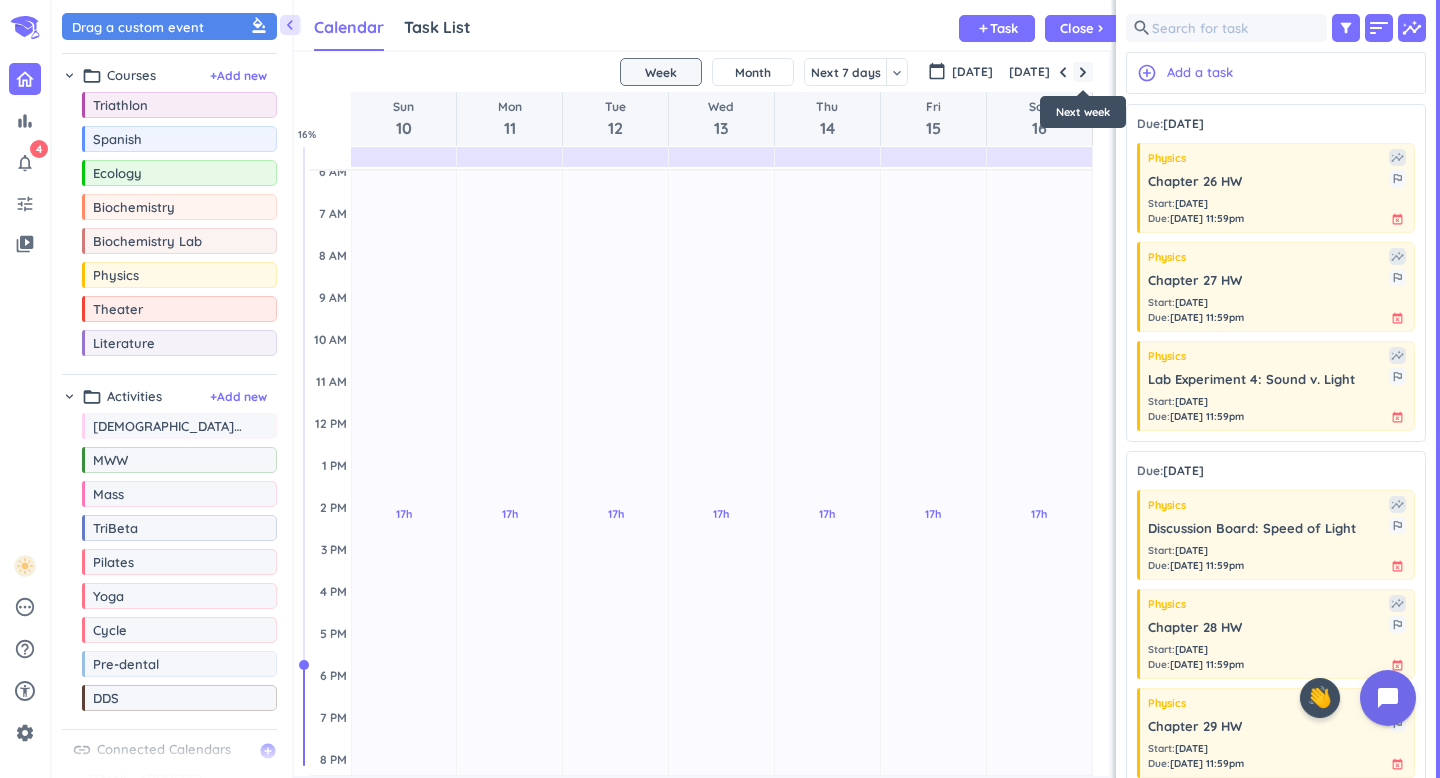 click at bounding box center (1083, 72) 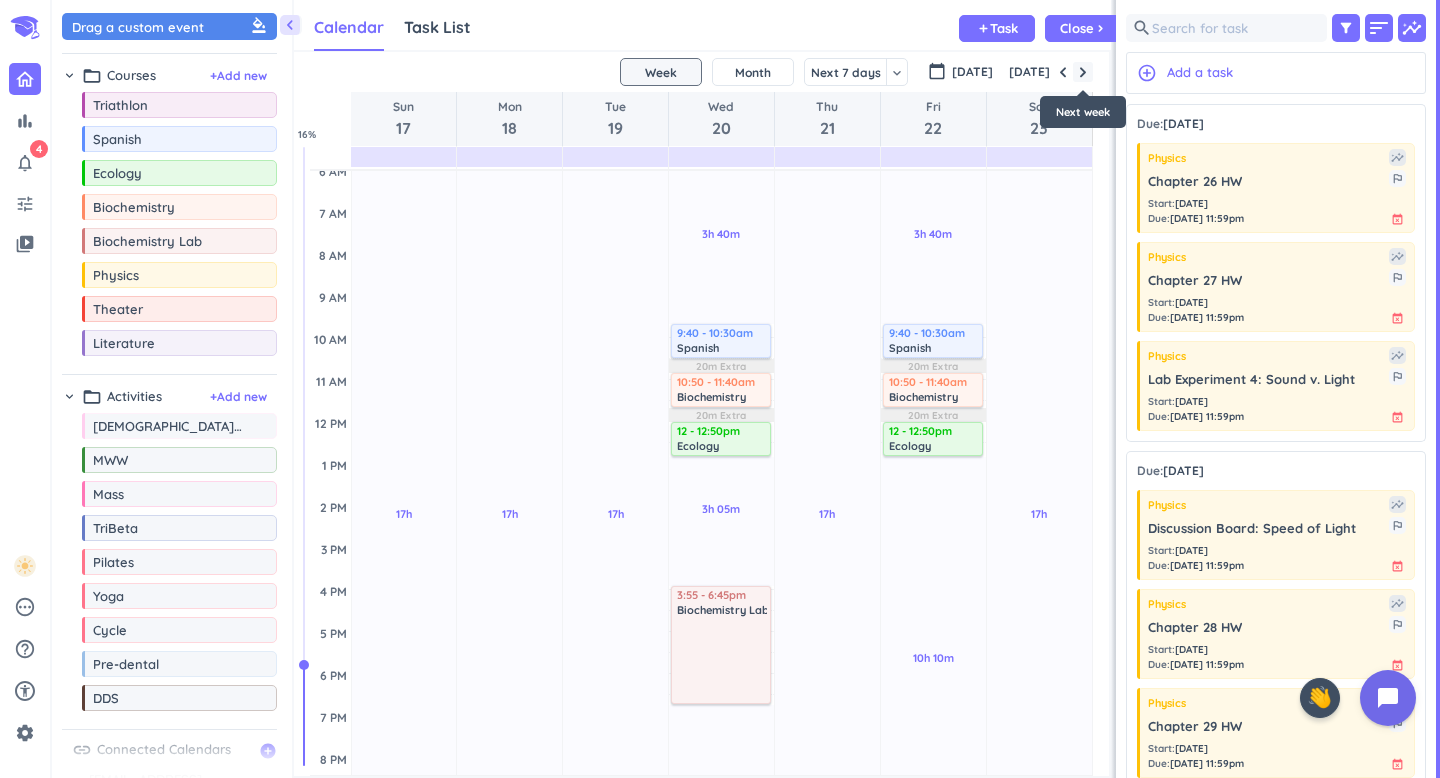 click at bounding box center (1083, 72) 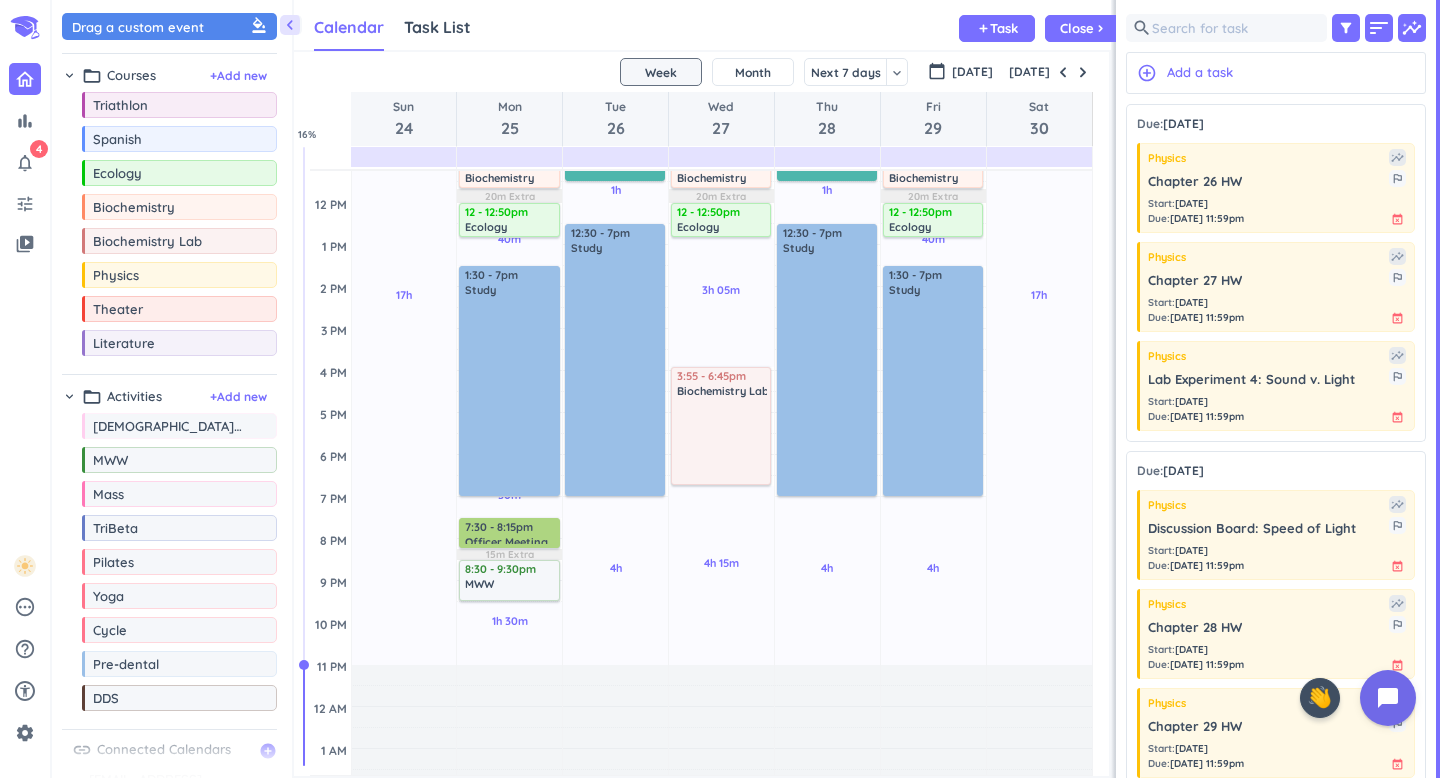 scroll, scrollTop: 311, scrollLeft: 0, axis: vertical 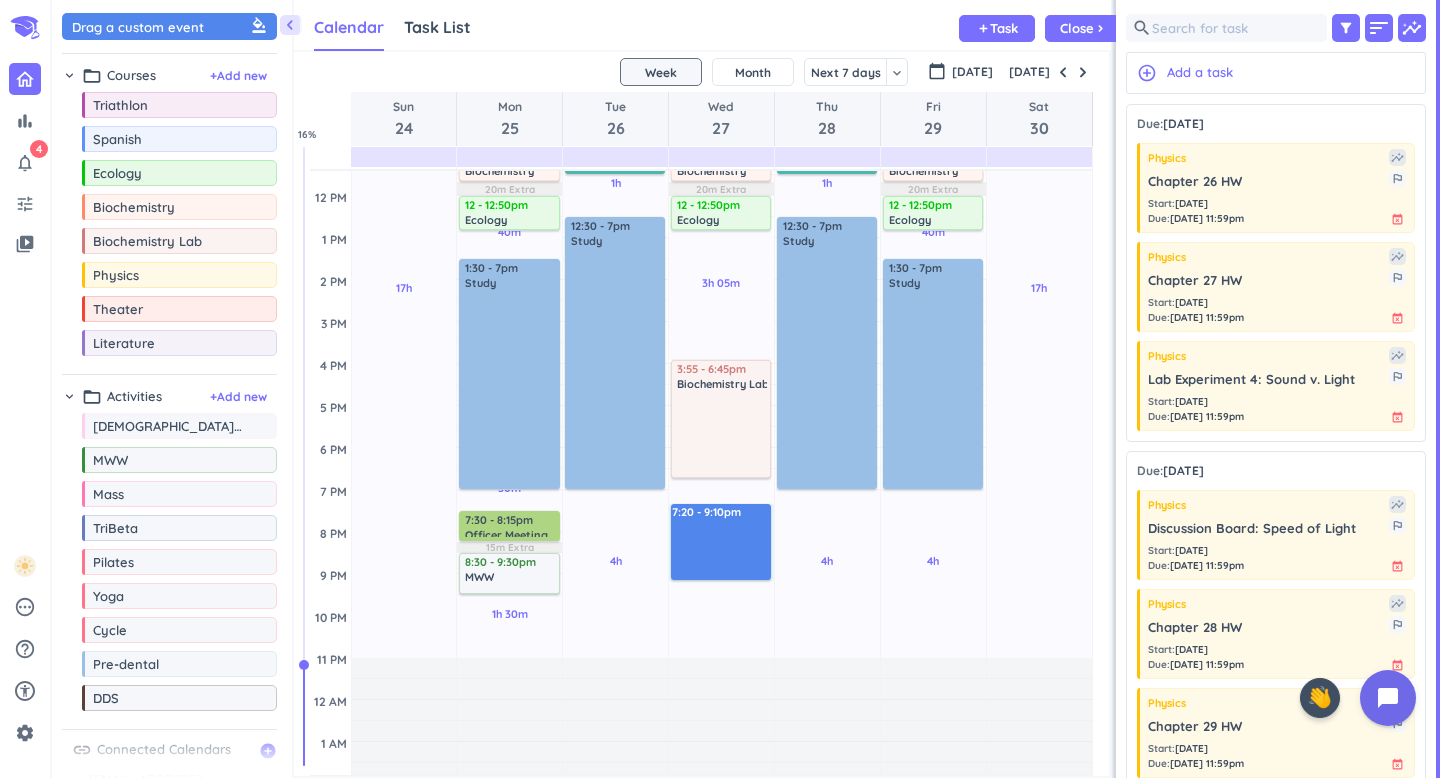 drag, startPoint x: 718, startPoint y: 506, endPoint x: 720, endPoint y: 580, distance: 74.02702 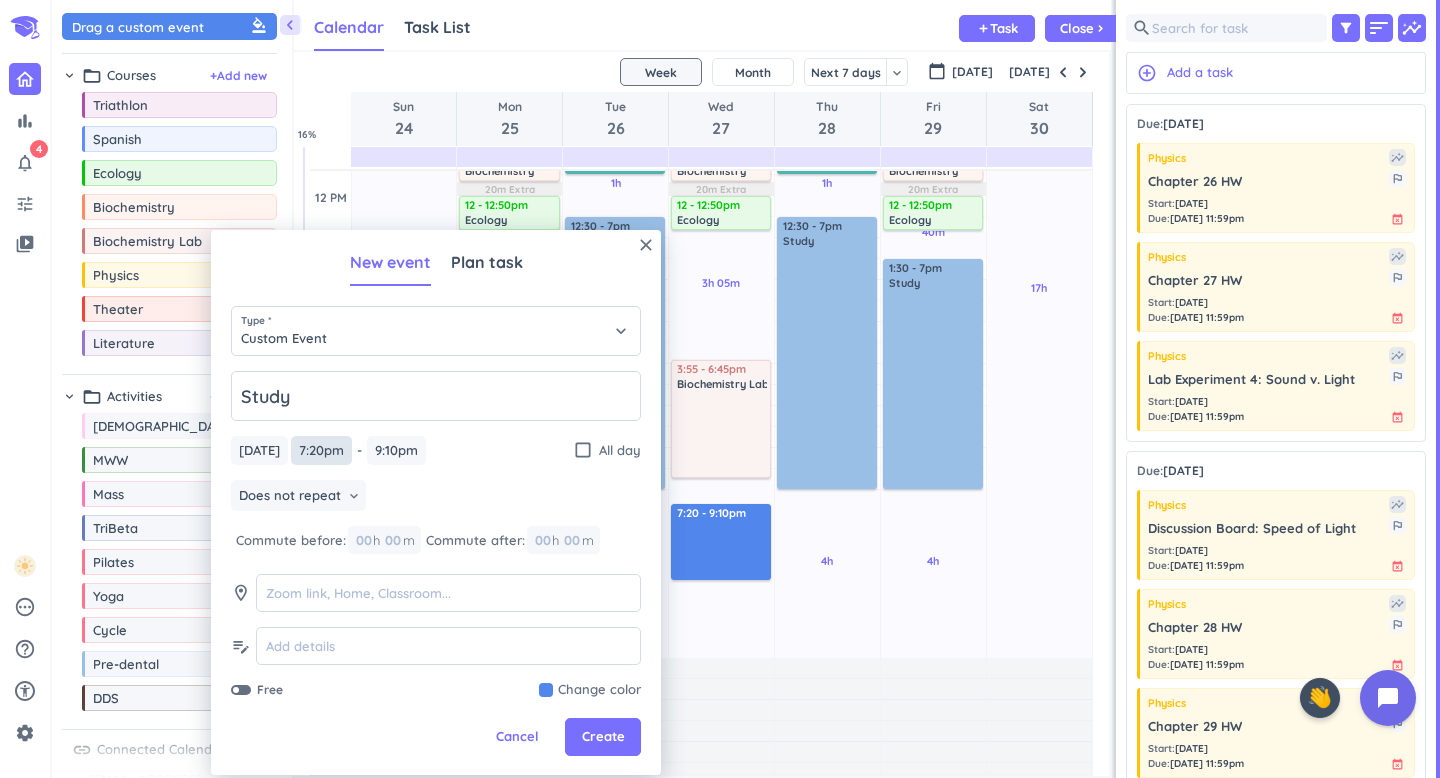 type on "Study" 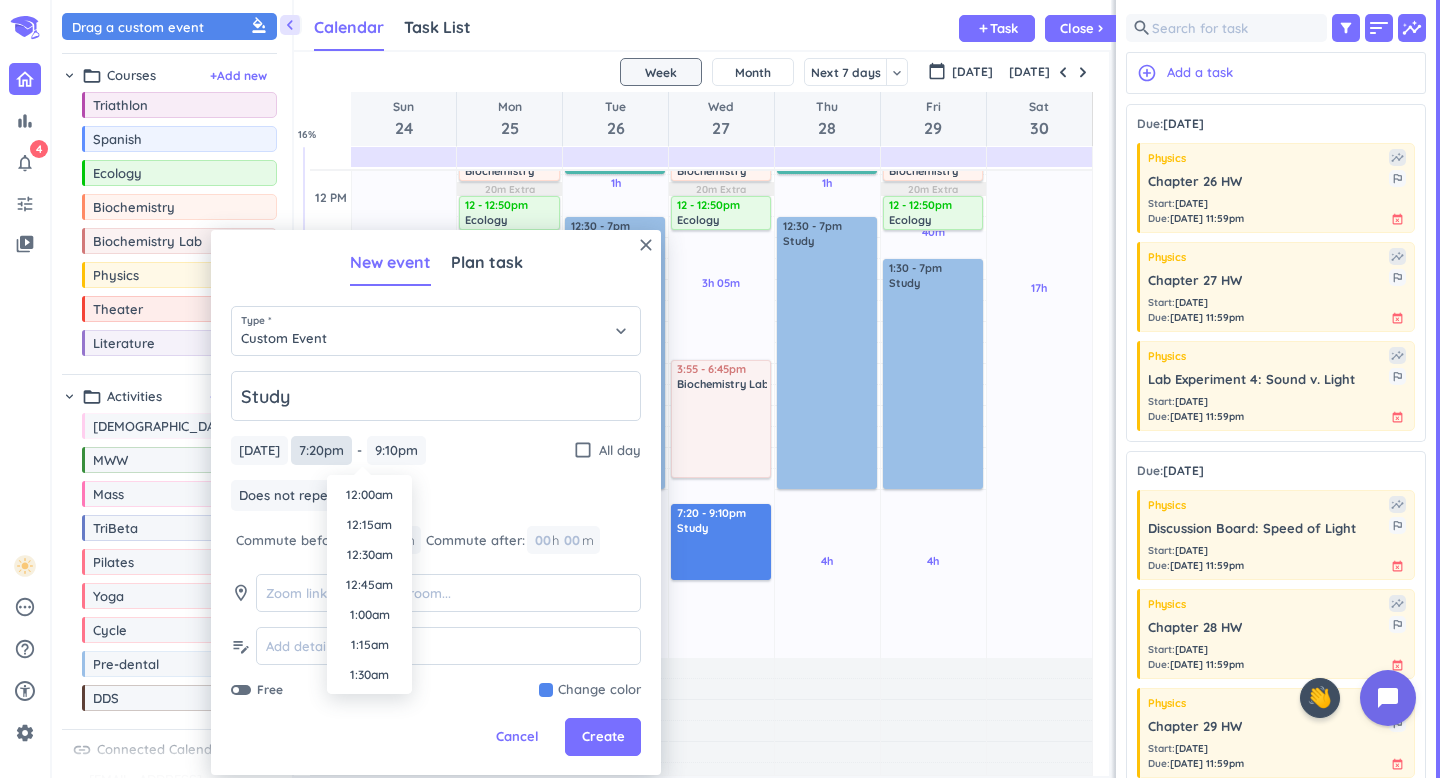 click on "7:20pm" at bounding box center (321, 450) 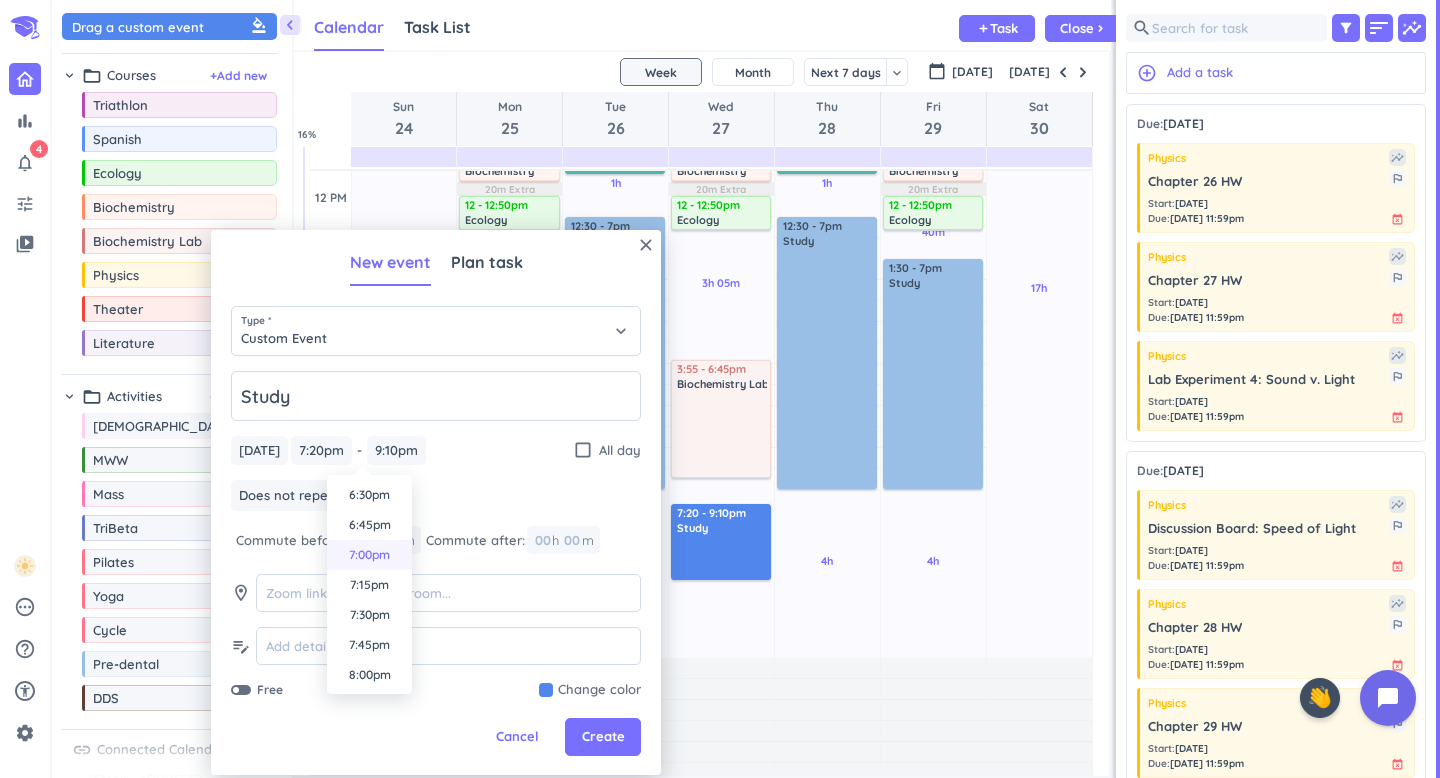 click on "7:00pm" at bounding box center [369, 555] 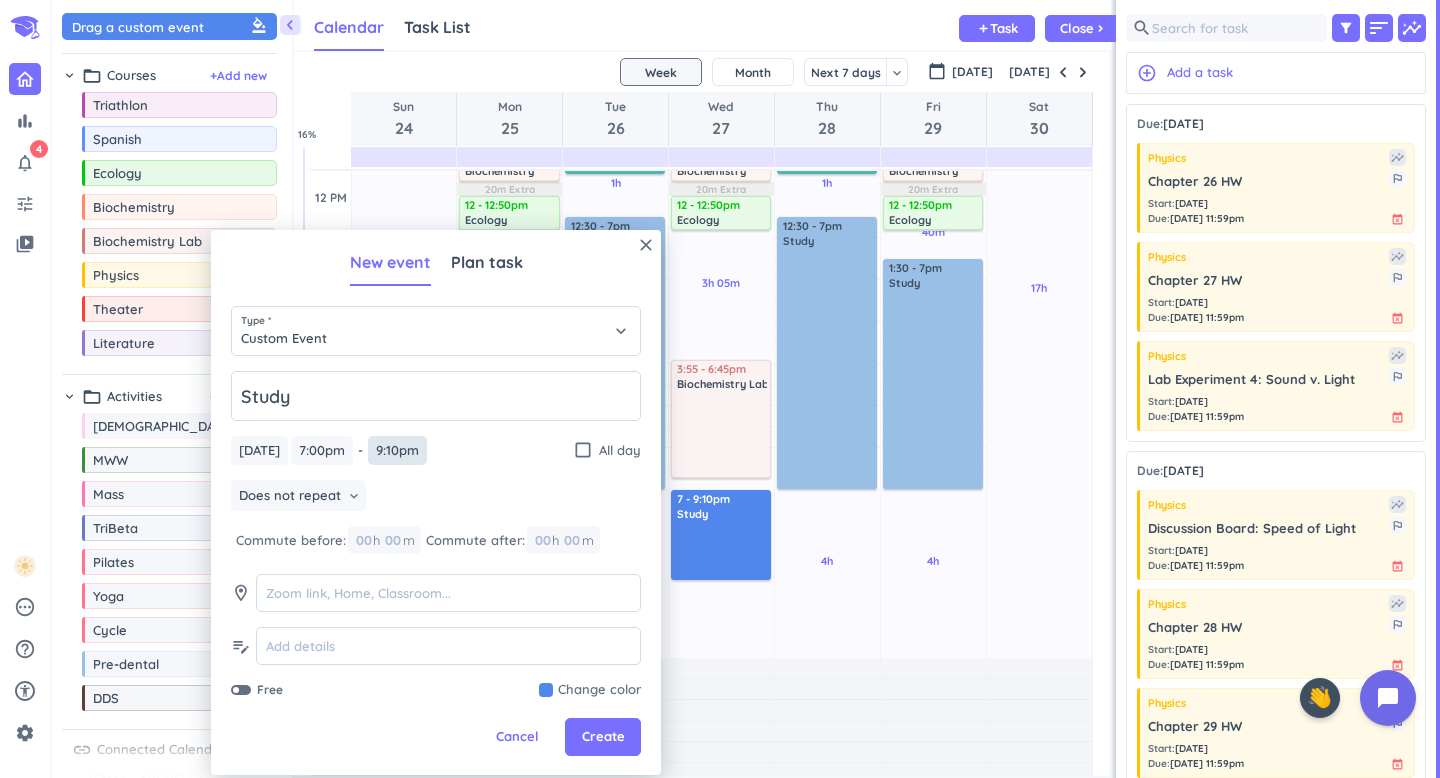 click on "9:10pm" at bounding box center [397, 450] 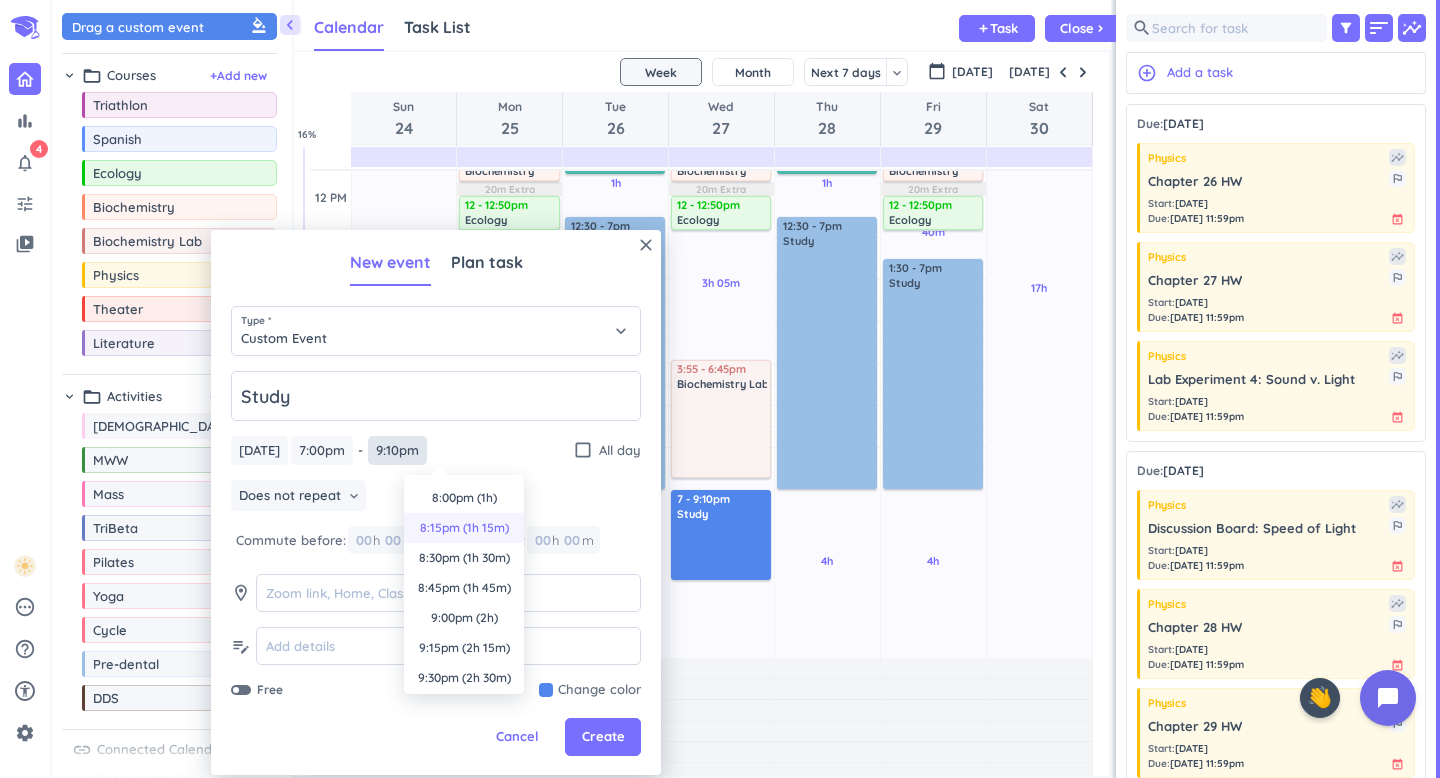 scroll, scrollTop: 89, scrollLeft: 0, axis: vertical 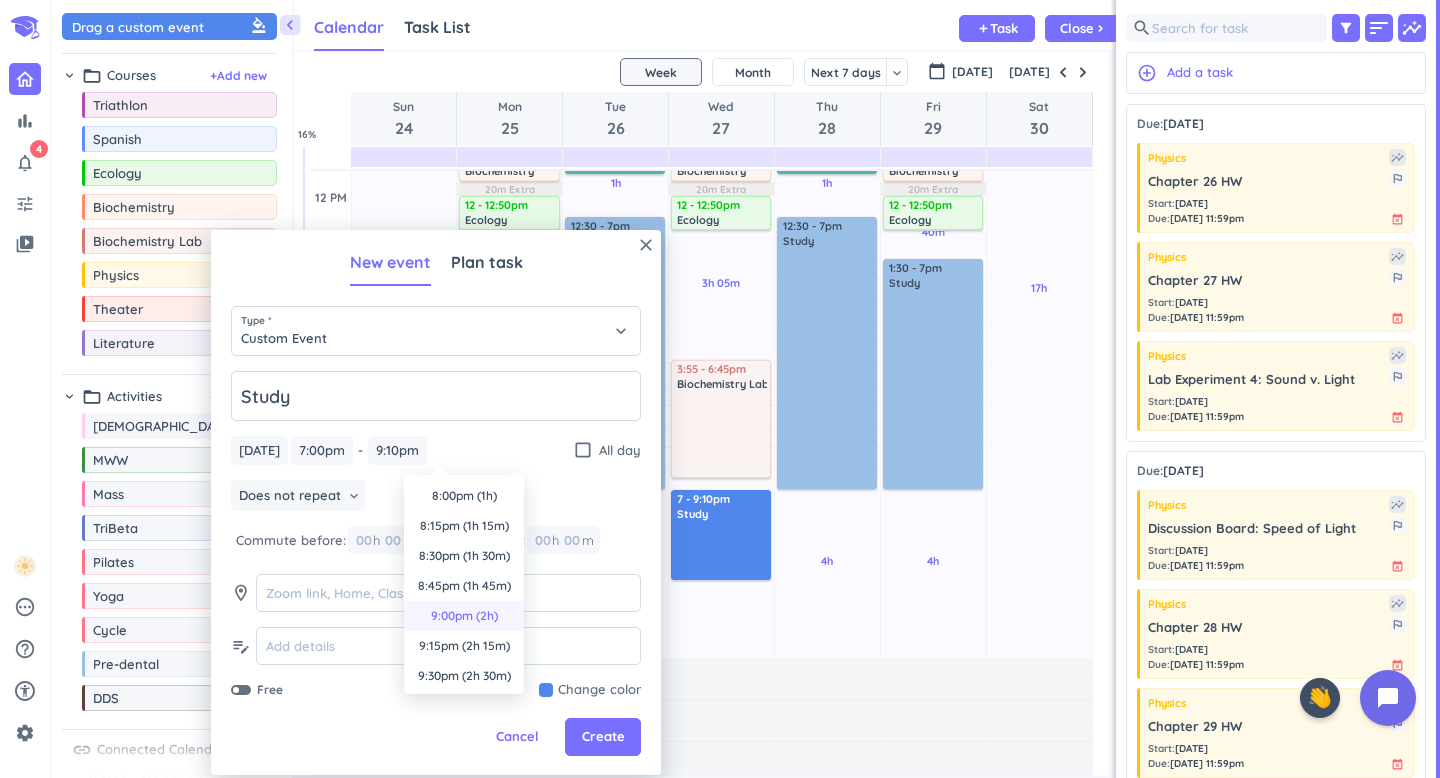 click on "9:00pm (2h)" at bounding box center (464, 616) 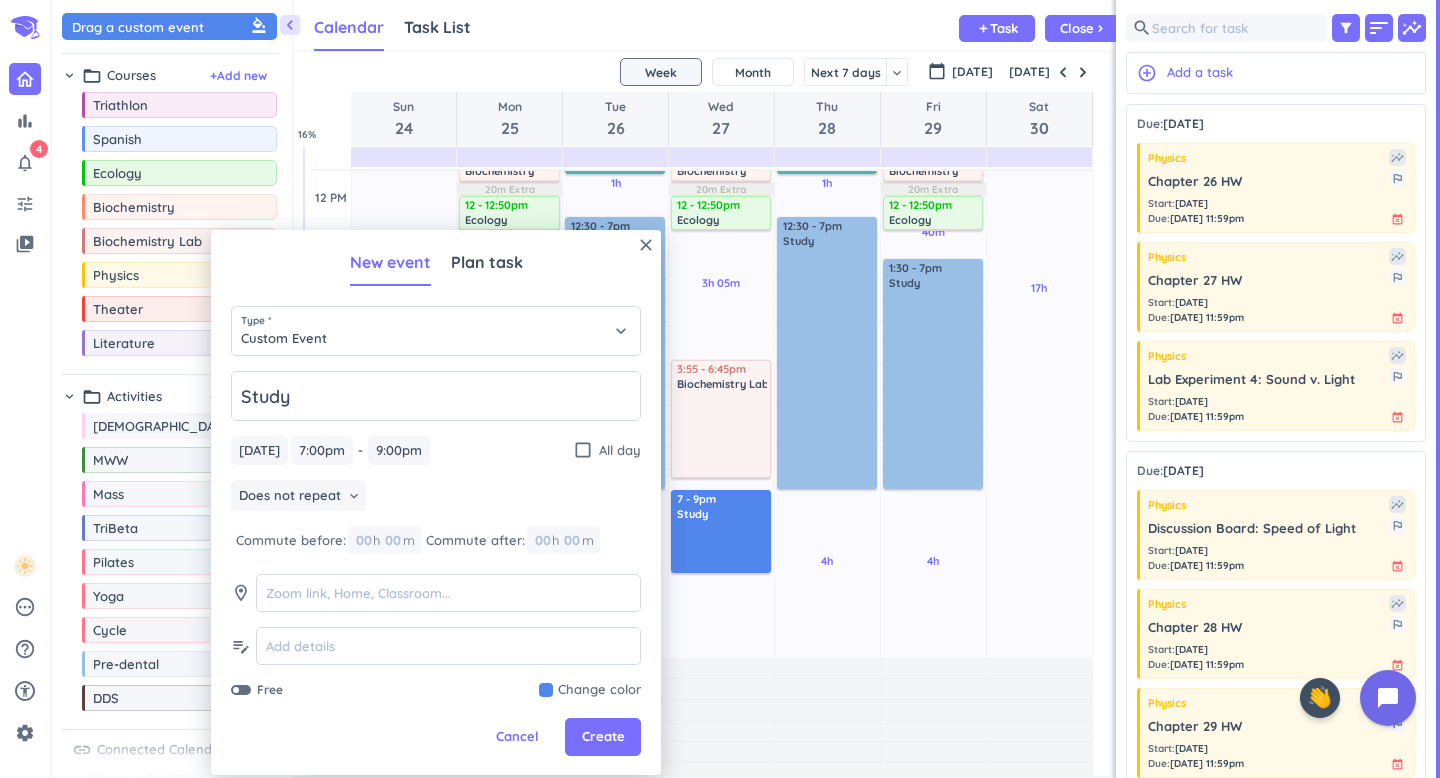 click at bounding box center (590, 690) 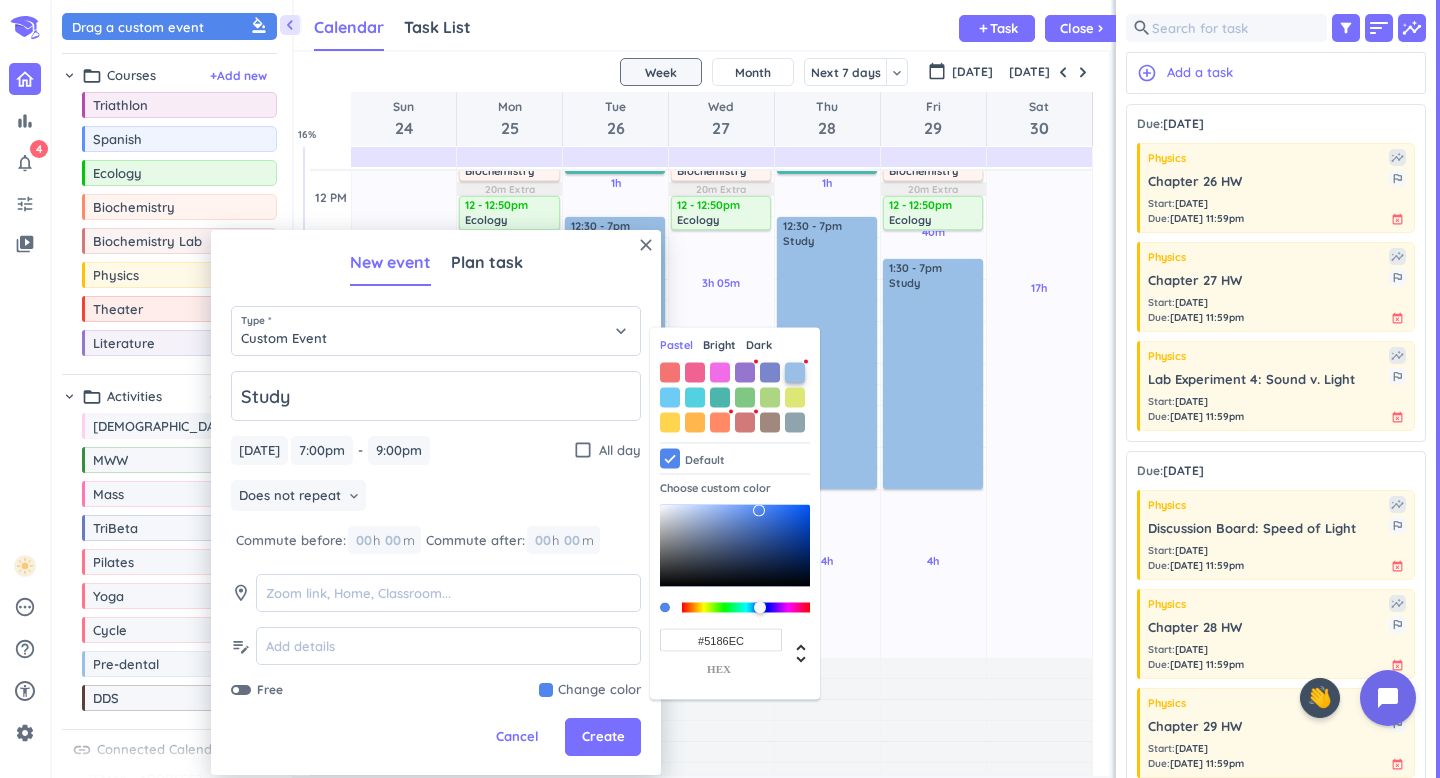 click at bounding box center (795, 372) 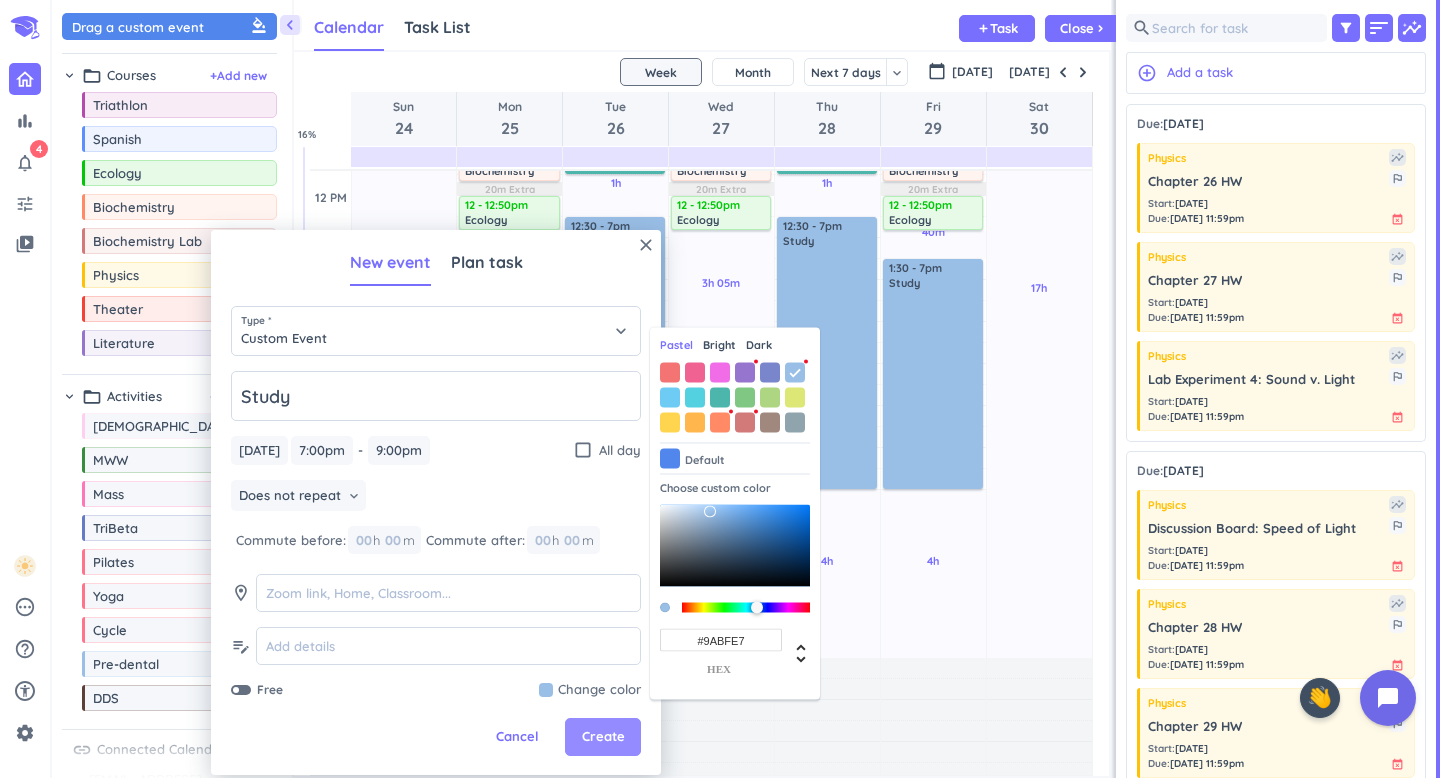 click on "Create" at bounding box center [603, 737] 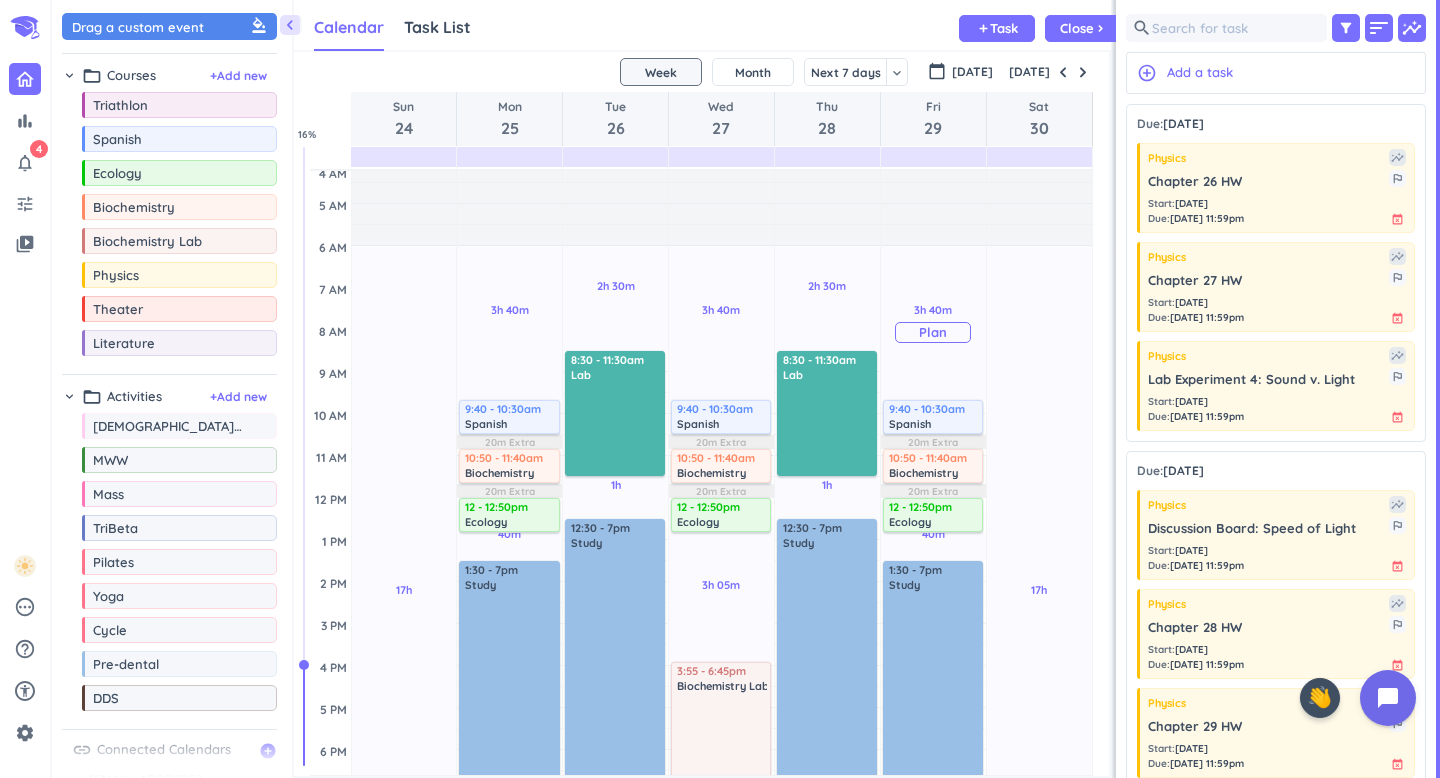 scroll, scrollTop: 5, scrollLeft: 0, axis: vertical 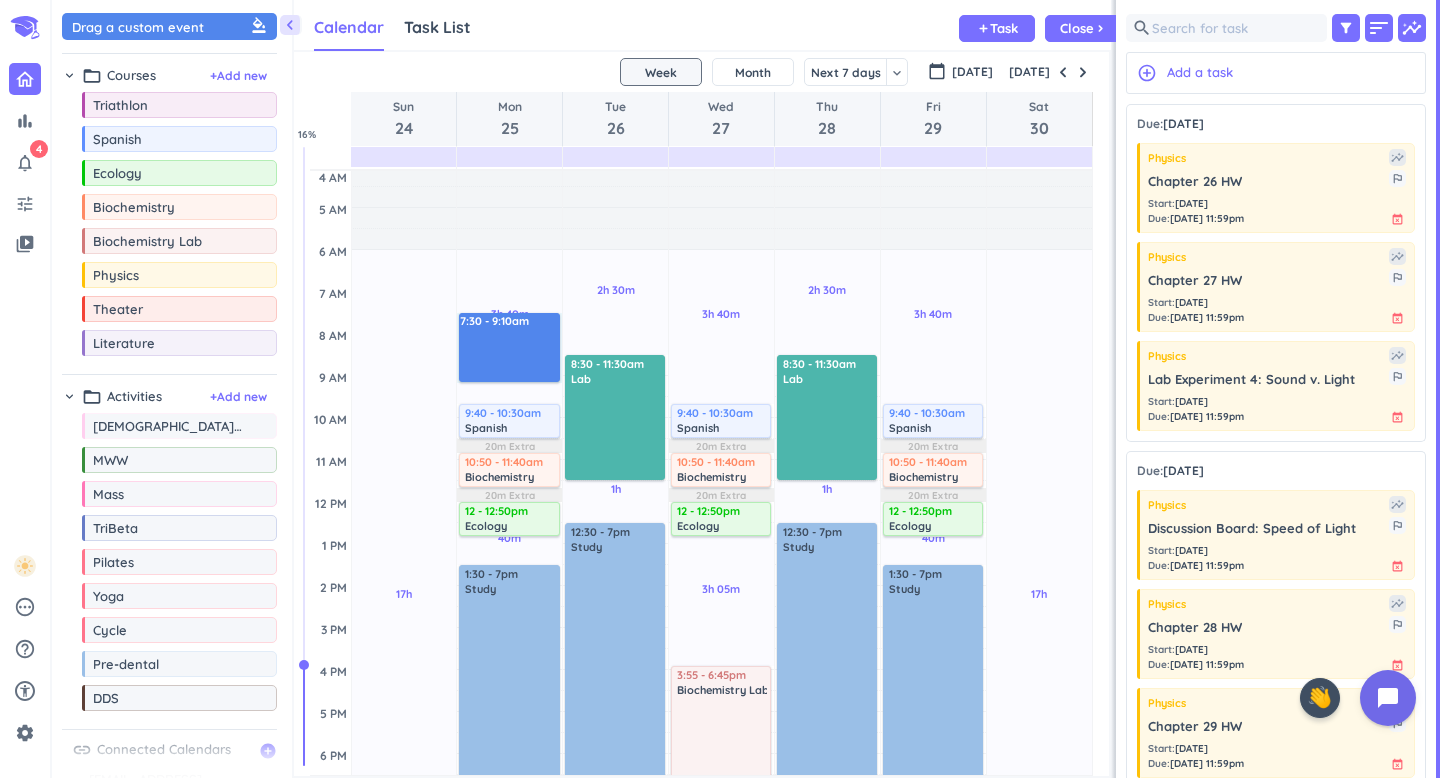 drag, startPoint x: 493, startPoint y: 313, endPoint x: 494, endPoint y: 379, distance: 66.007576 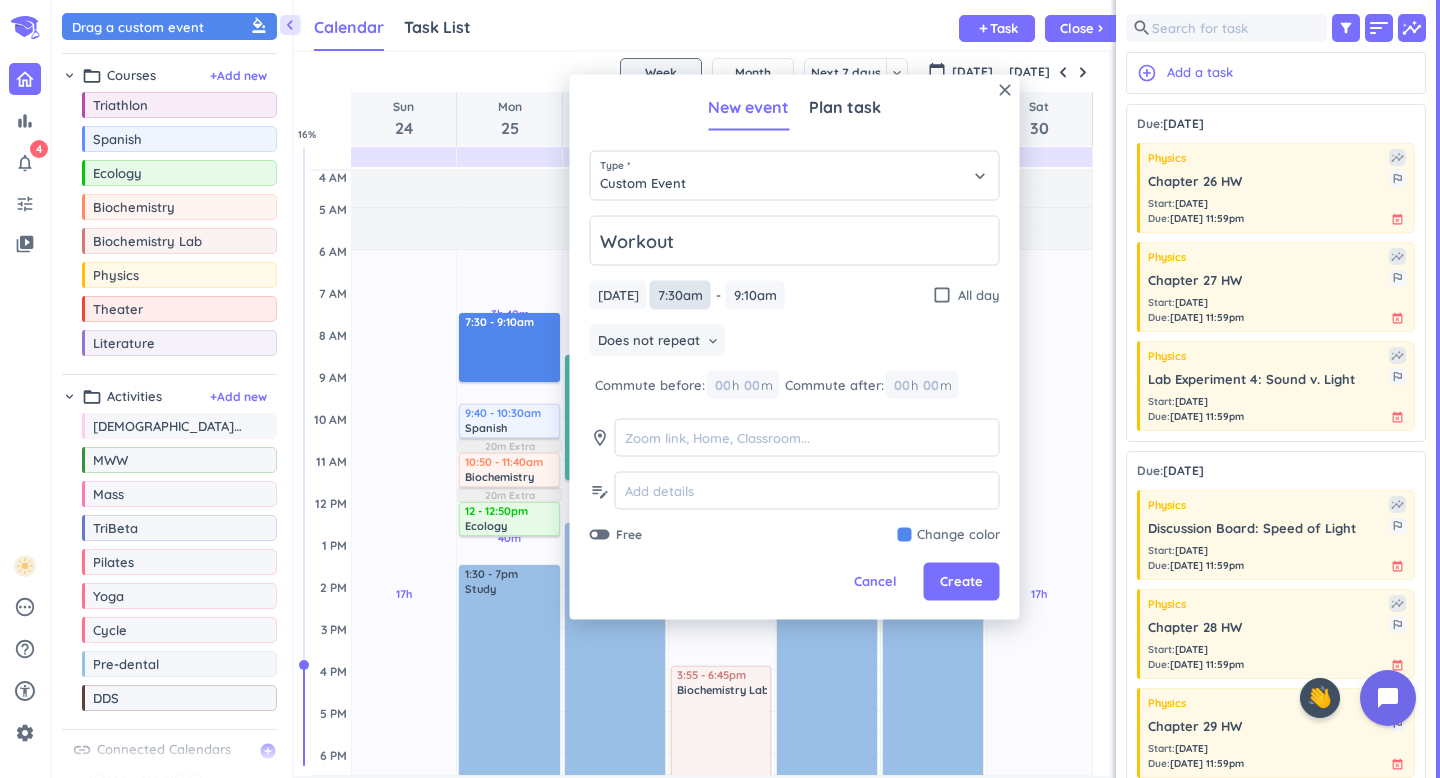 type on "Workout" 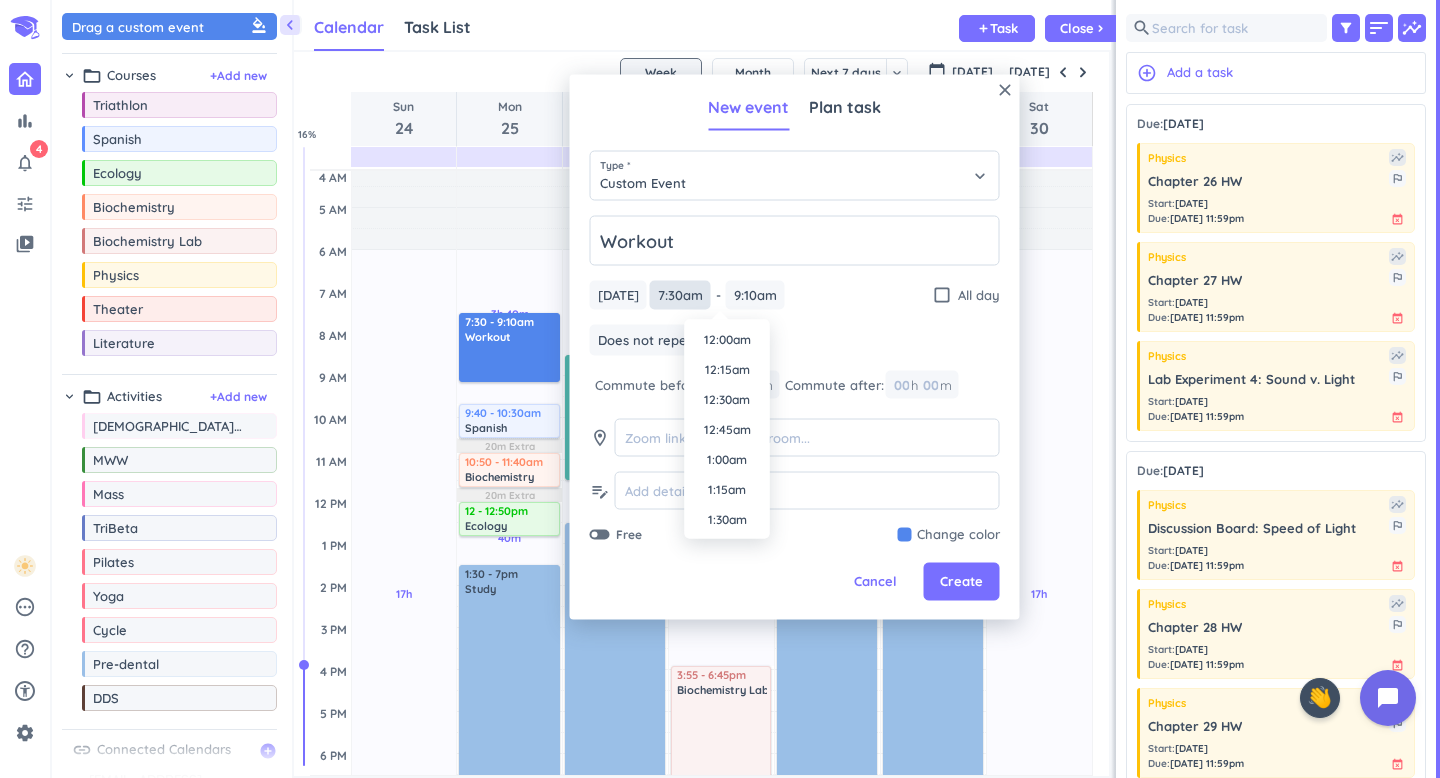 scroll, scrollTop: 810, scrollLeft: 0, axis: vertical 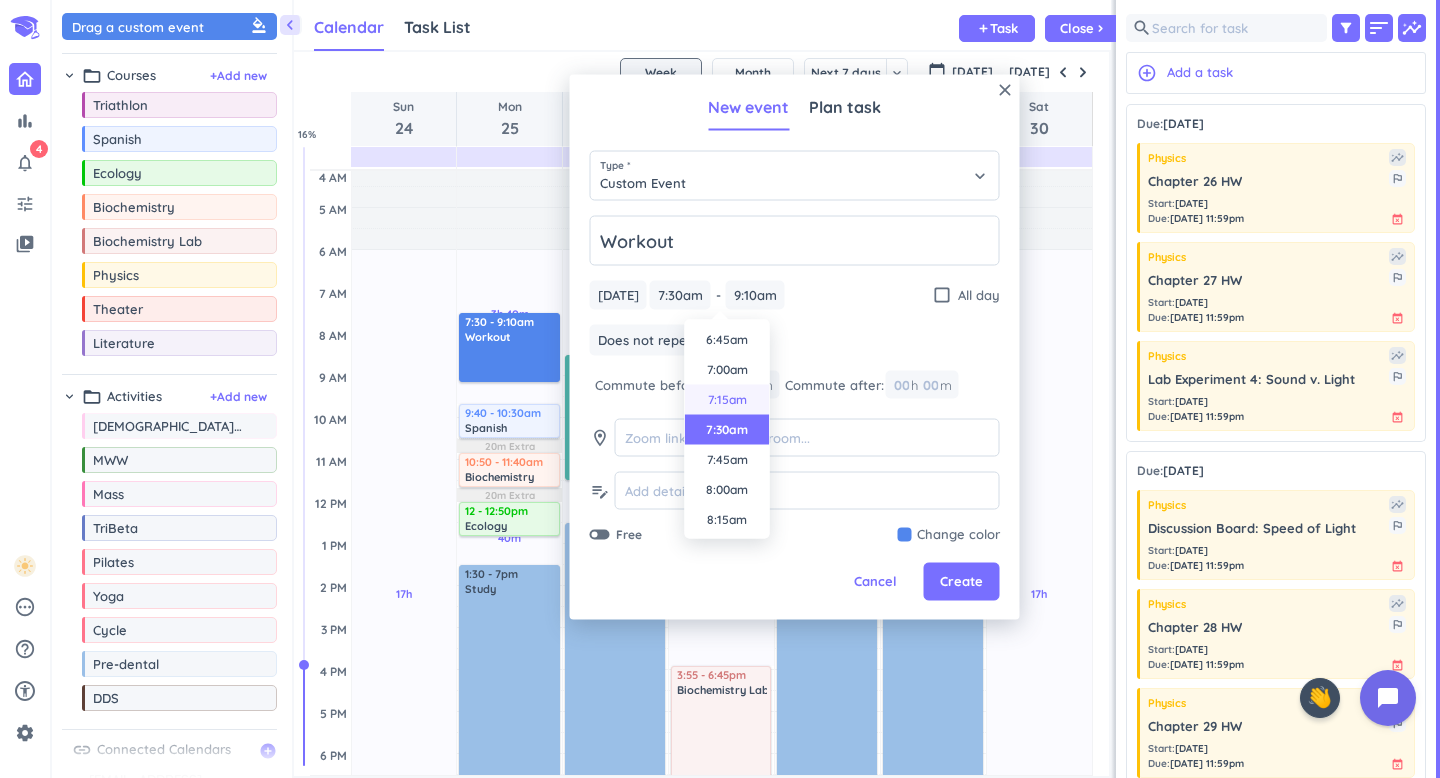 click on "7:15am" at bounding box center (727, 400) 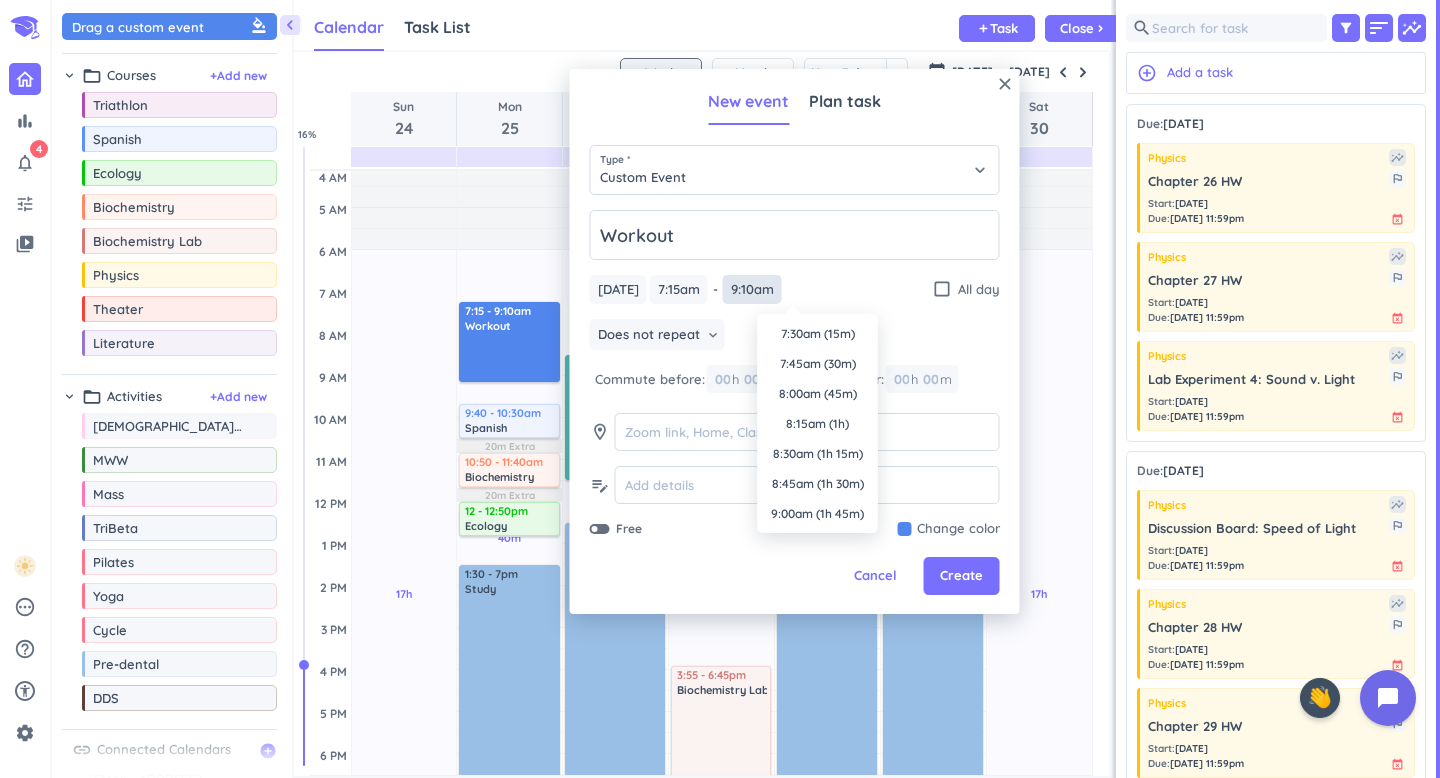 click on "9:10am" at bounding box center [752, 289] 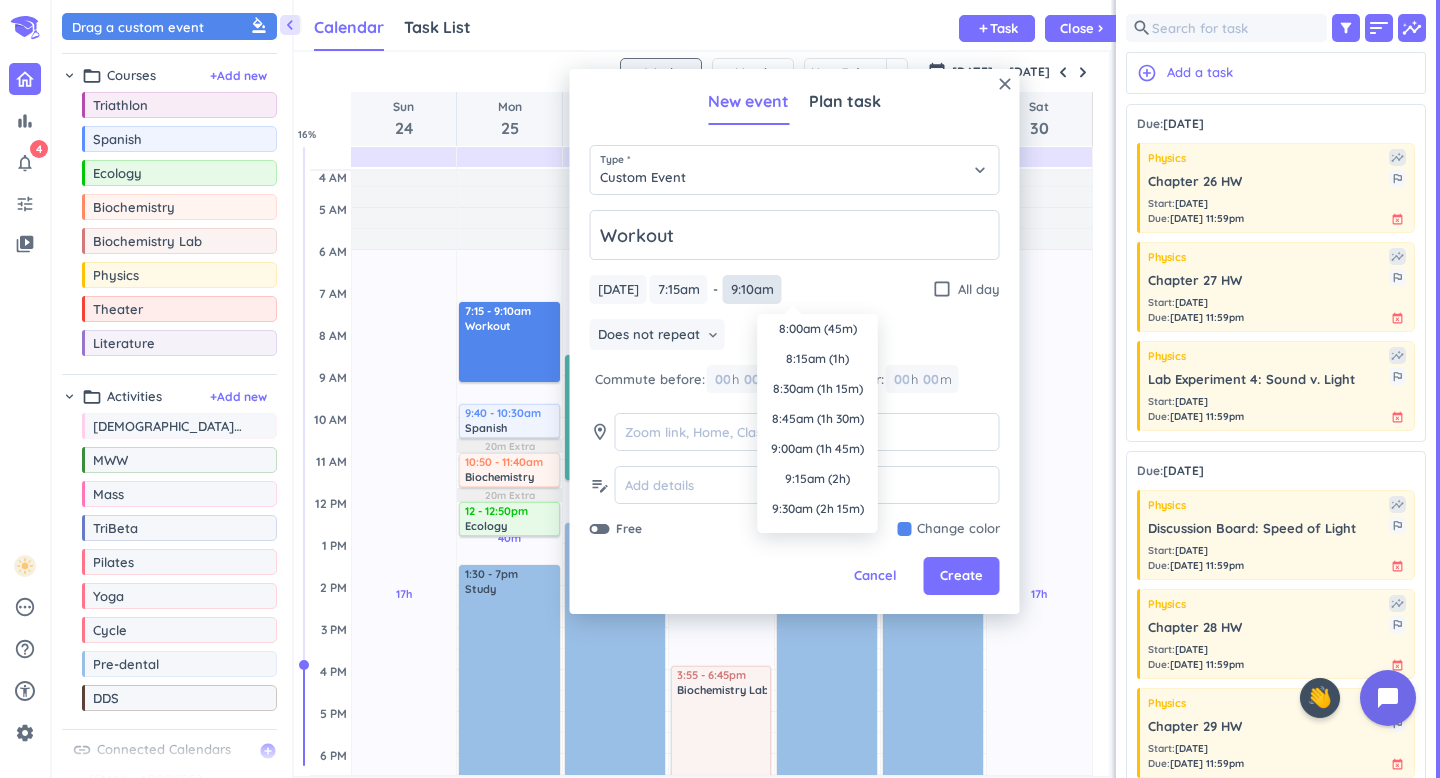 scroll, scrollTop: 67, scrollLeft: 0, axis: vertical 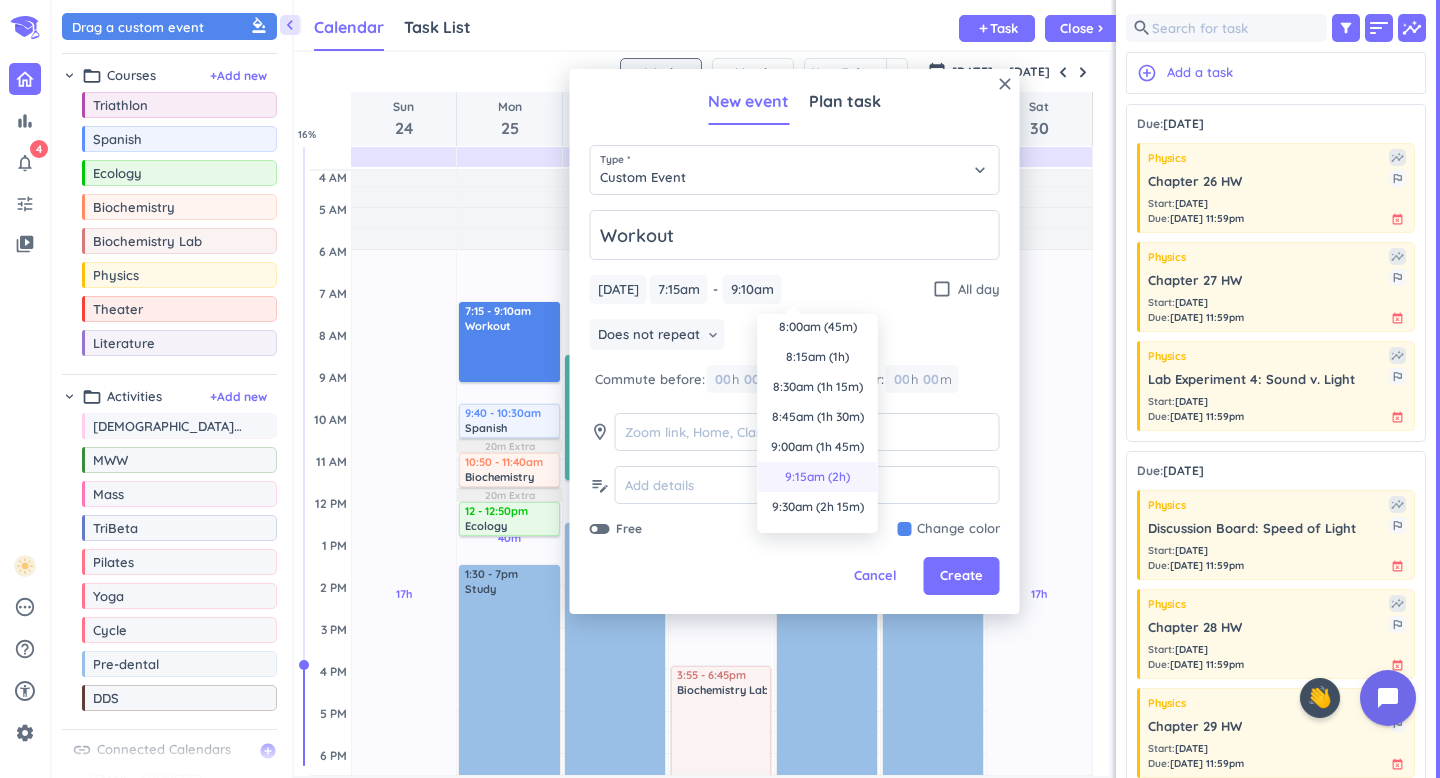 click on "9:15am (2h)" at bounding box center [818, 477] 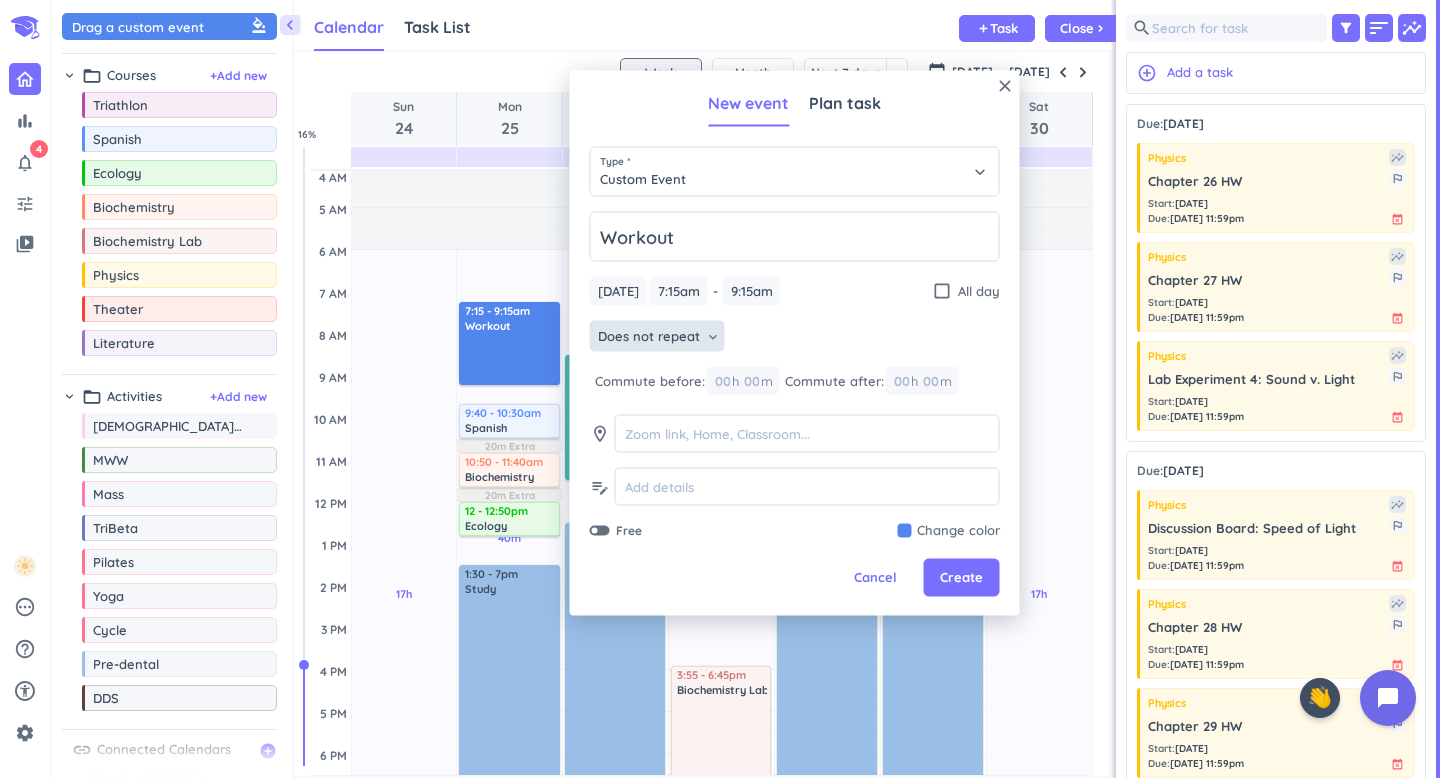click on "Does not repeat keyboard_arrow_down" at bounding box center [657, 336] 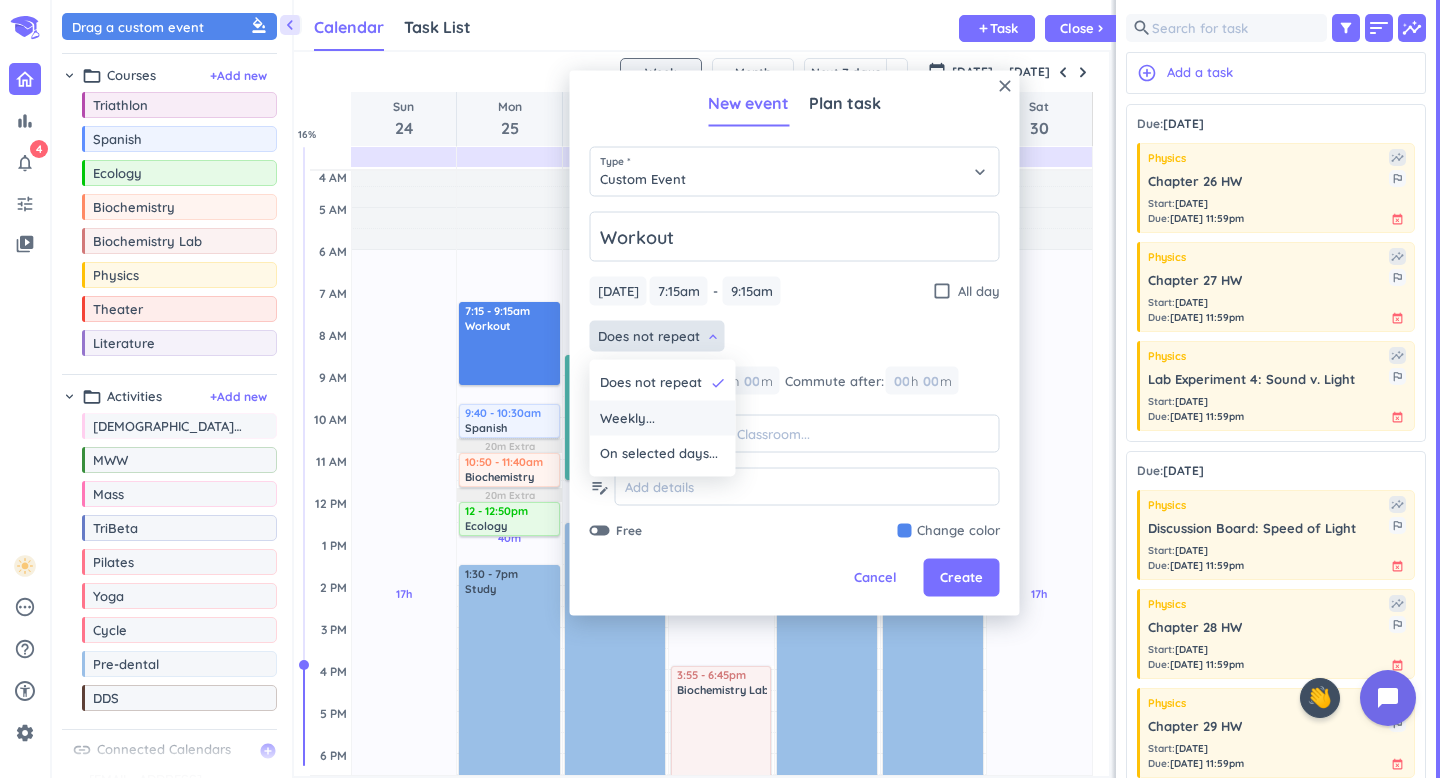 click on "Weekly..." at bounding box center (663, 418) 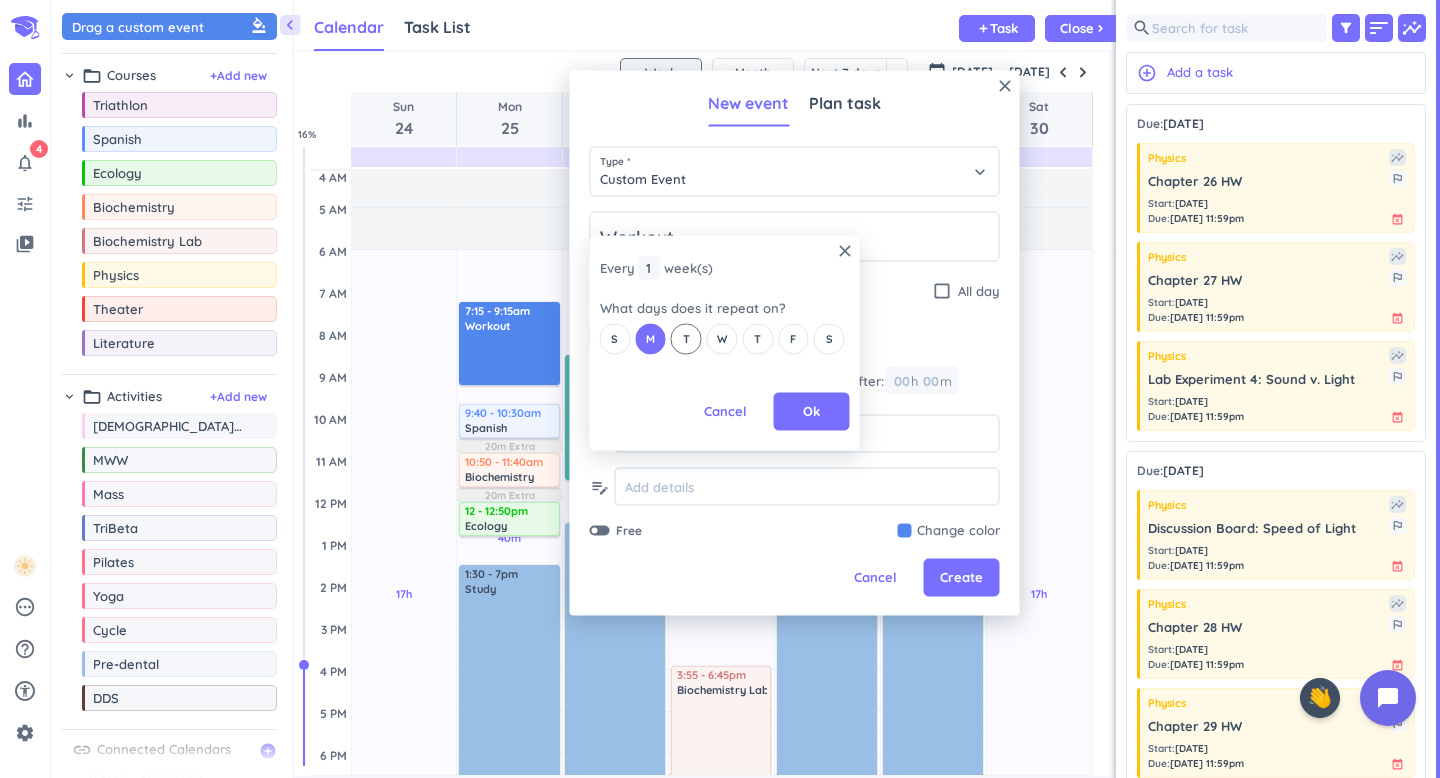 click on "T" at bounding box center (686, 338) 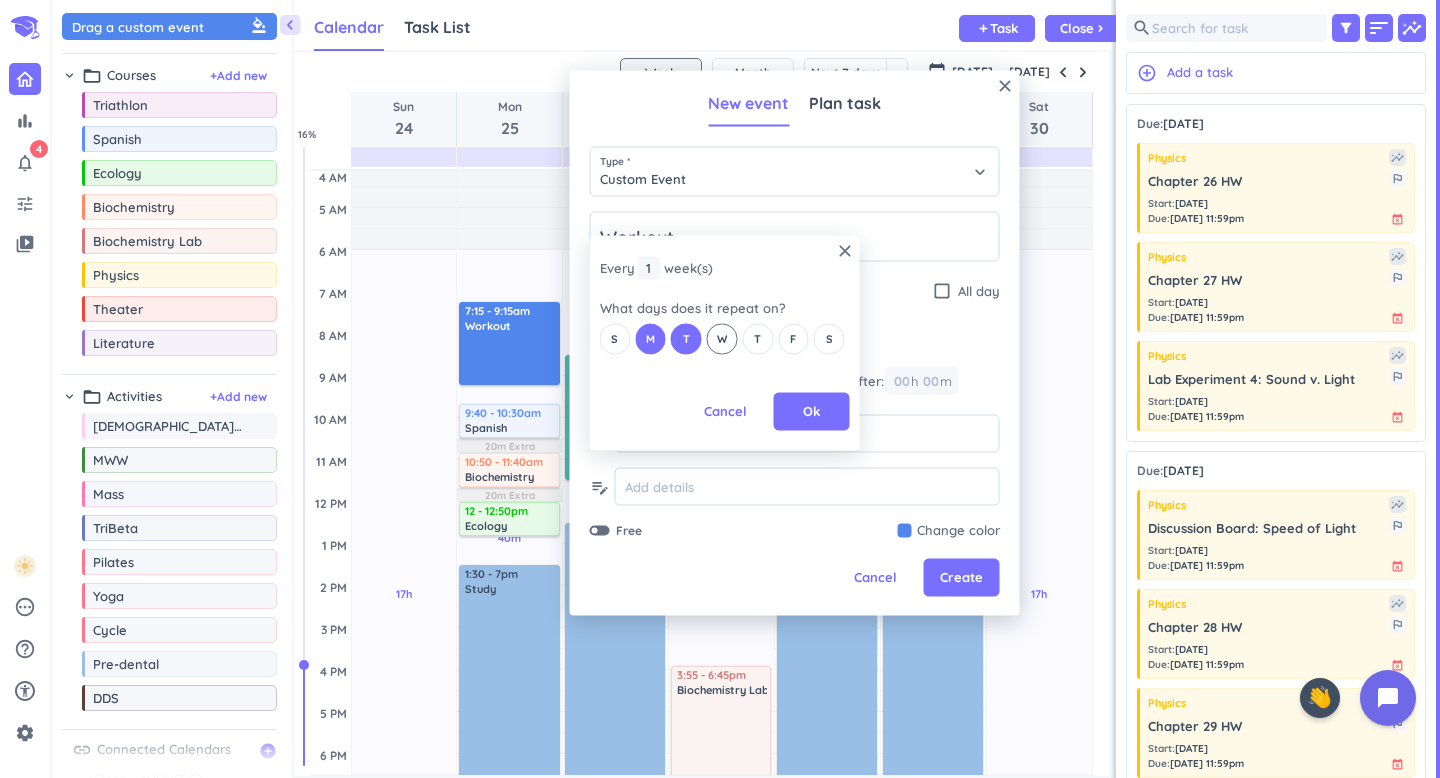 click on "S M T W T F S" at bounding box center (725, 338) 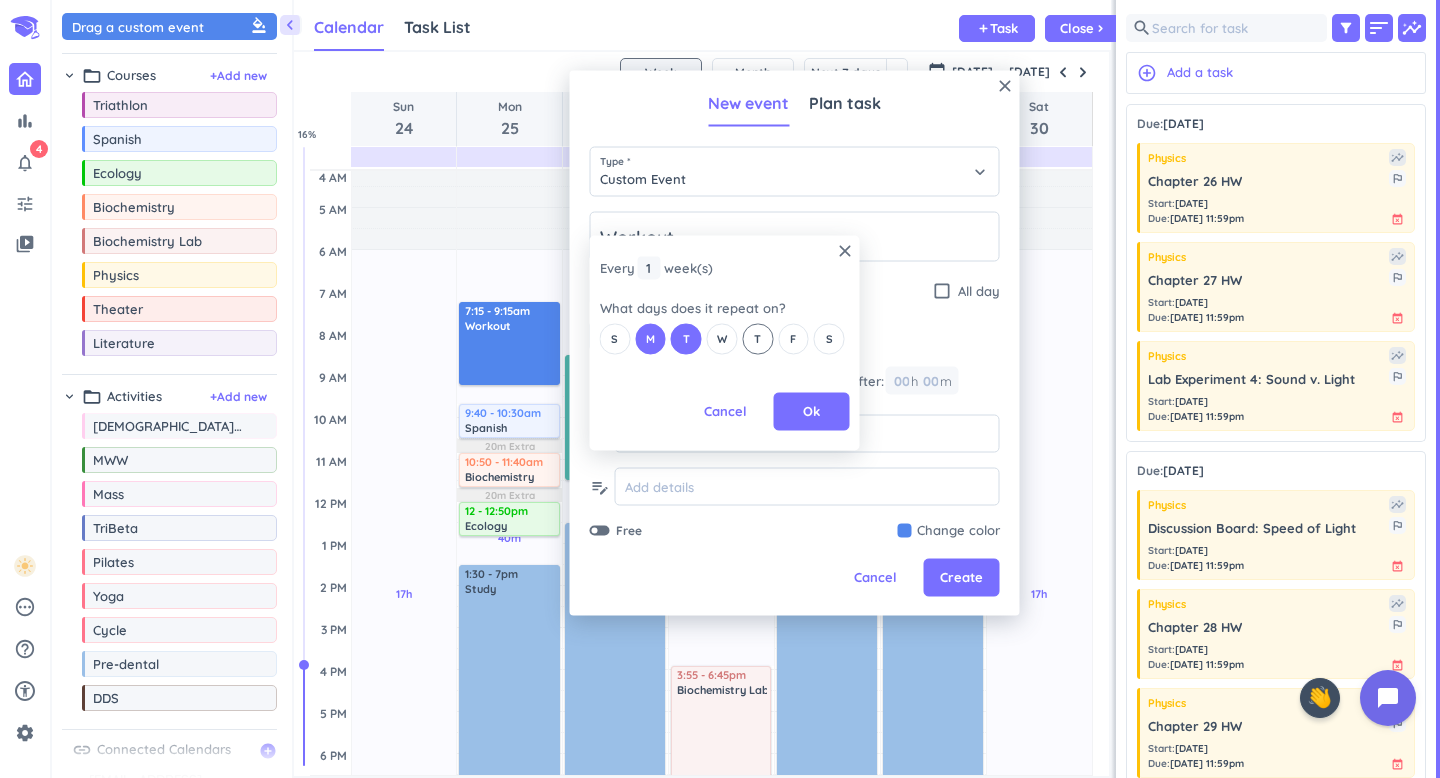 click on "T" at bounding box center (757, 338) 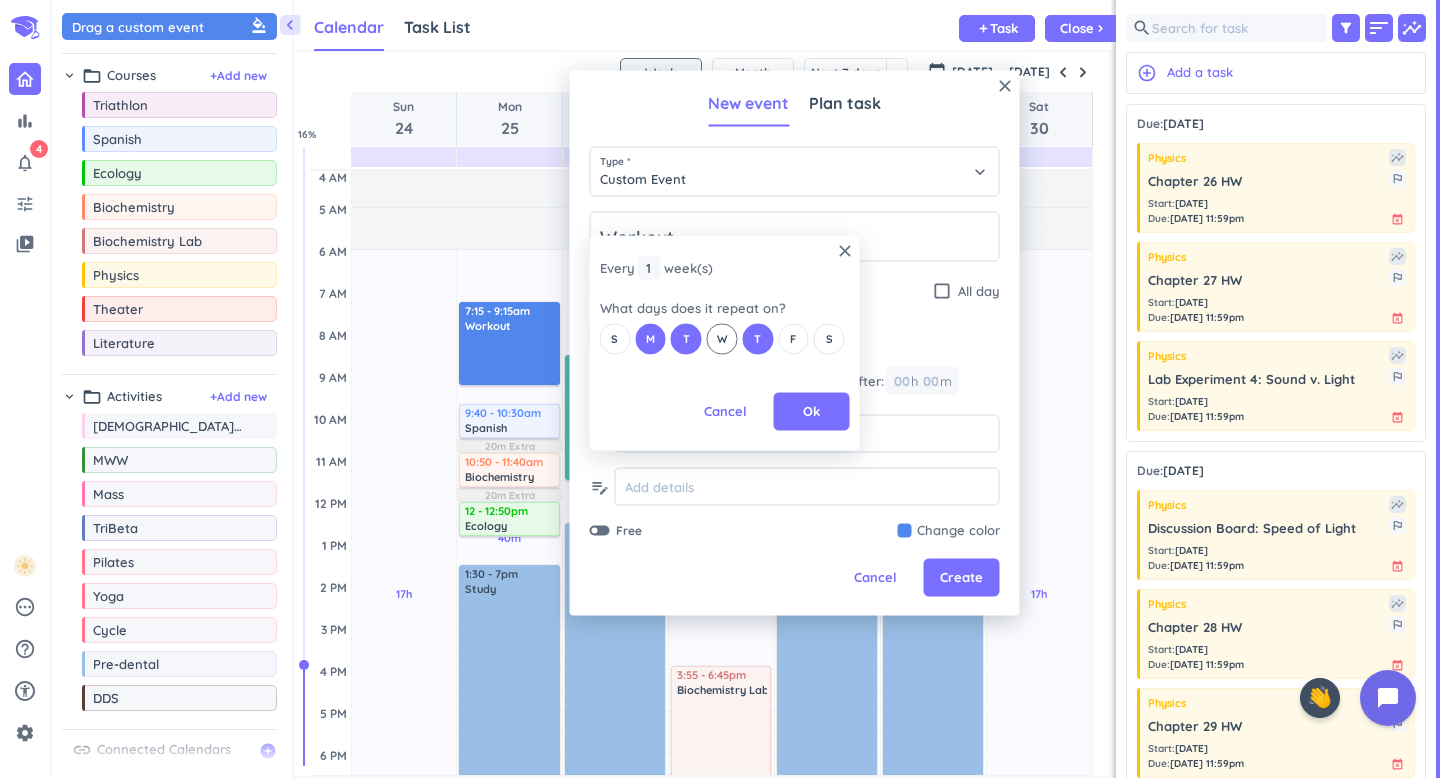 click on "W" at bounding box center [722, 338] 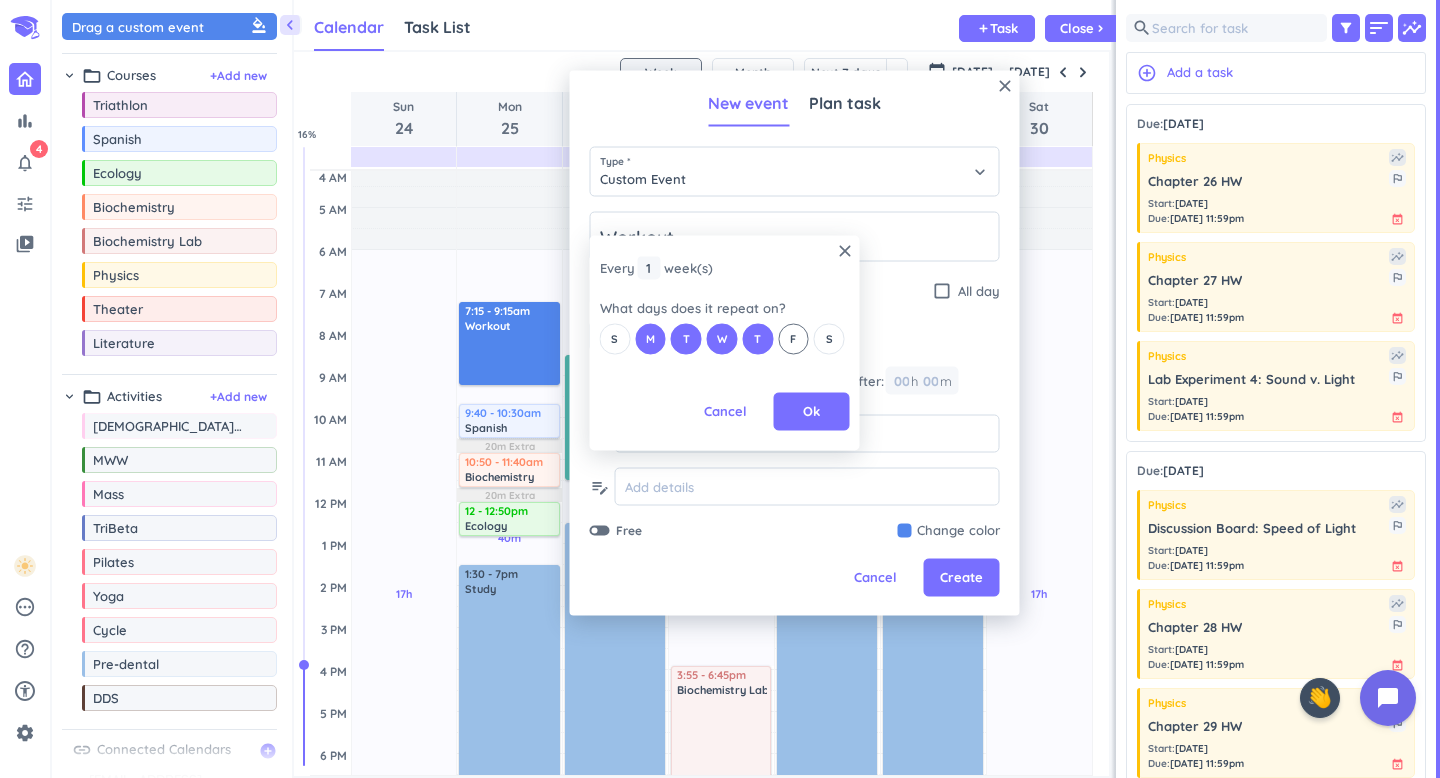 click on "F" at bounding box center (793, 338) 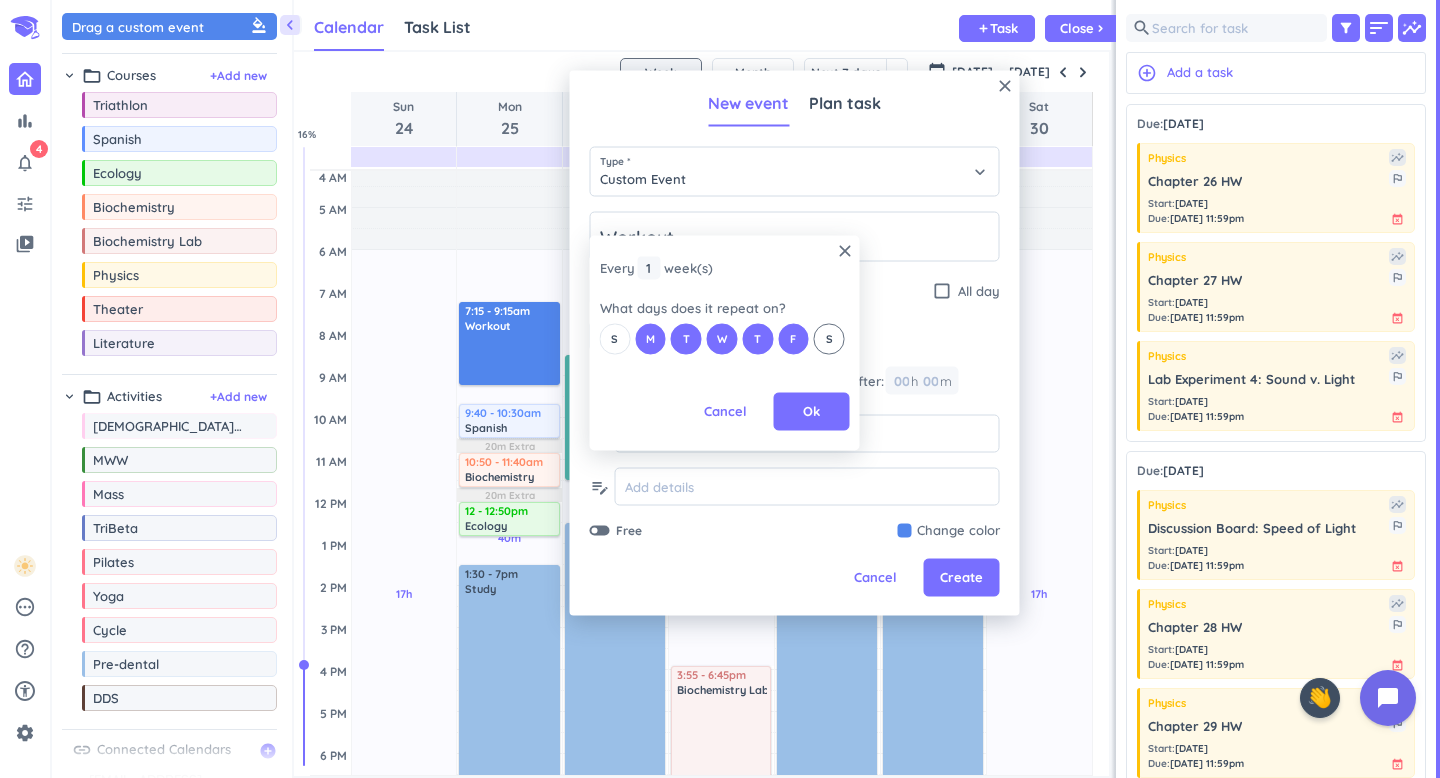 click on "S" at bounding box center [829, 338] 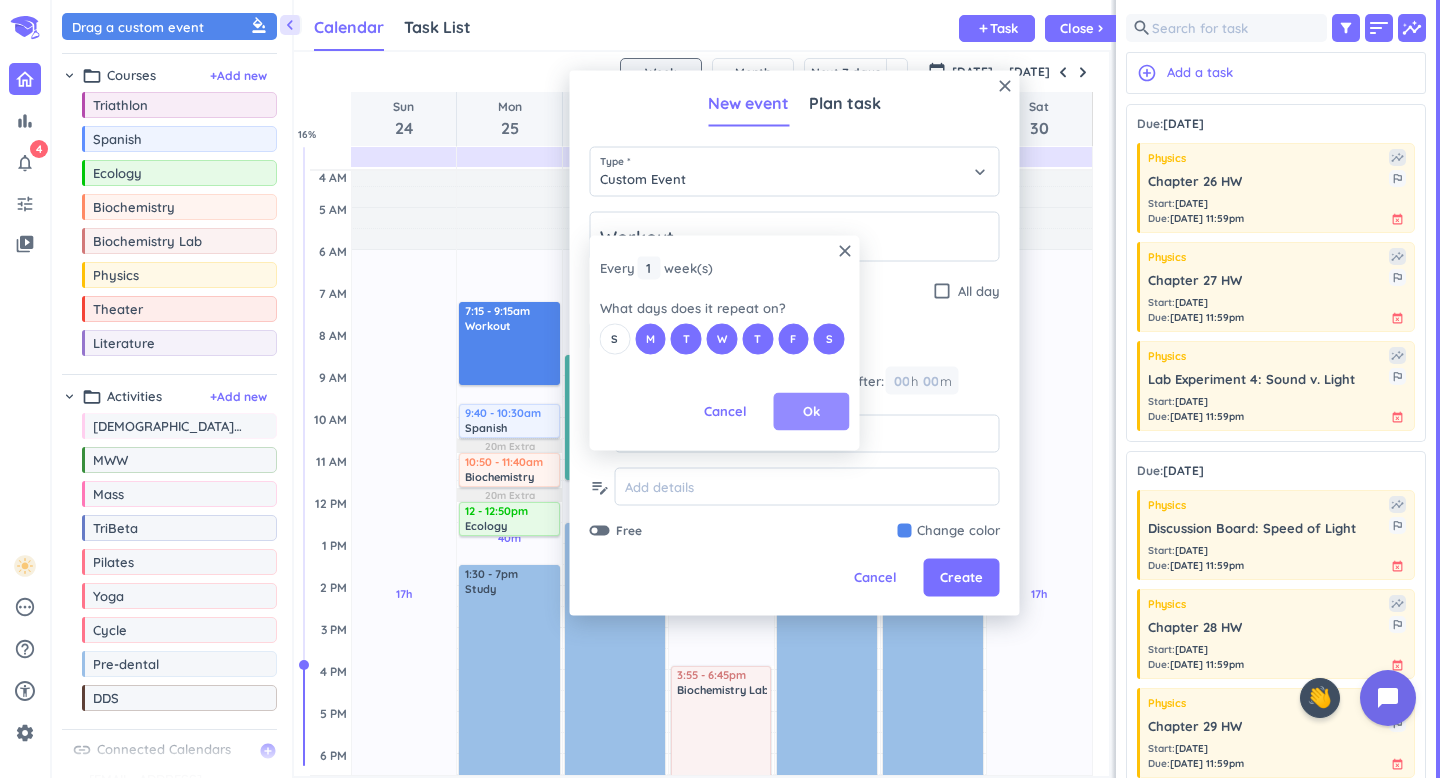 click on "Ok" at bounding box center [811, 412] 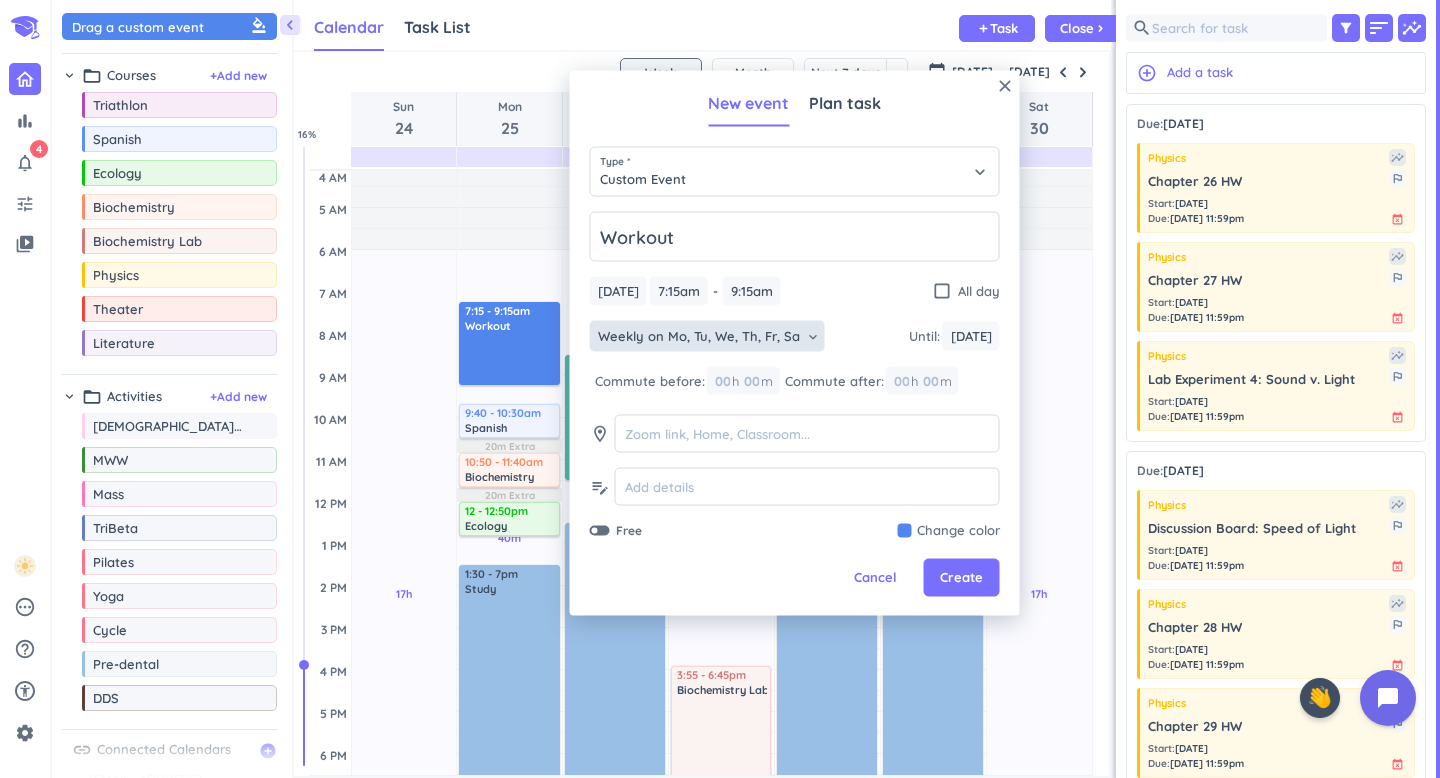 click at bounding box center [949, 531] 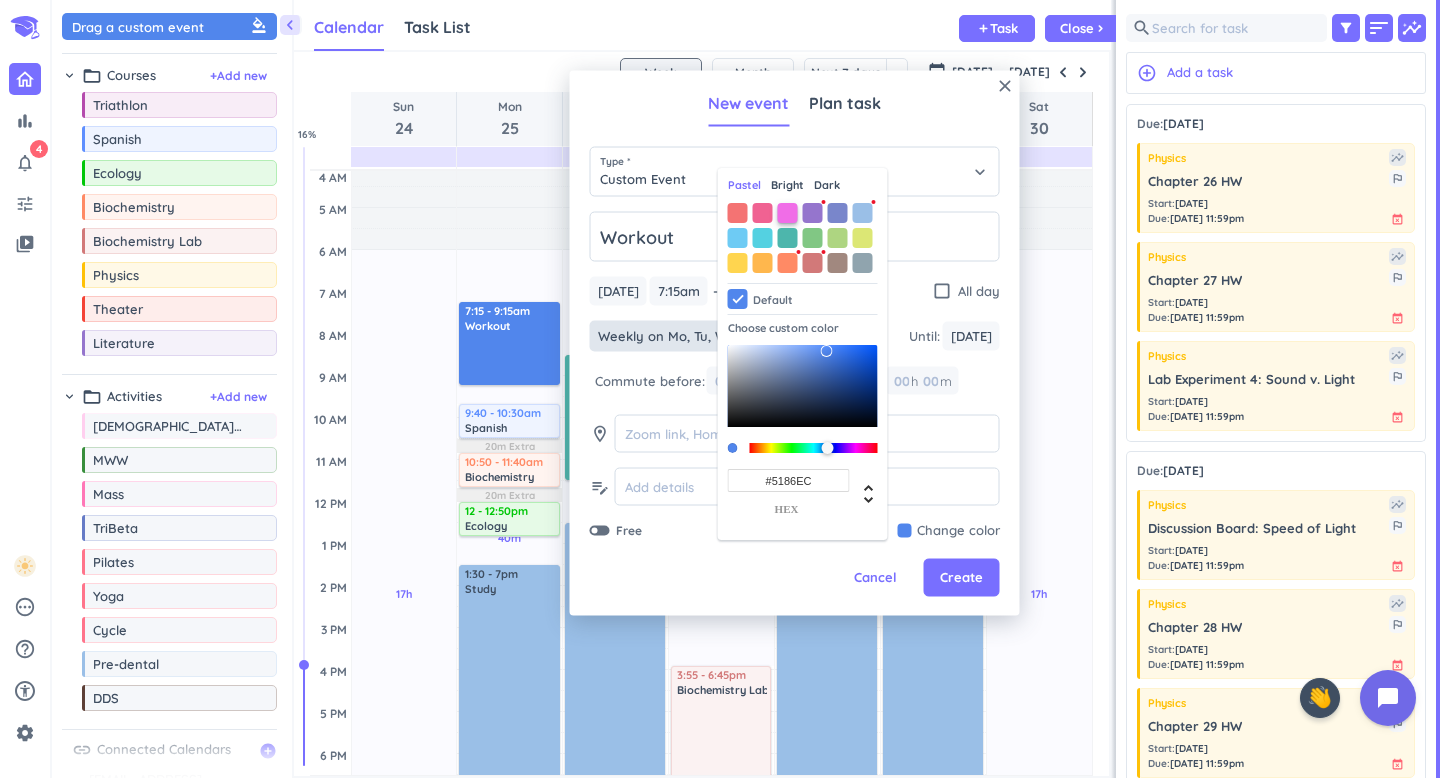 click at bounding box center (788, 213) 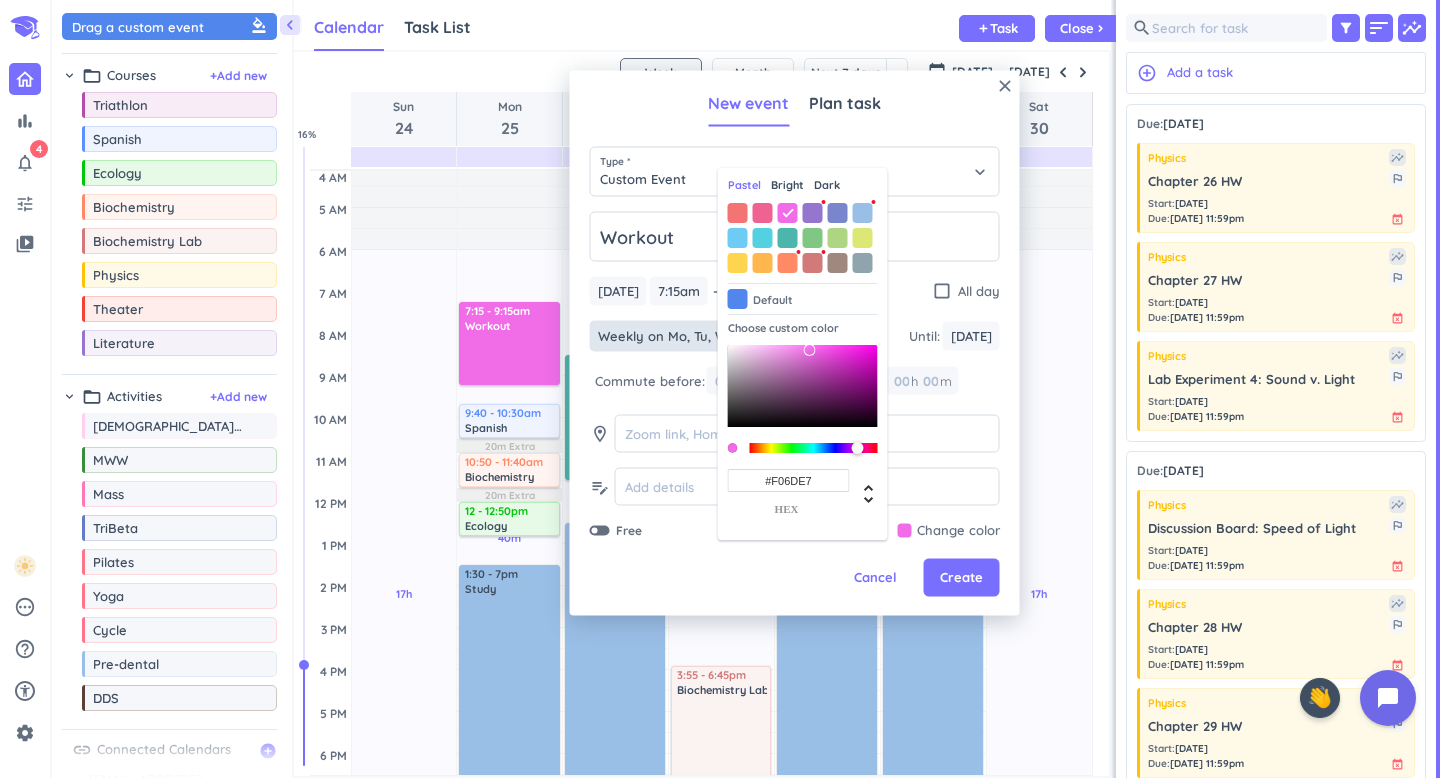 click on "Workout [DATE] [DATE]   7:15am 7:15am - 9:15am 9:15am check_box_outline_blank All day Weekly on Mo, Tu, We, Th, Fr, Sa keyboard_arrow_down Until :  [DATE] [DATE] Commute before: 00 h 00 m Commute after: 00 h 00 m room edit_note Free Change color Pastel Bright Dark Default Choose custom color #F06DE7 hex" at bounding box center [795, 376] 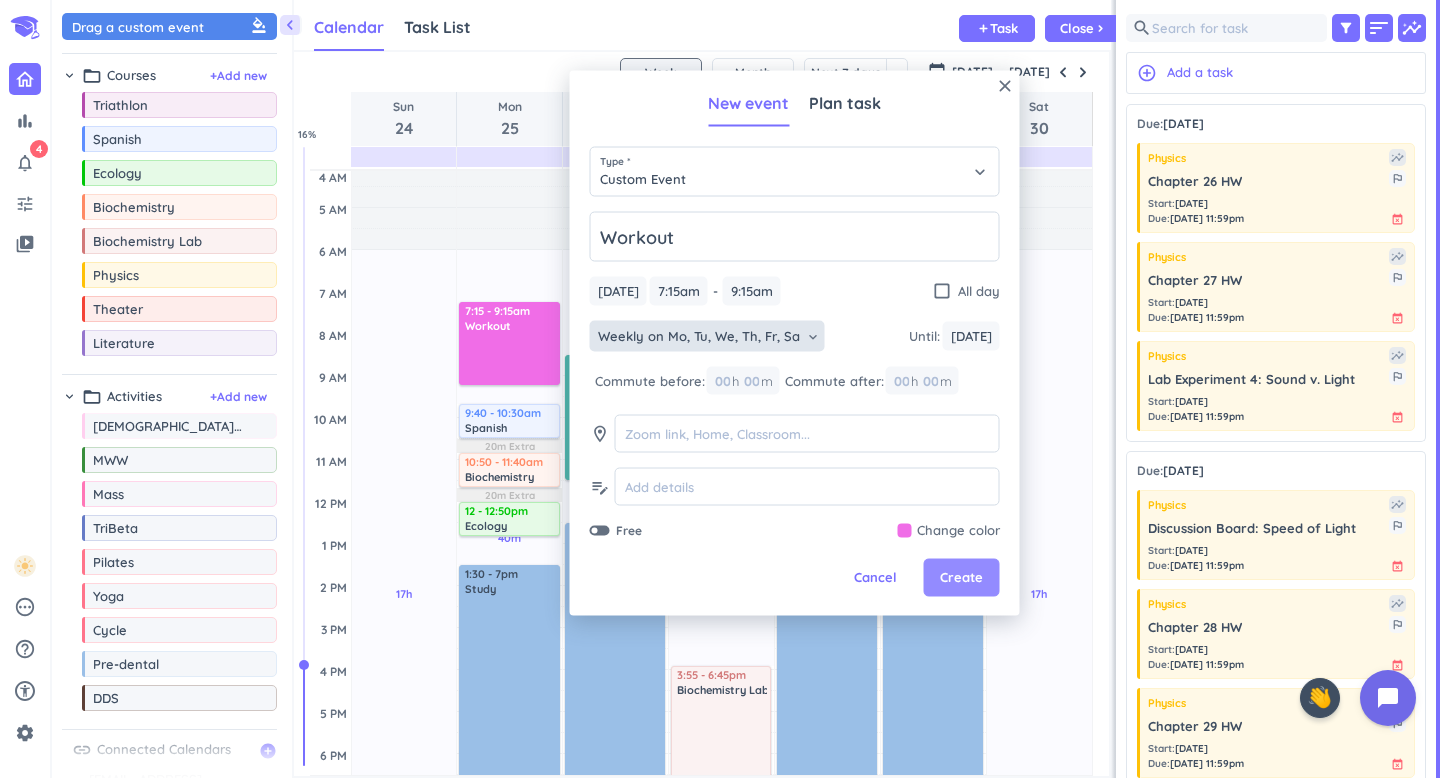 click on "Create" at bounding box center [962, 578] 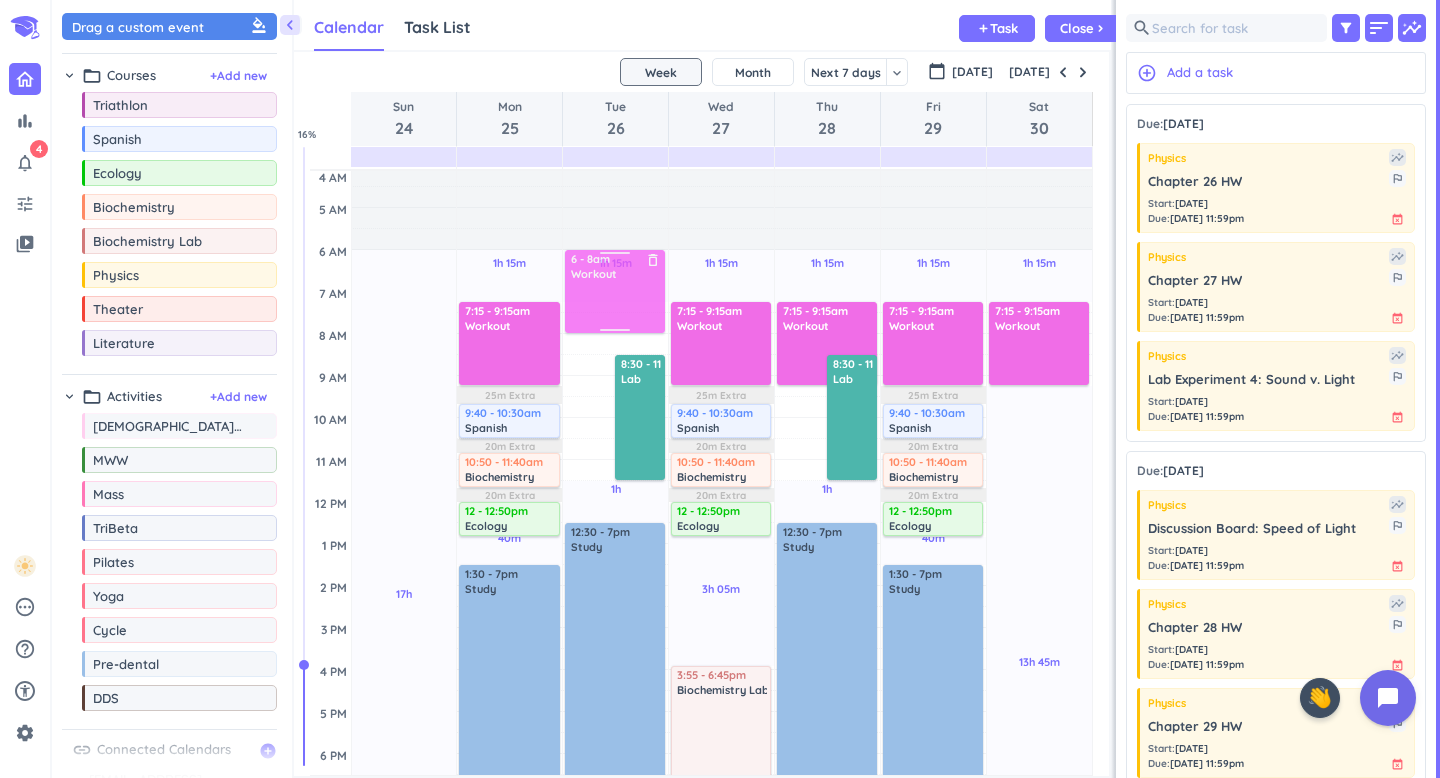 drag, startPoint x: 610, startPoint y: 331, endPoint x: 608, endPoint y: 288, distance: 43.046486 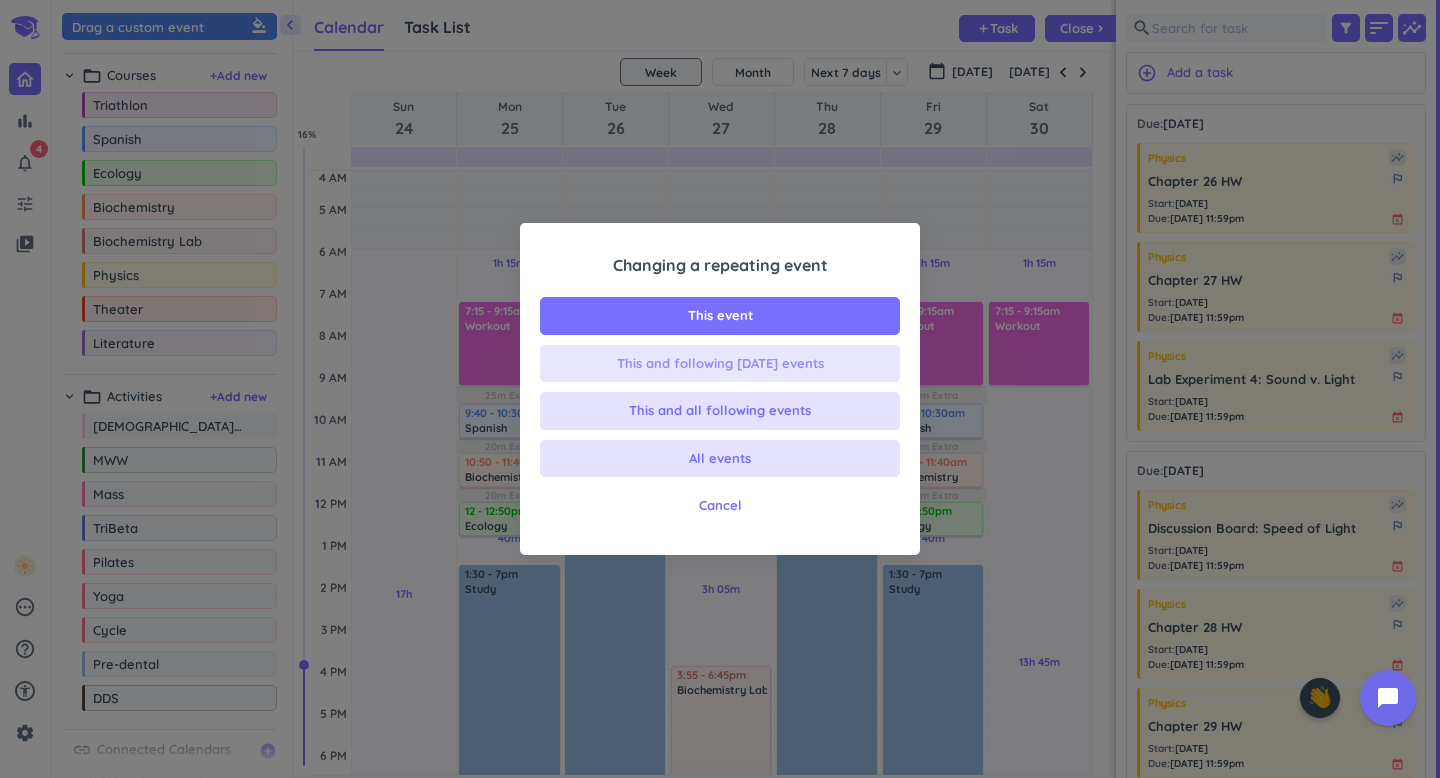click on "This and following [DATE] events" at bounding box center (720, 364) 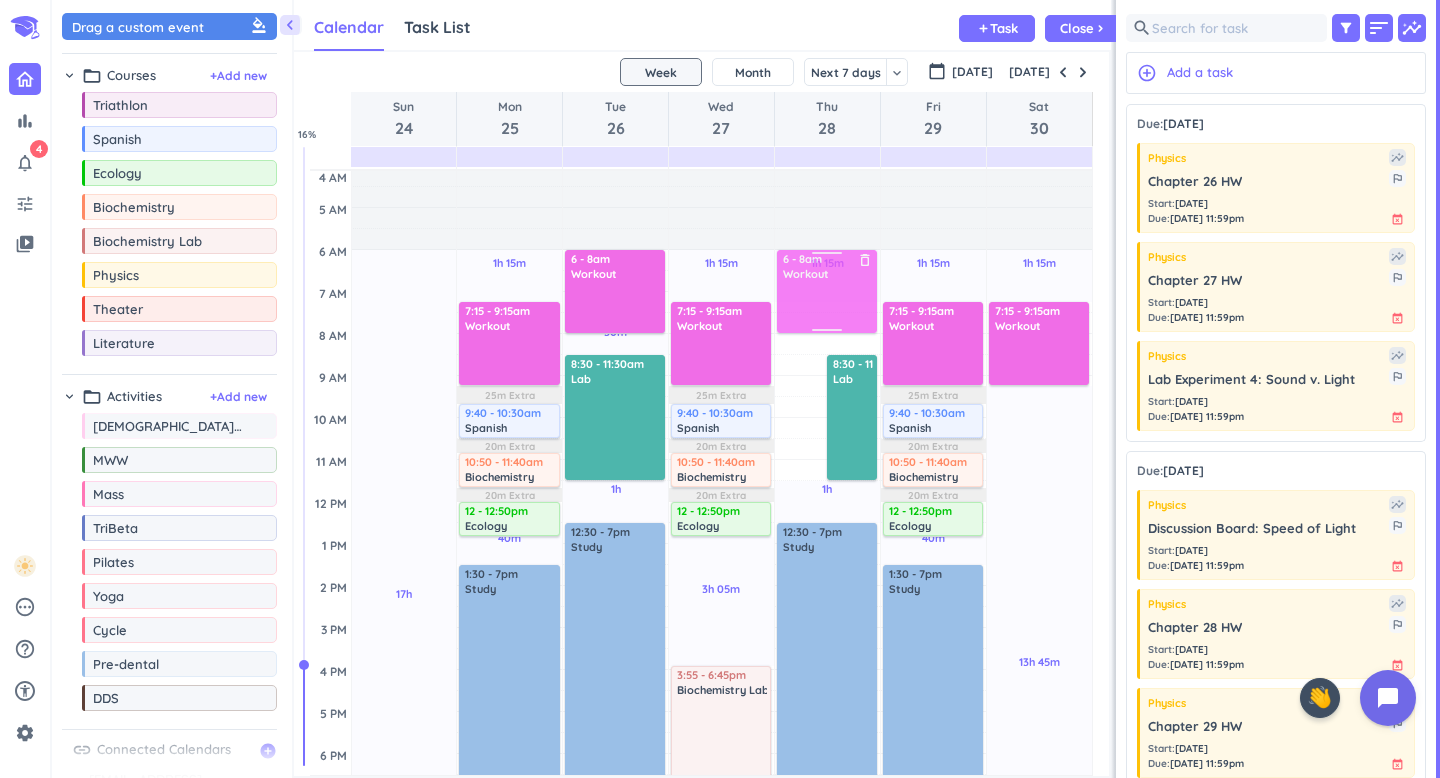 drag, startPoint x: 827, startPoint y: 336, endPoint x: 828, endPoint y: 276, distance: 60.00833 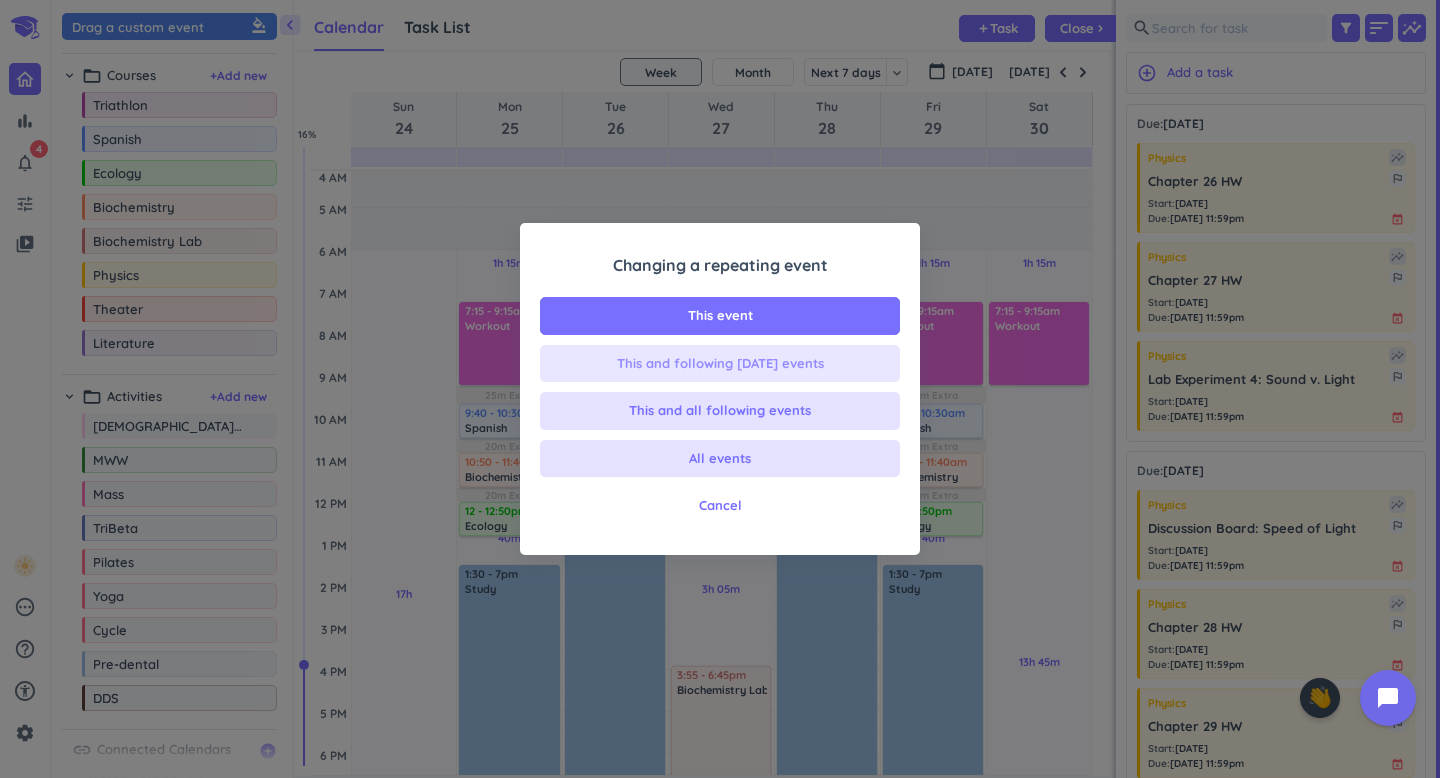 click on "This and following [DATE] events" at bounding box center (720, 364) 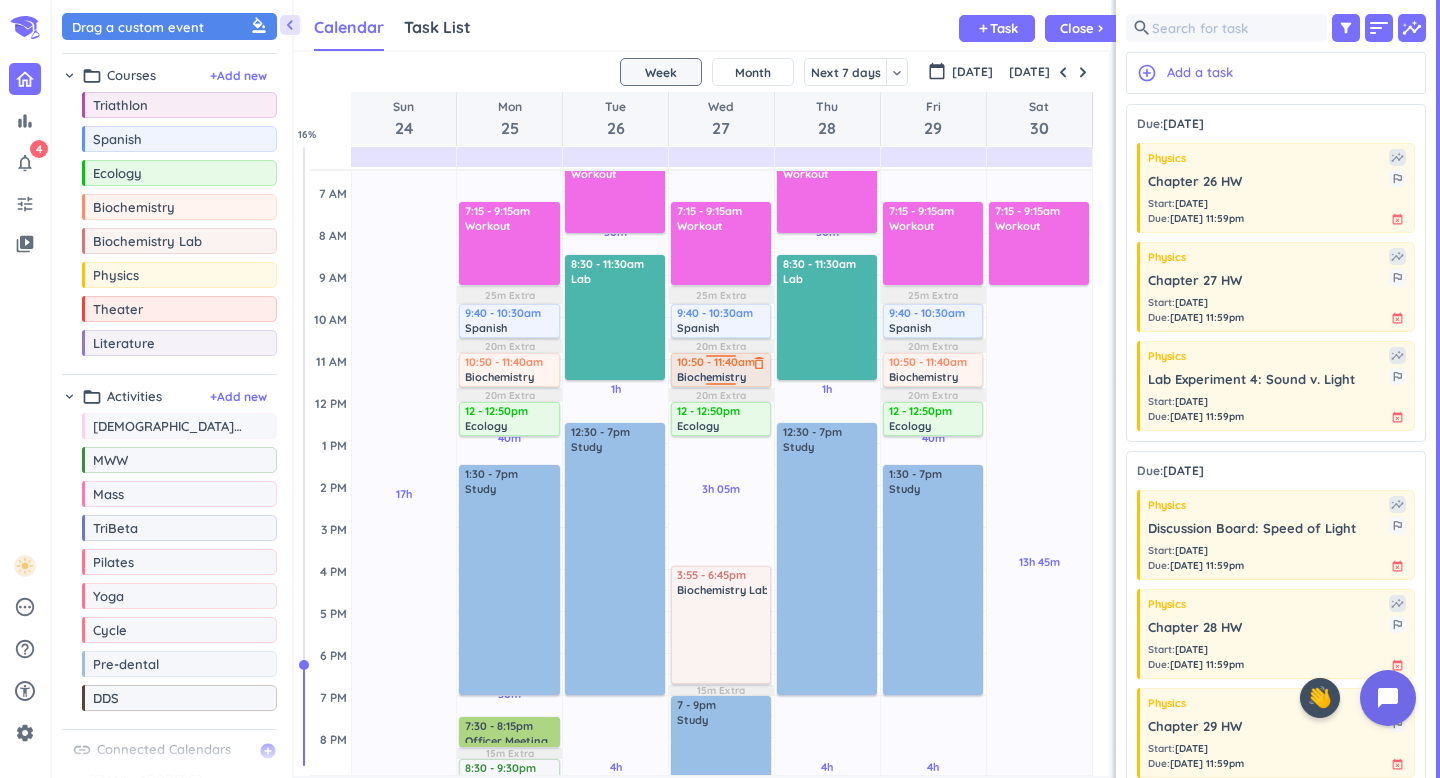 scroll, scrollTop: 104, scrollLeft: 0, axis: vertical 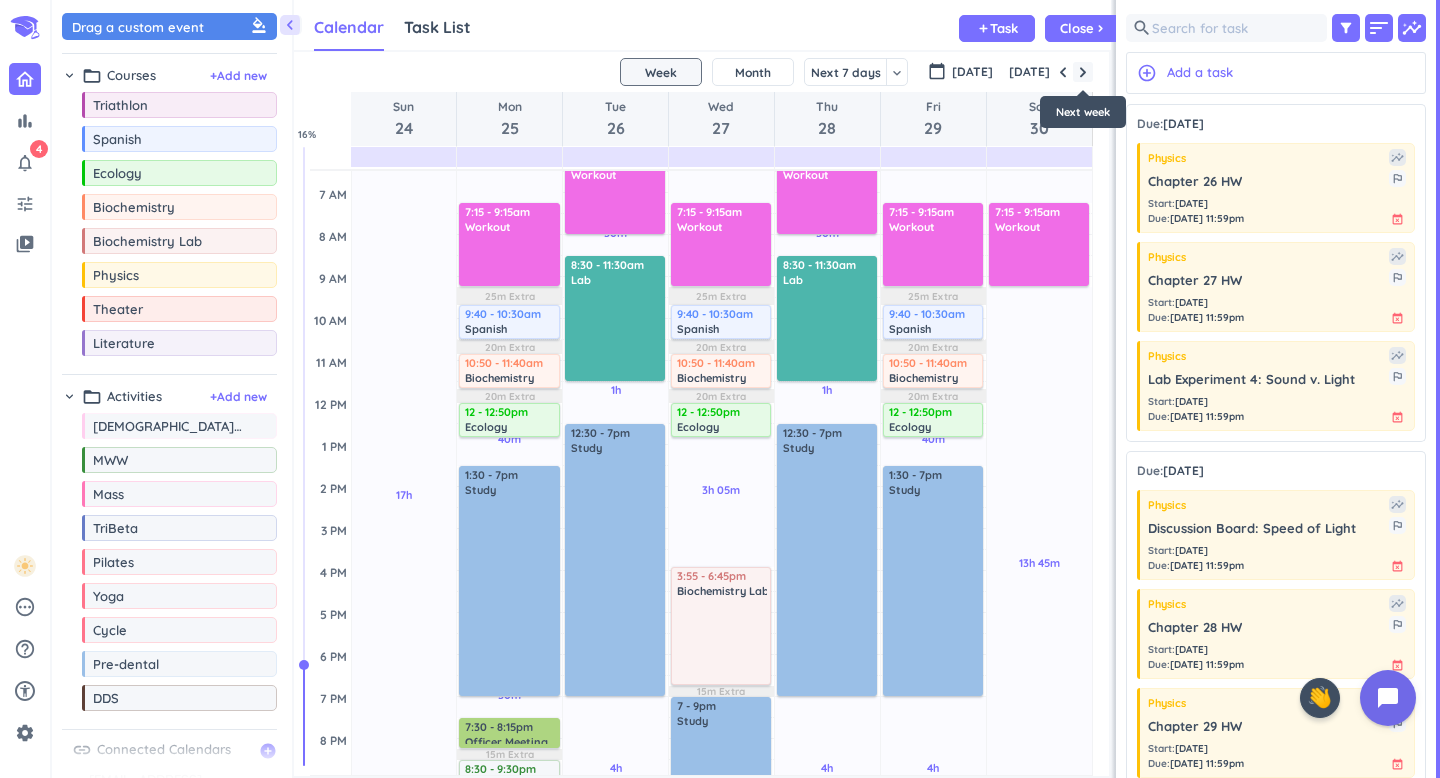 click at bounding box center [1083, 72] 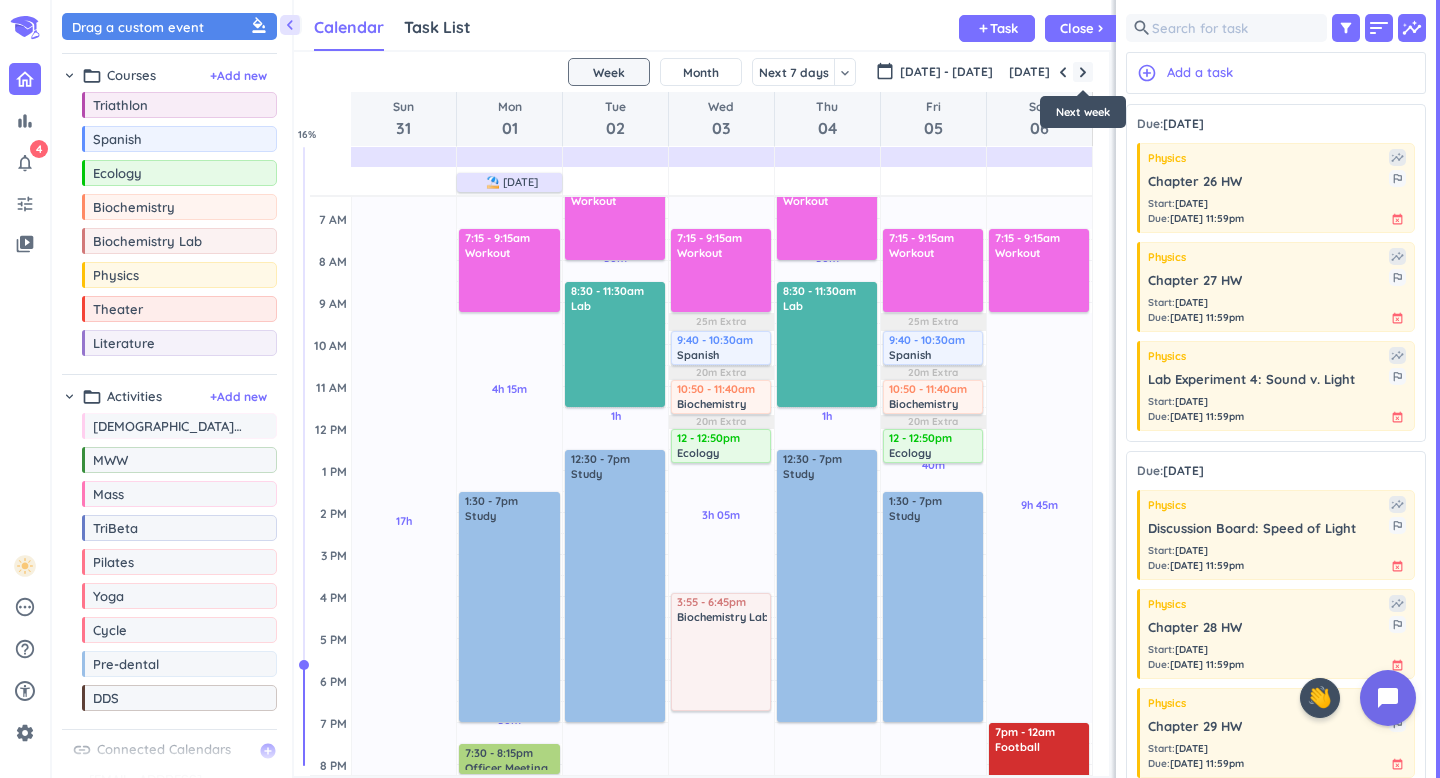 scroll, scrollTop: 85, scrollLeft: 0, axis: vertical 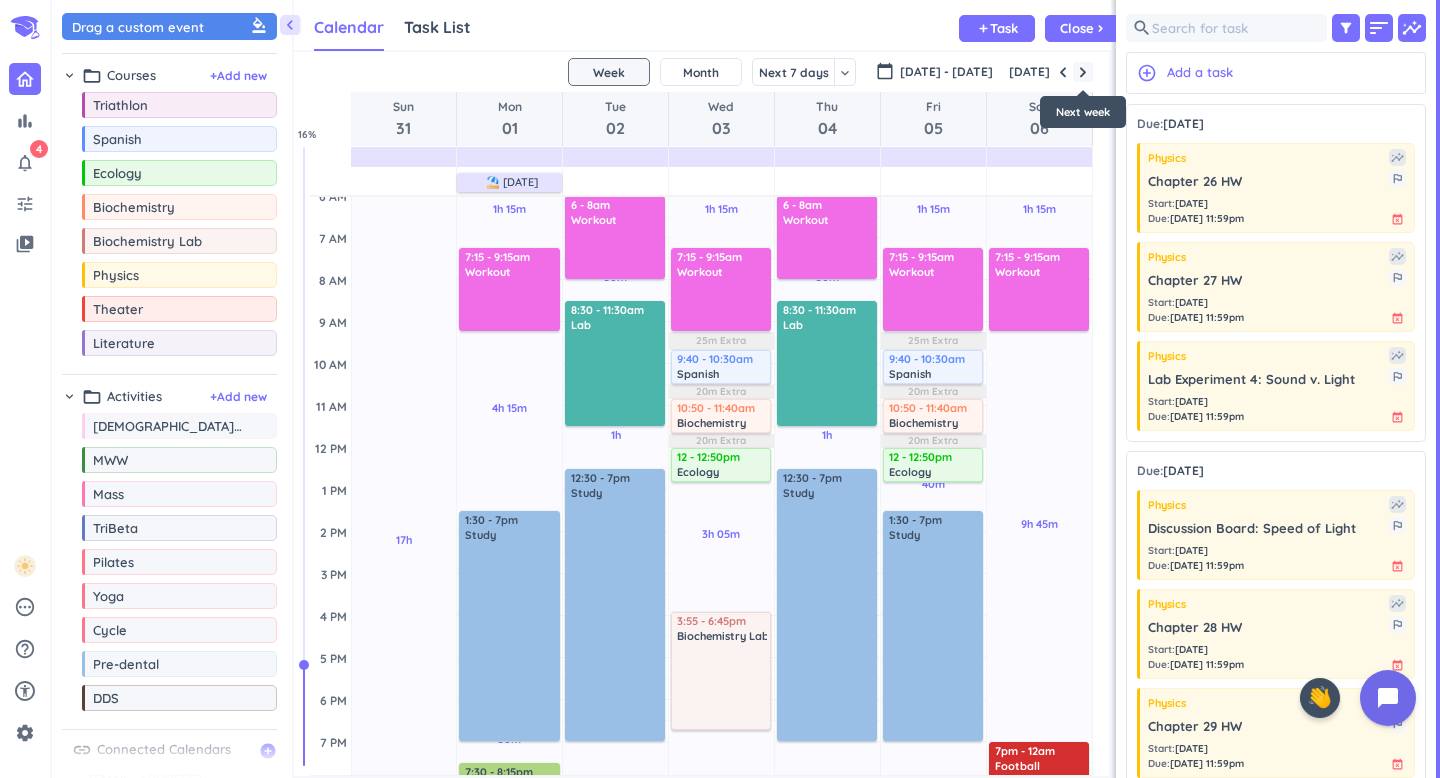 click at bounding box center [1083, 72] 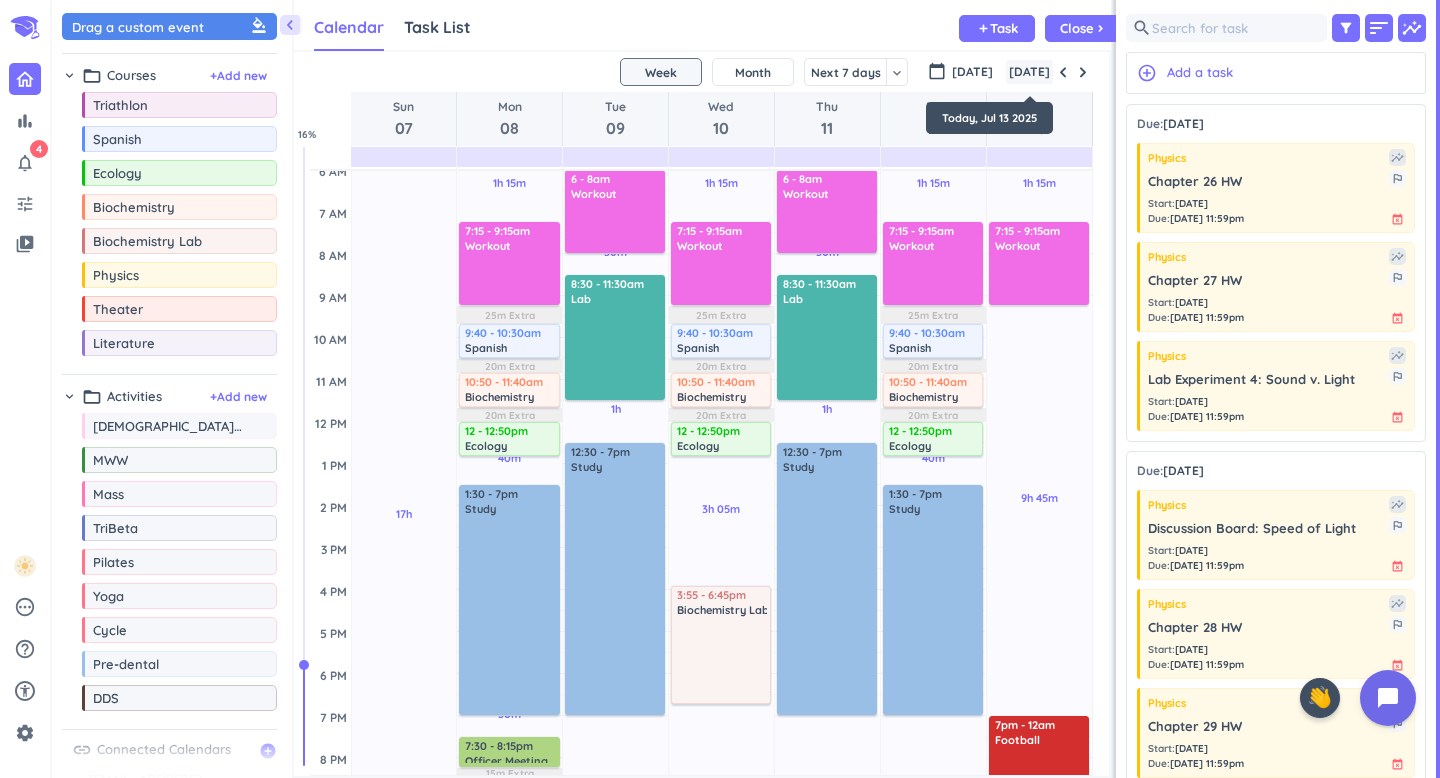 click on "[DATE]" at bounding box center (1029, 72) 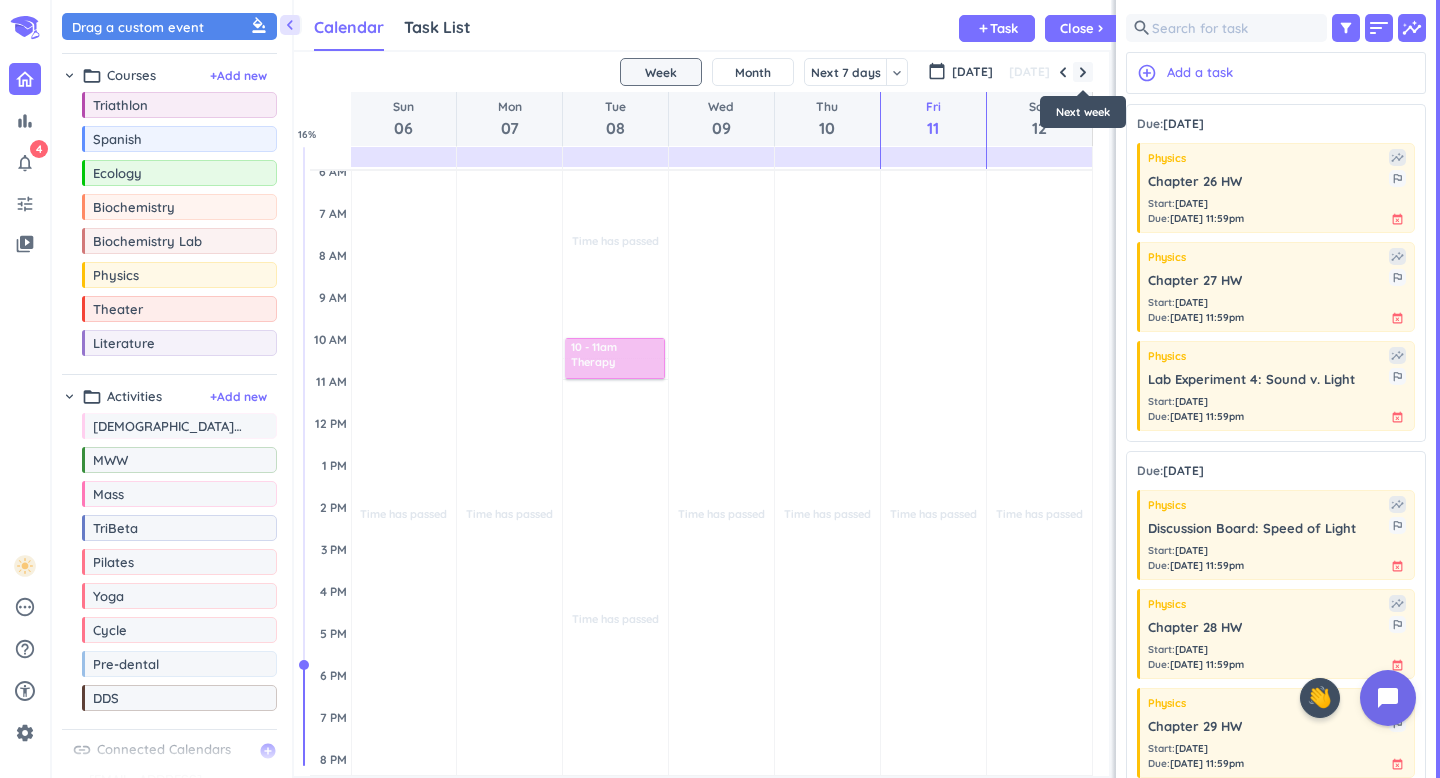 click at bounding box center (1083, 72) 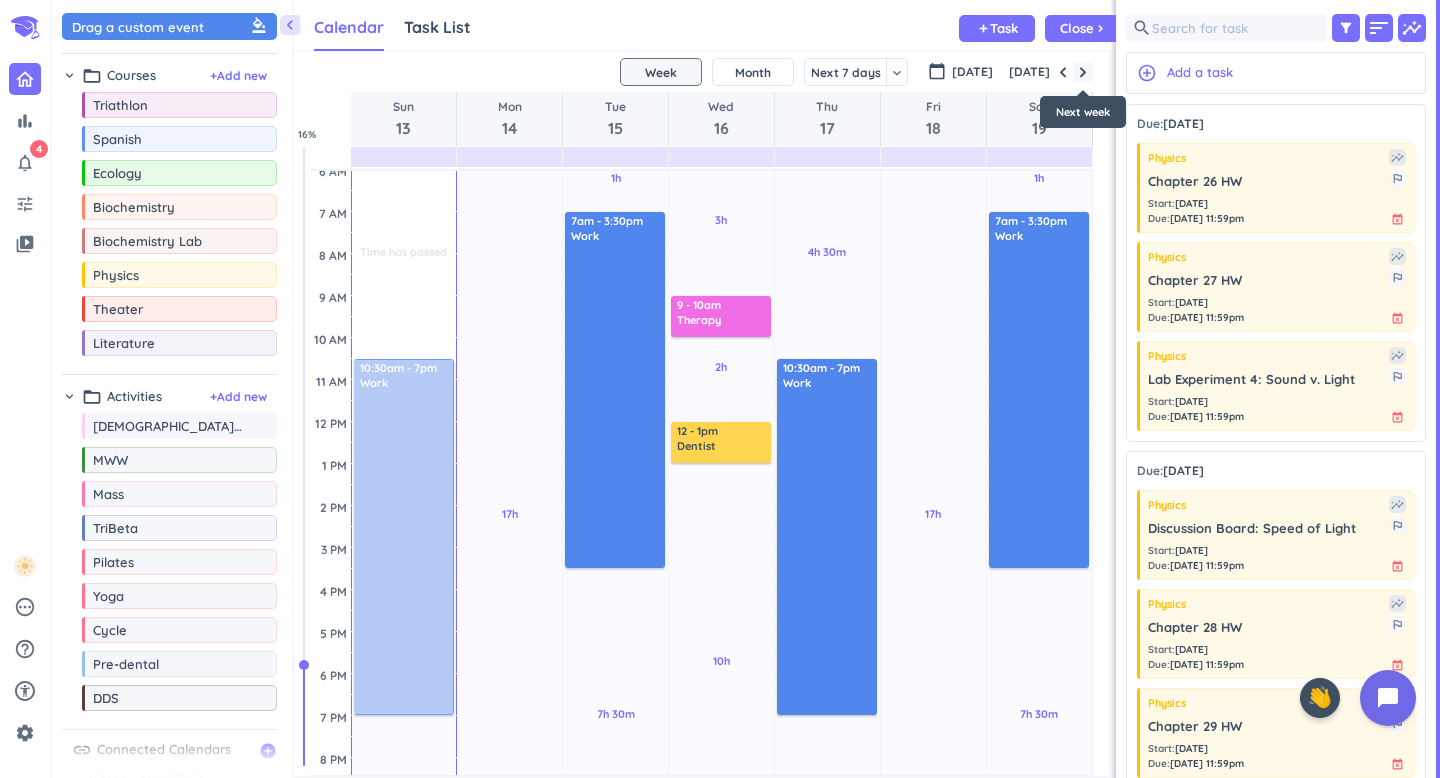 click at bounding box center [1083, 72] 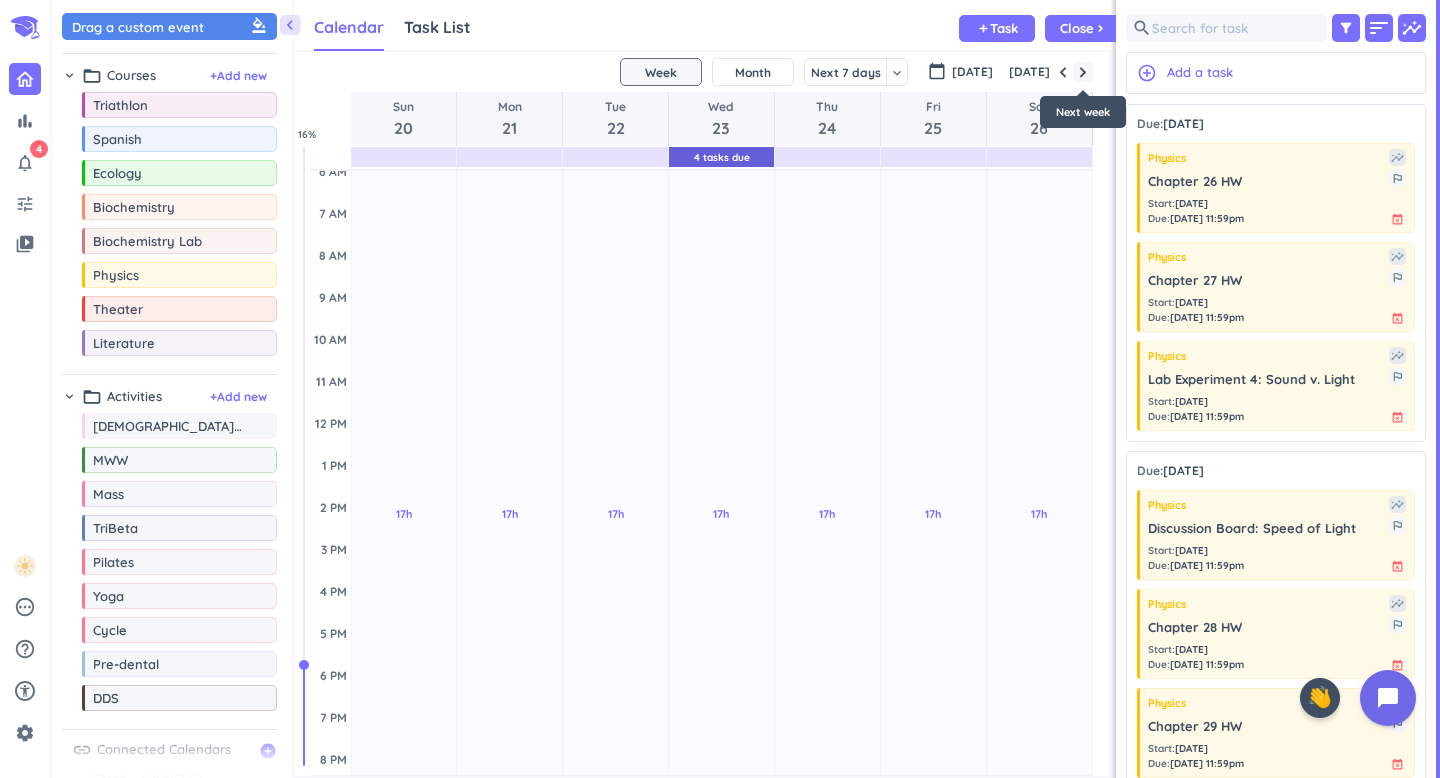 click at bounding box center [1083, 72] 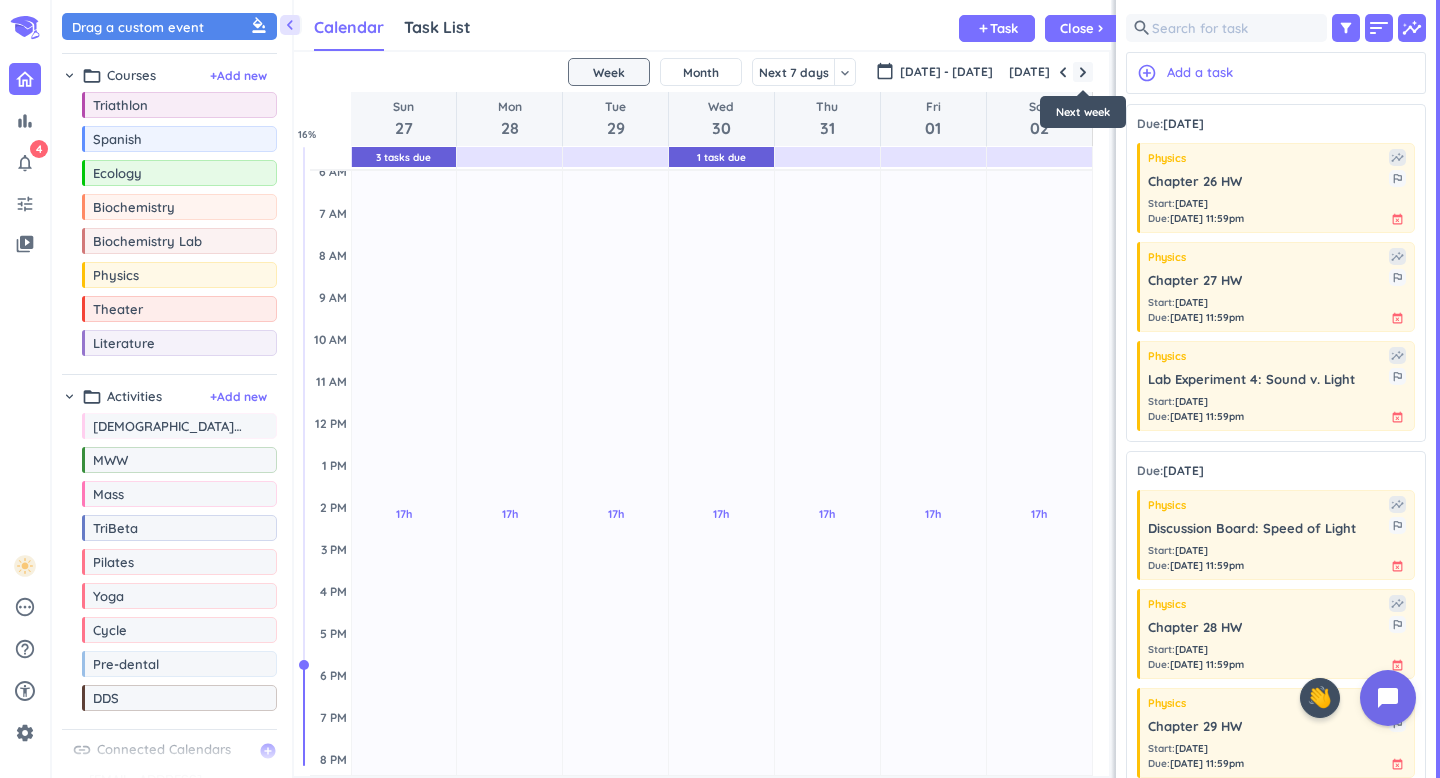 click at bounding box center (1083, 72) 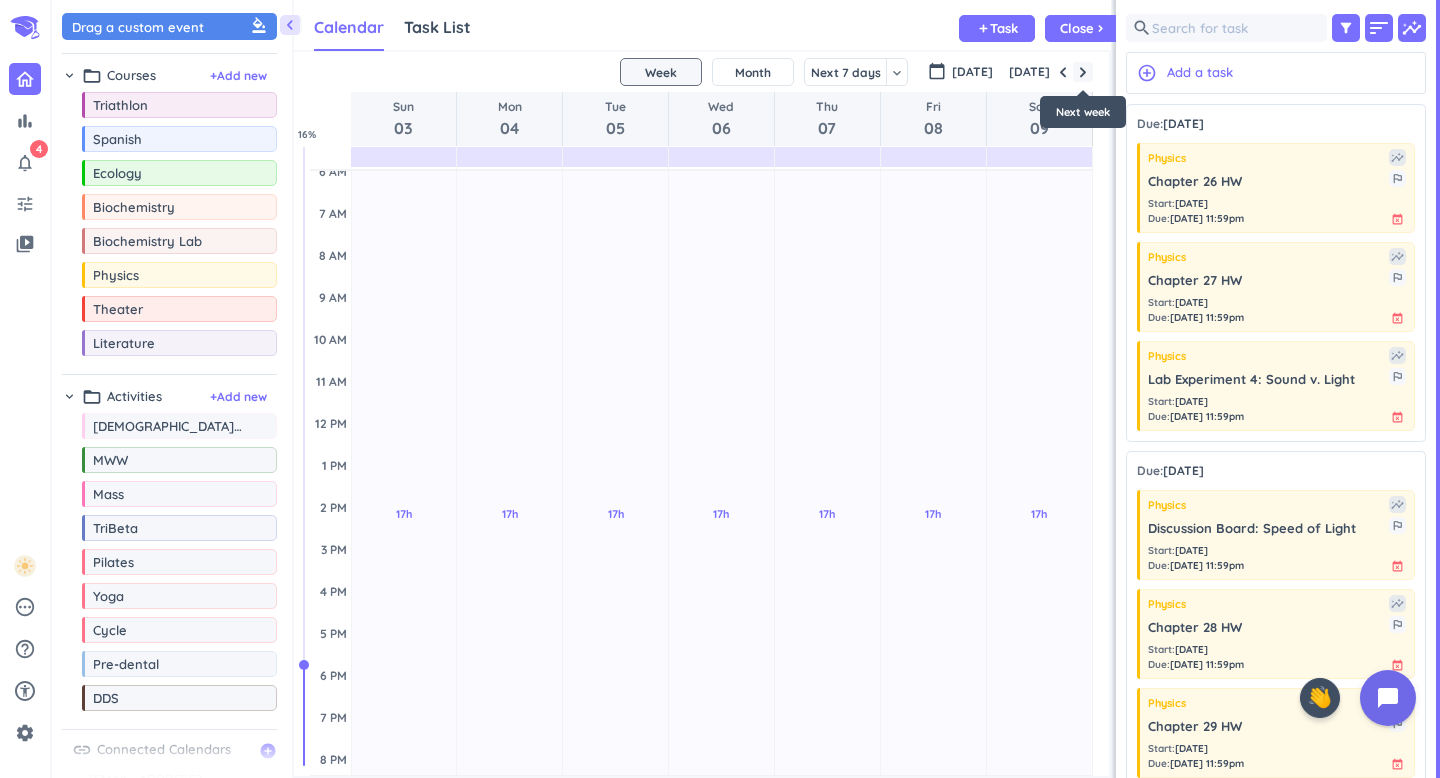 click at bounding box center [1083, 72] 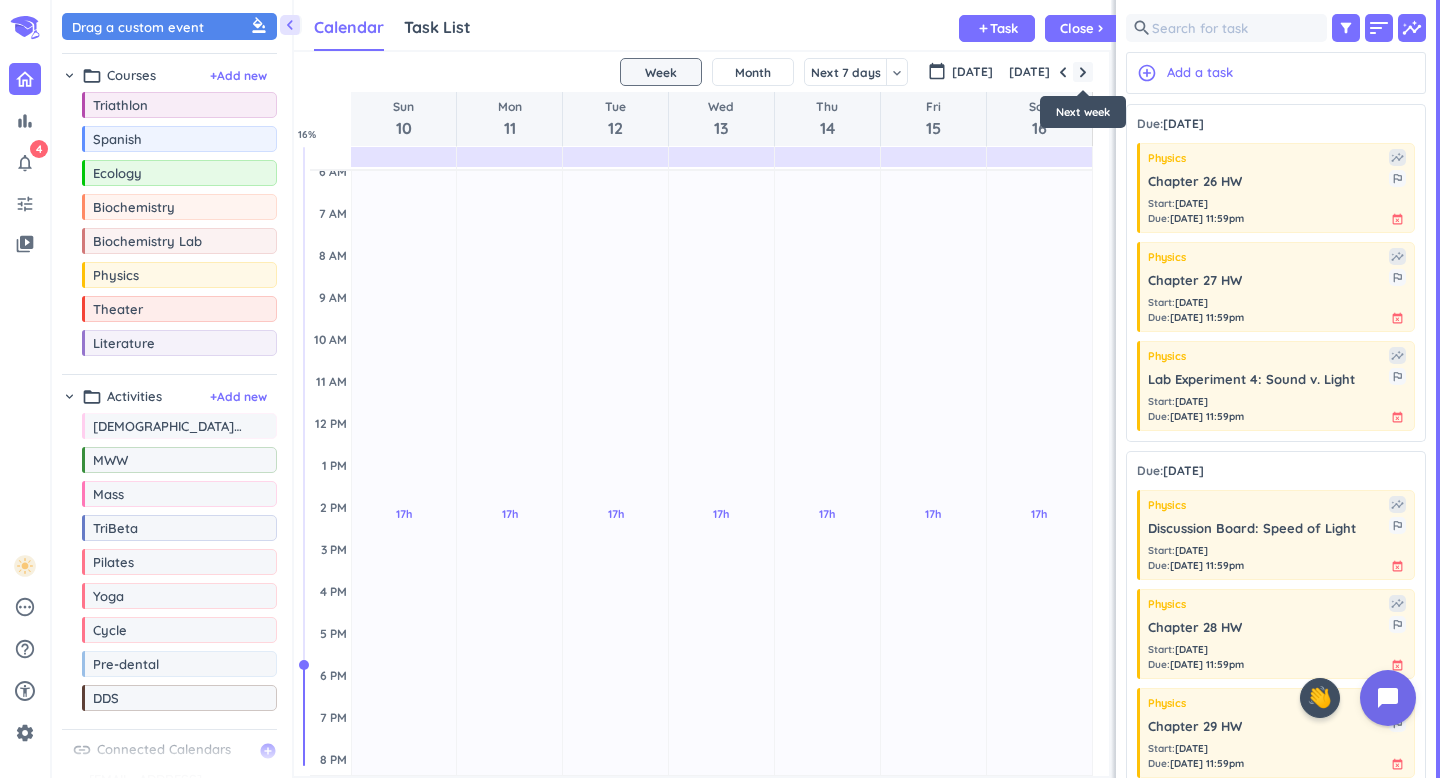 click at bounding box center (1083, 72) 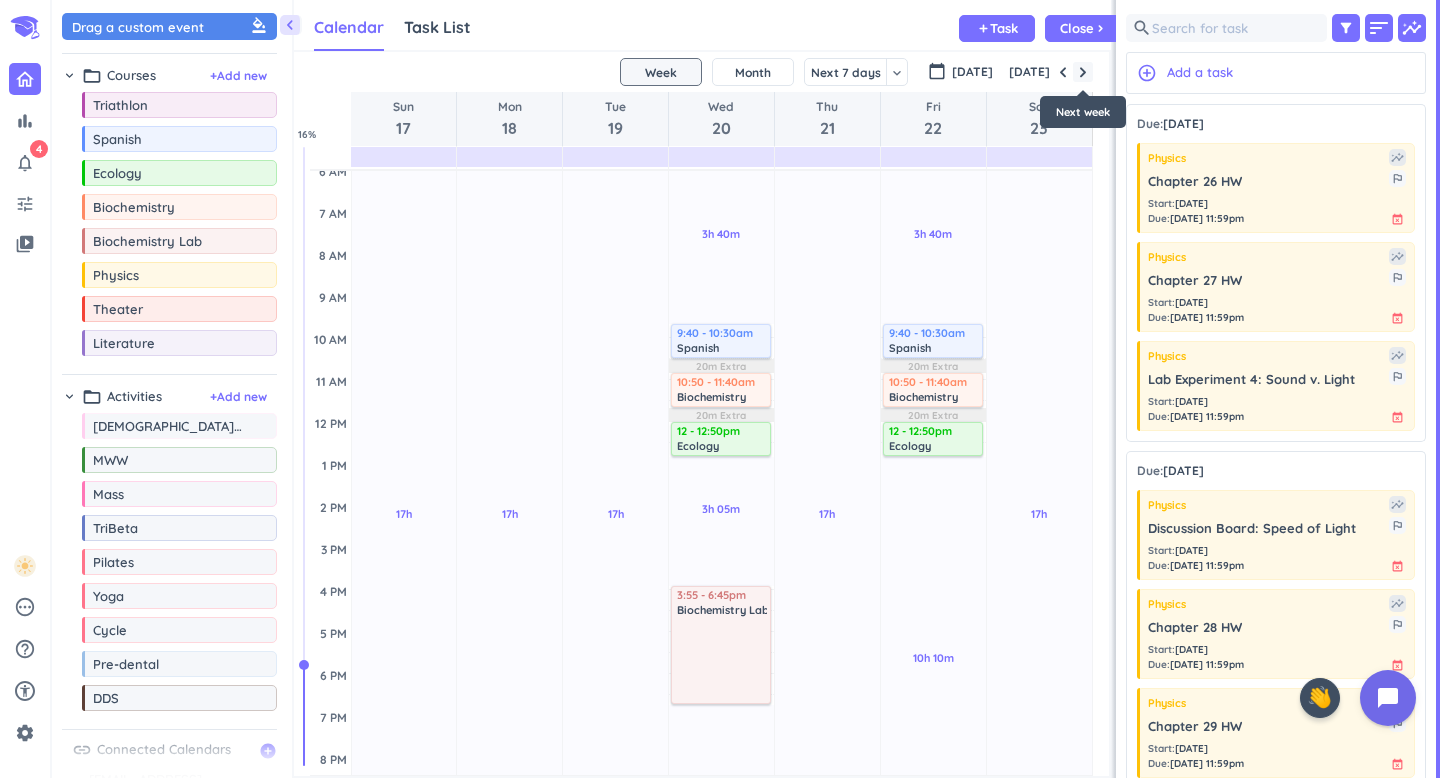 click at bounding box center (1083, 72) 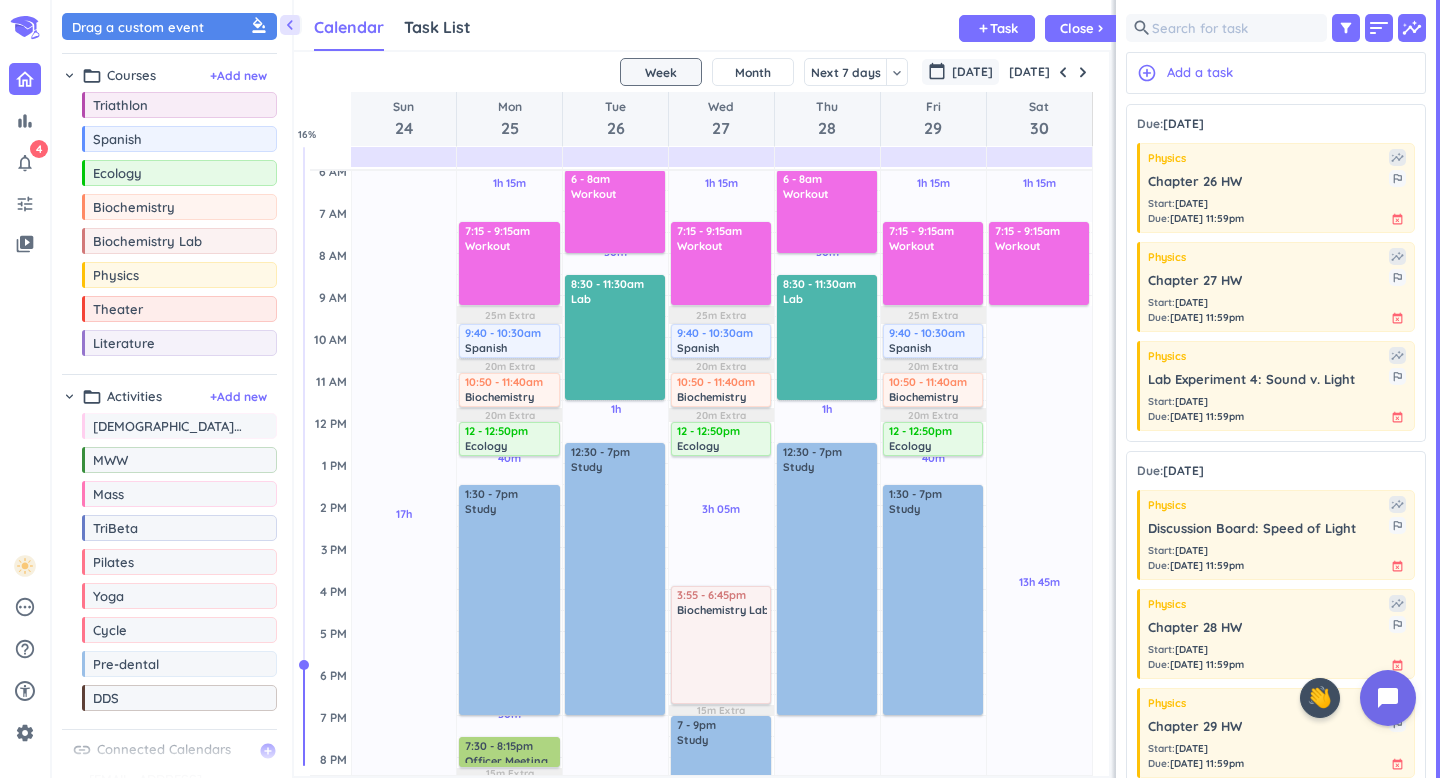 click on "calendar_today [DATE]" at bounding box center [960, 72] 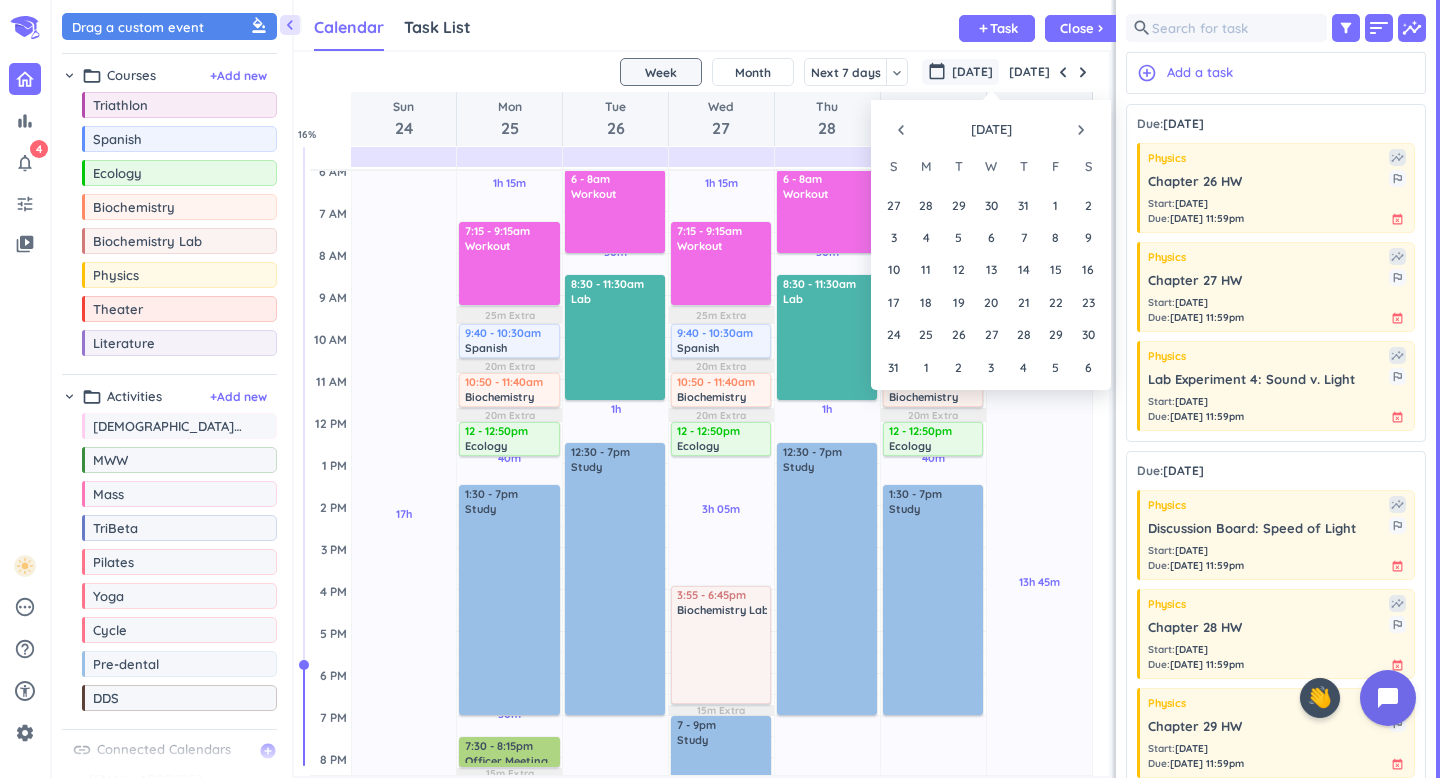 click on "navigate_next" at bounding box center [1081, 130] 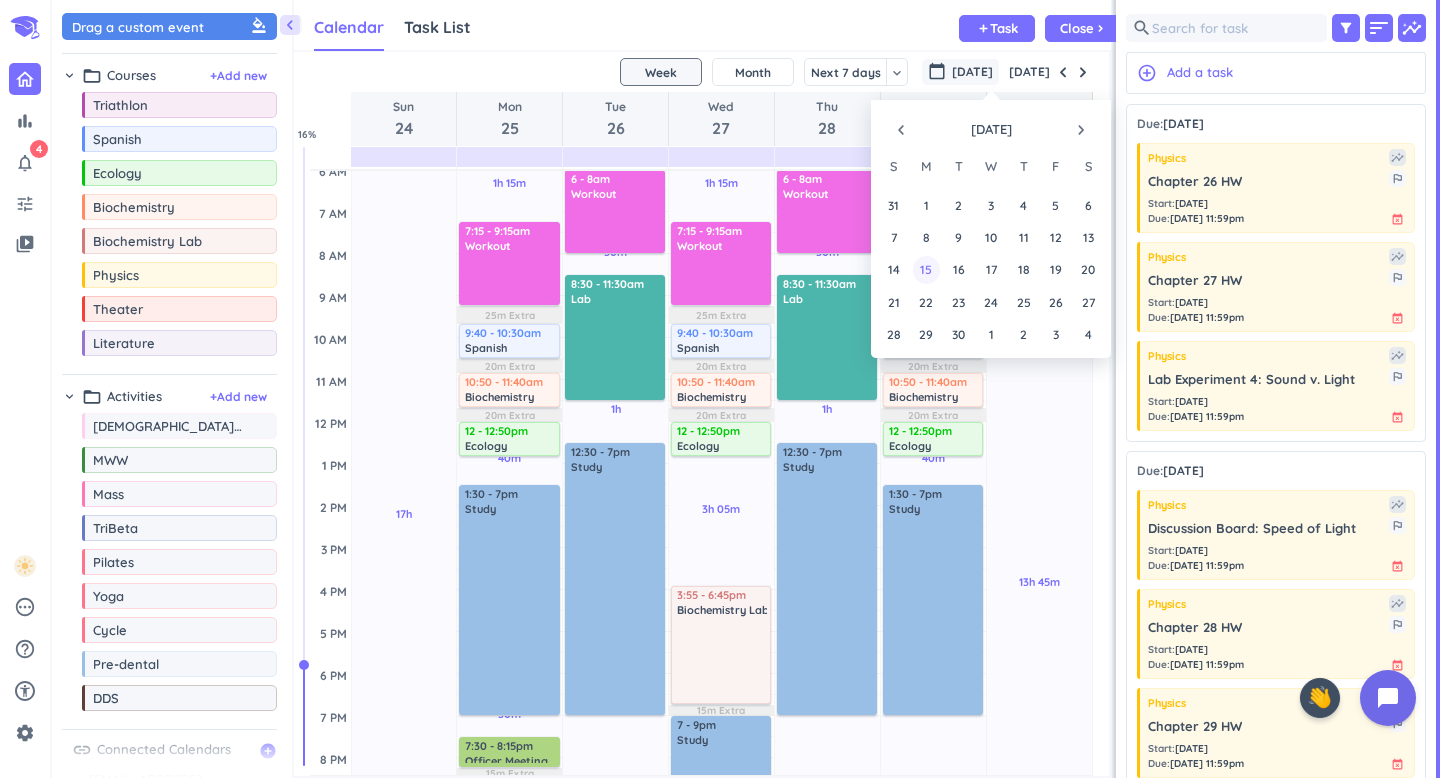 click on "15" at bounding box center (926, 269) 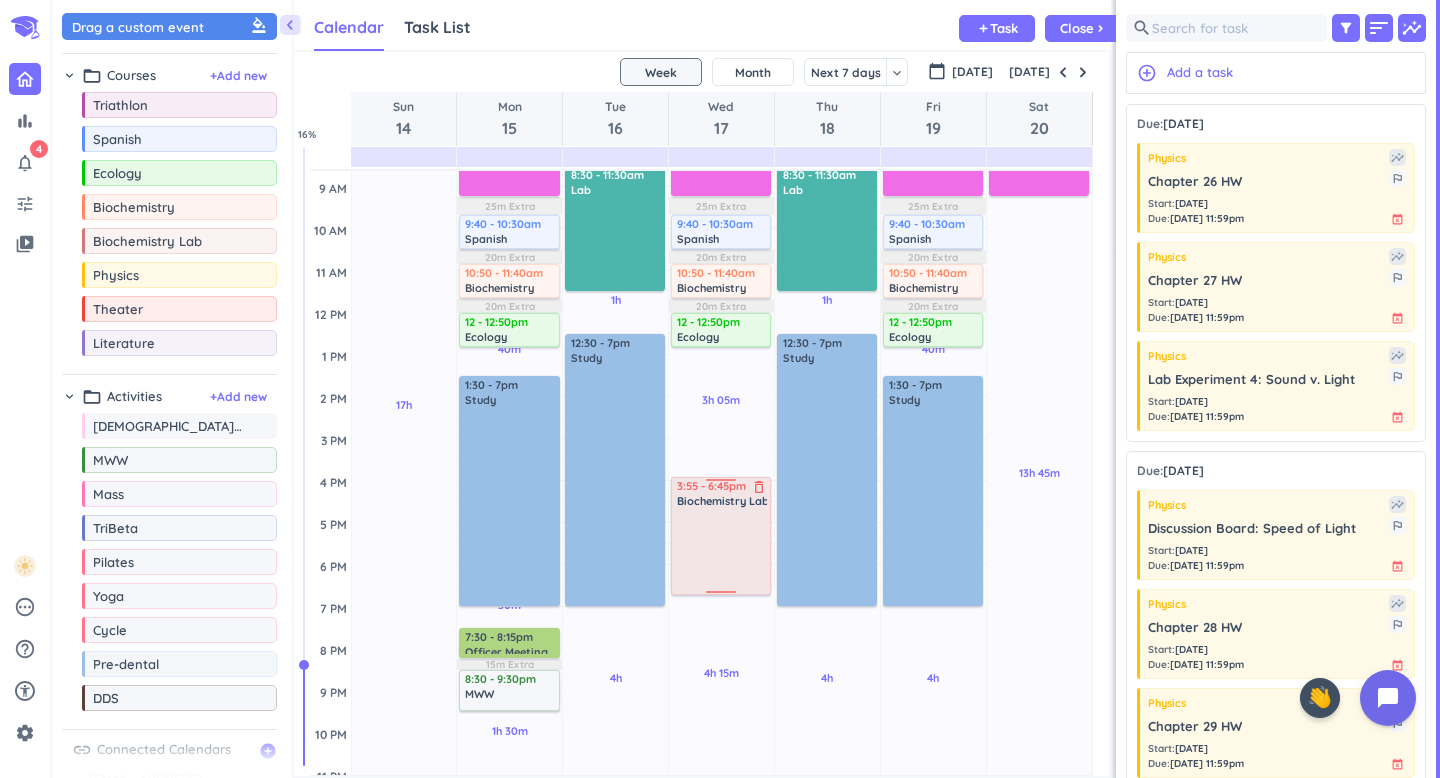 scroll, scrollTop: 246, scrollLeft: 0, axis: vertical 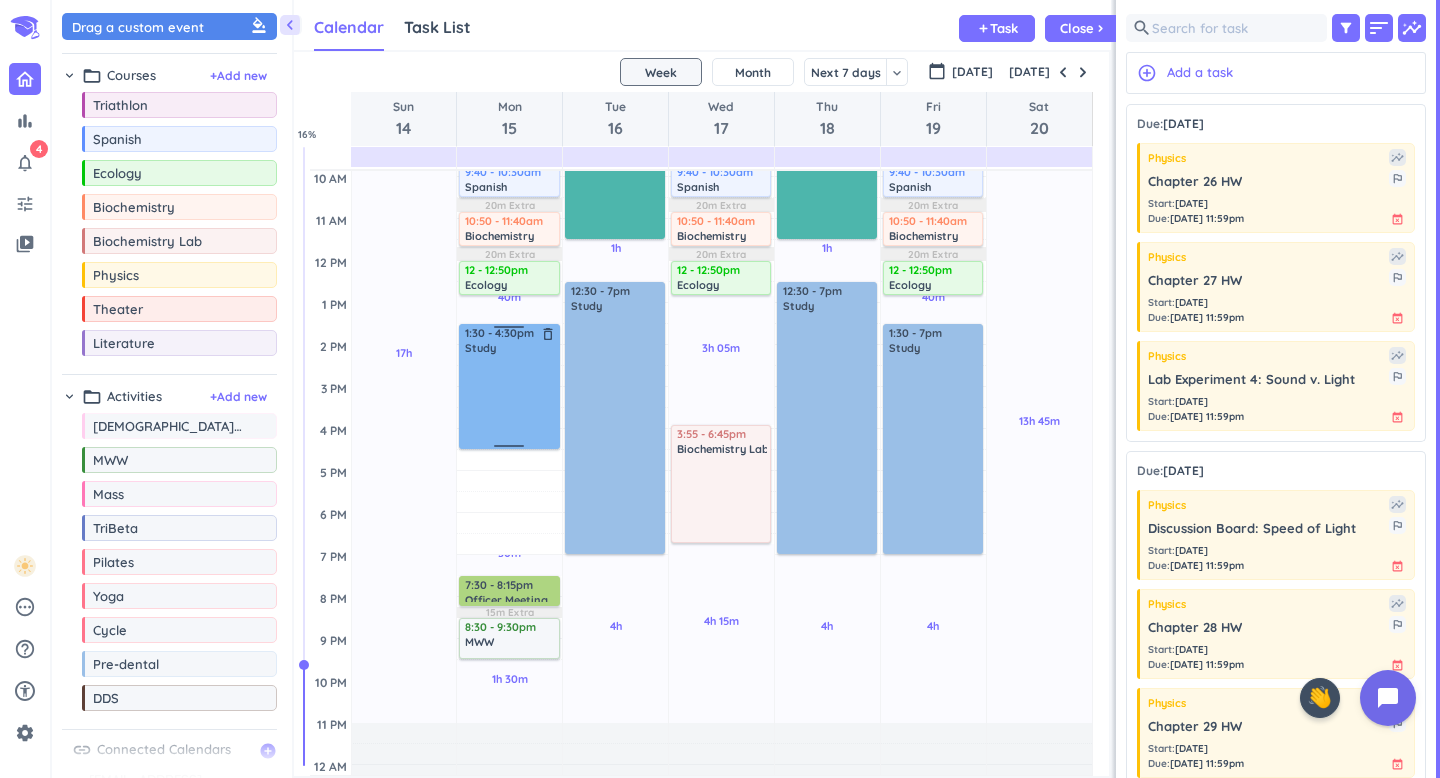 drag, startPoint x: 511, startPoint y: 550, endPoint x: 507, endPoint y: 447, distance: 103.077644 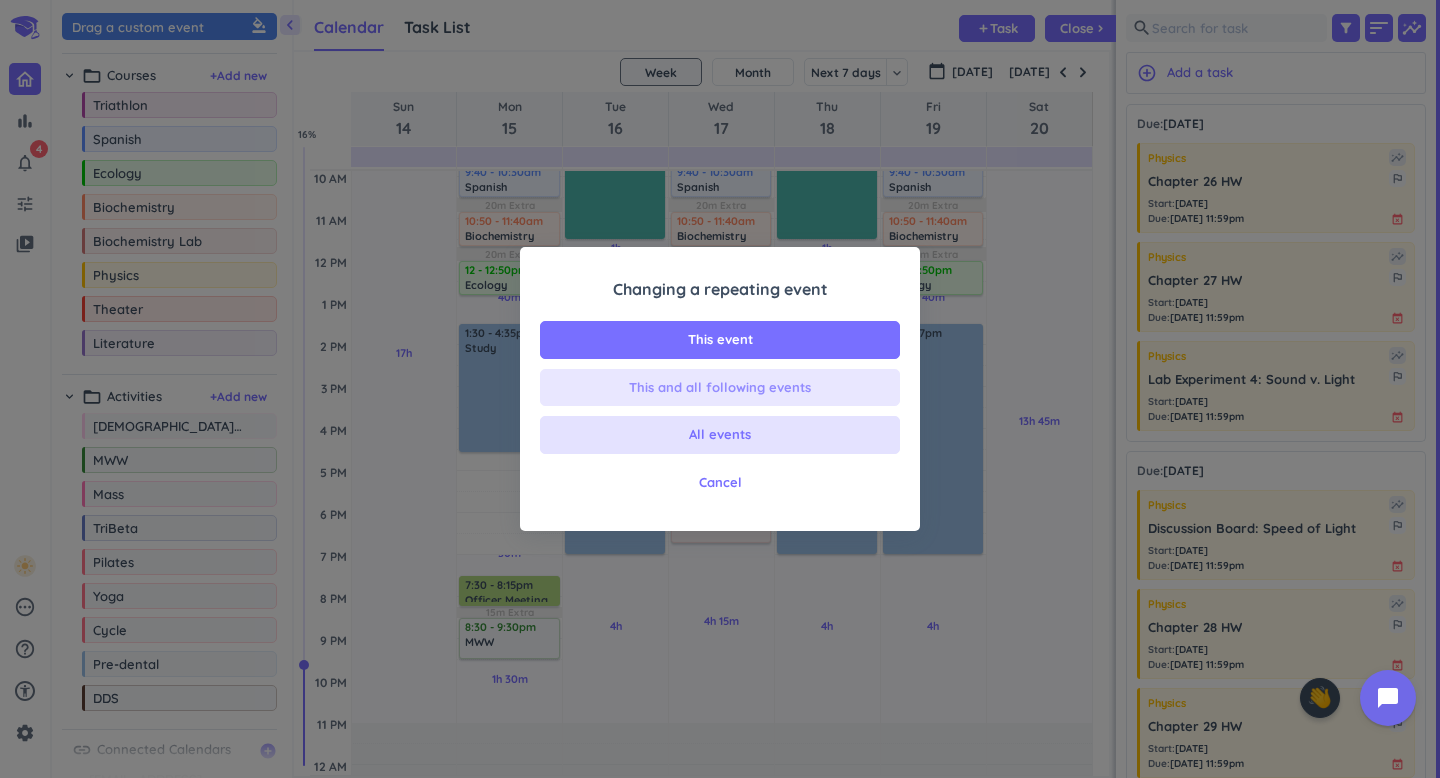click on "This and all following events" at bounding box center [720, 388] 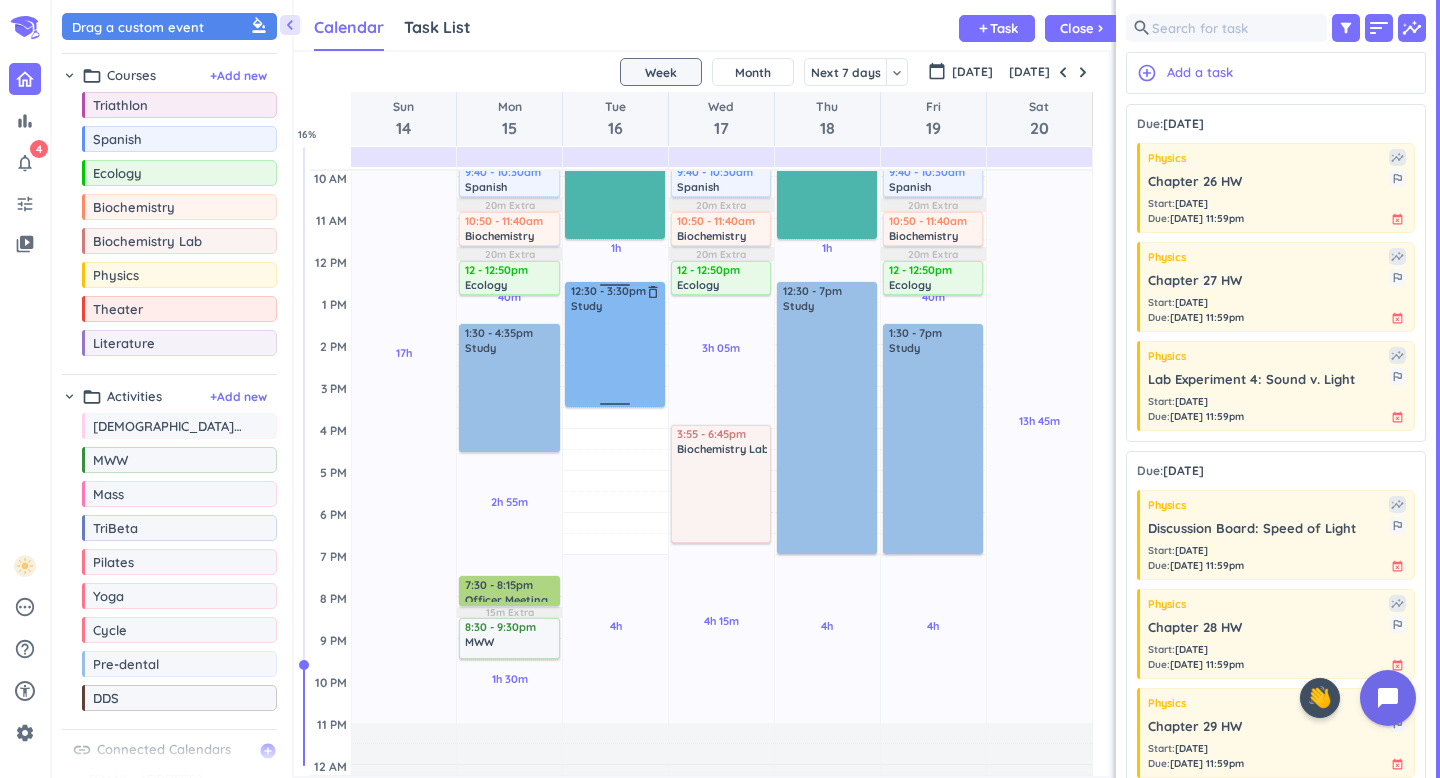 drag, startPoint x: 615, startPoint y: 551, endPoint x: 625, endPoint y: 407, distance: 144.3468 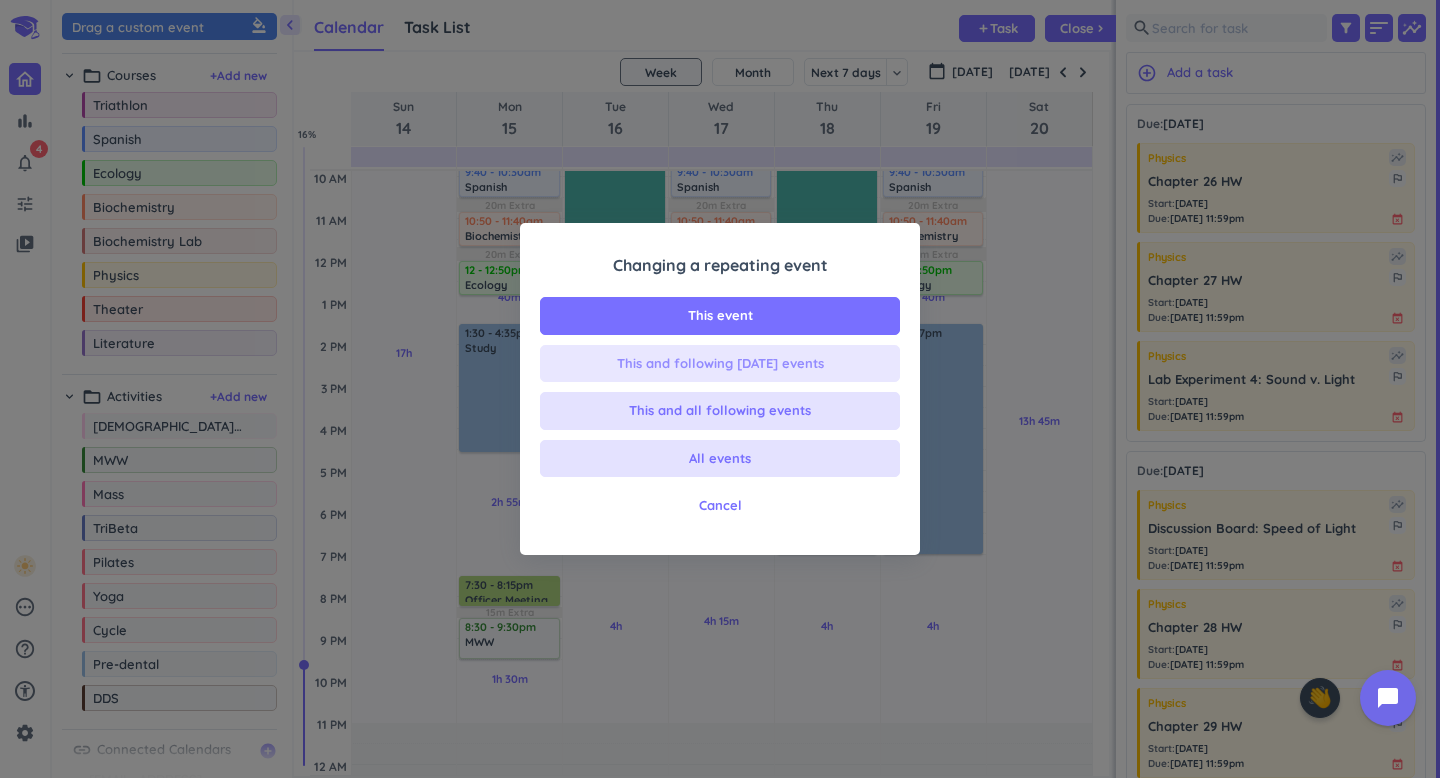 click on "This and following [DATE] events" at bounding box center (720, 364) 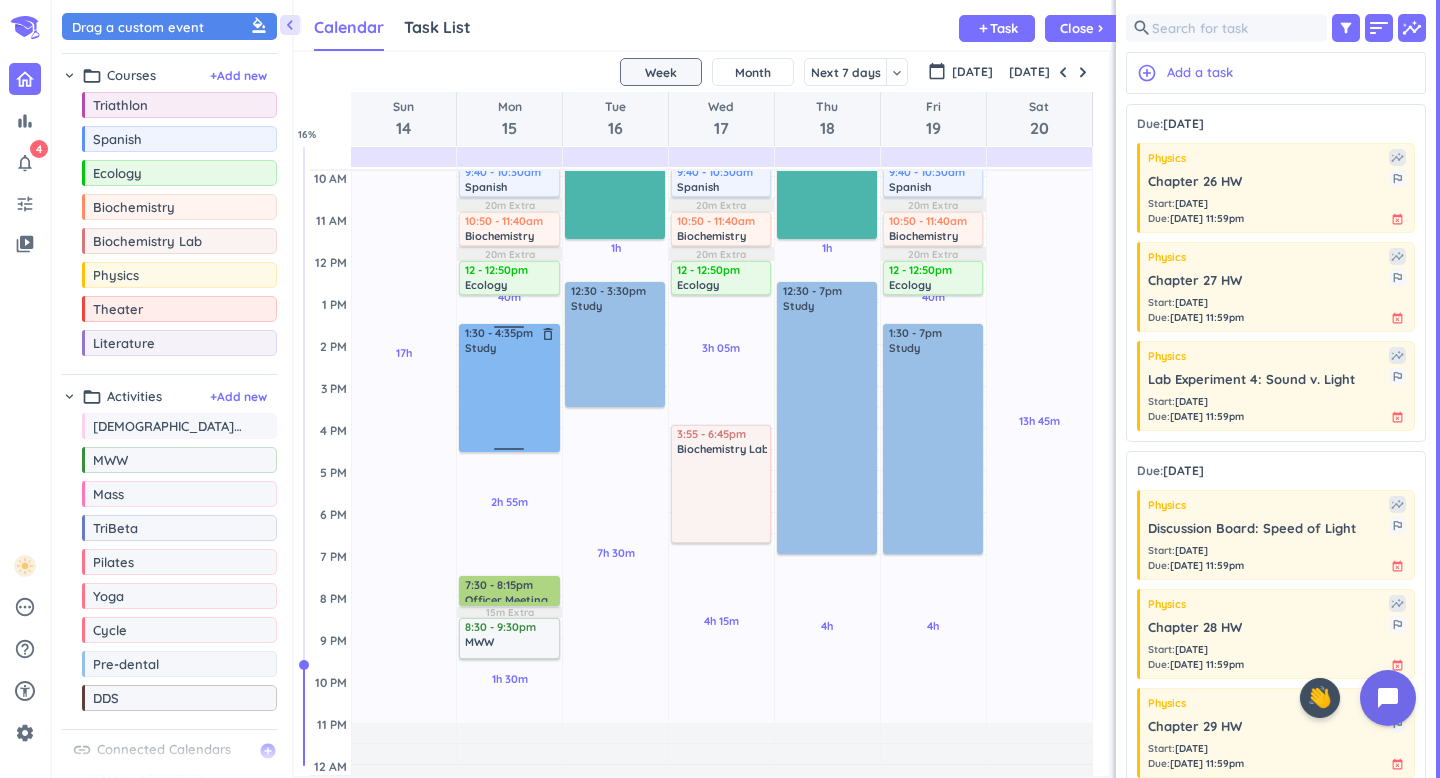 click at bounding box center (510, 402) 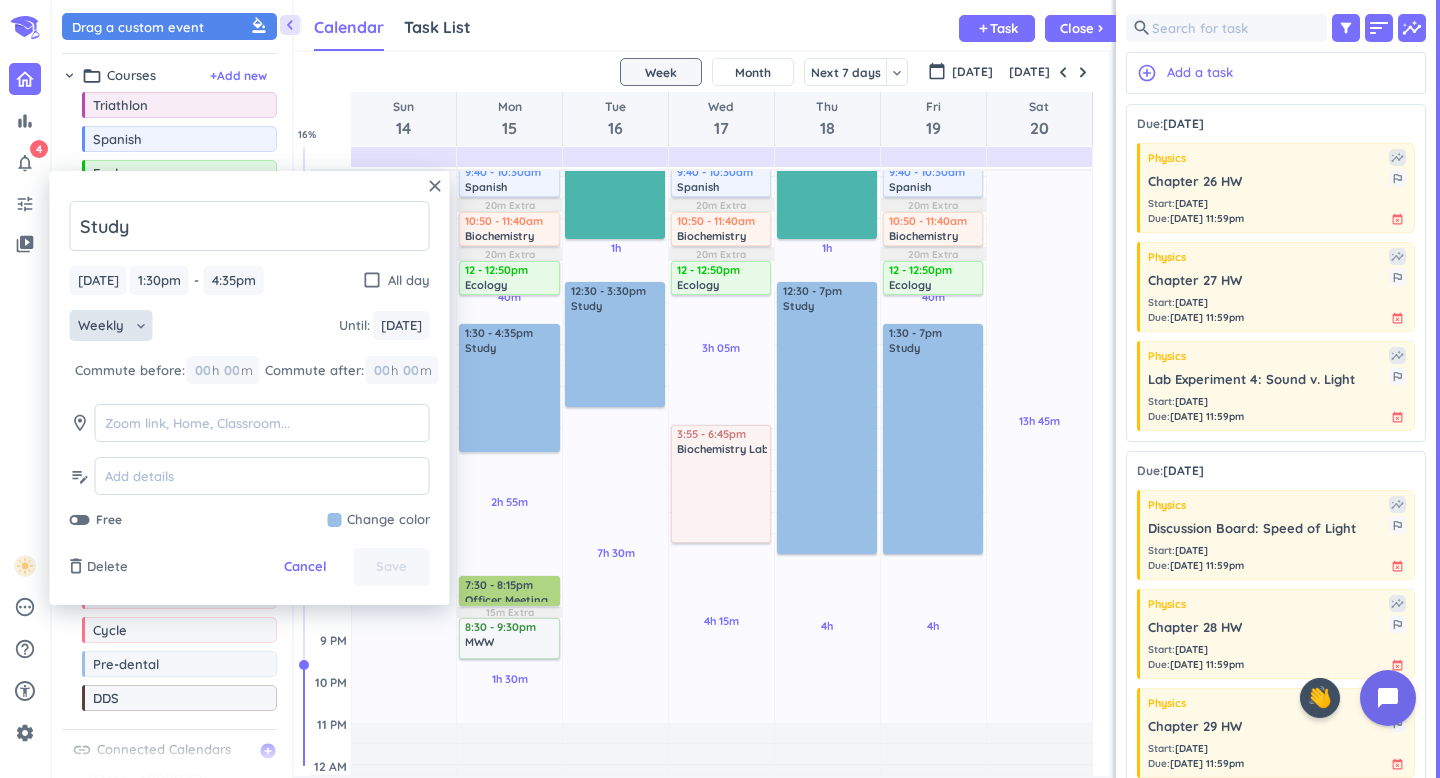 click on "Weekly keyboard_arrow_down" at bounding box center [111, 326] 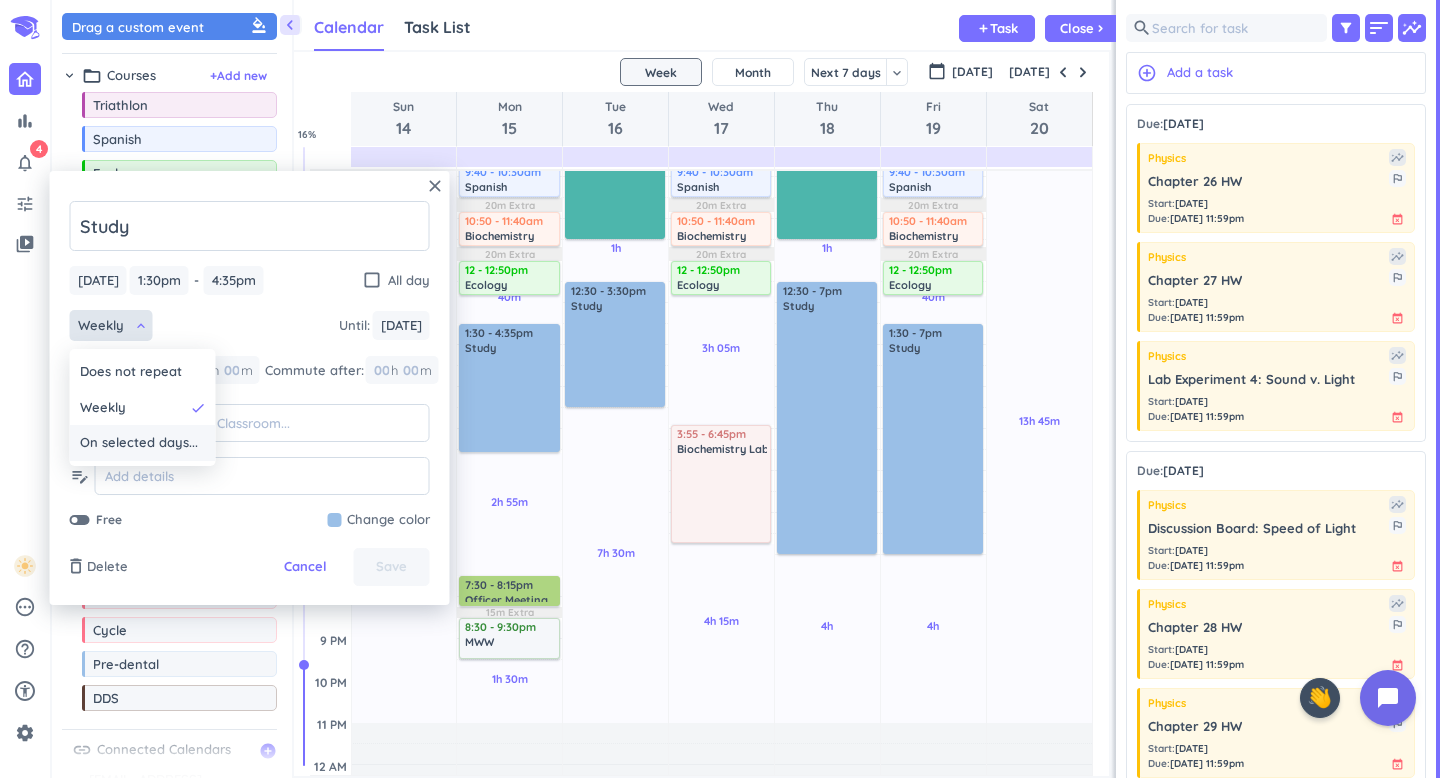 click on "On selected days..." at bounding box center (139, 443) 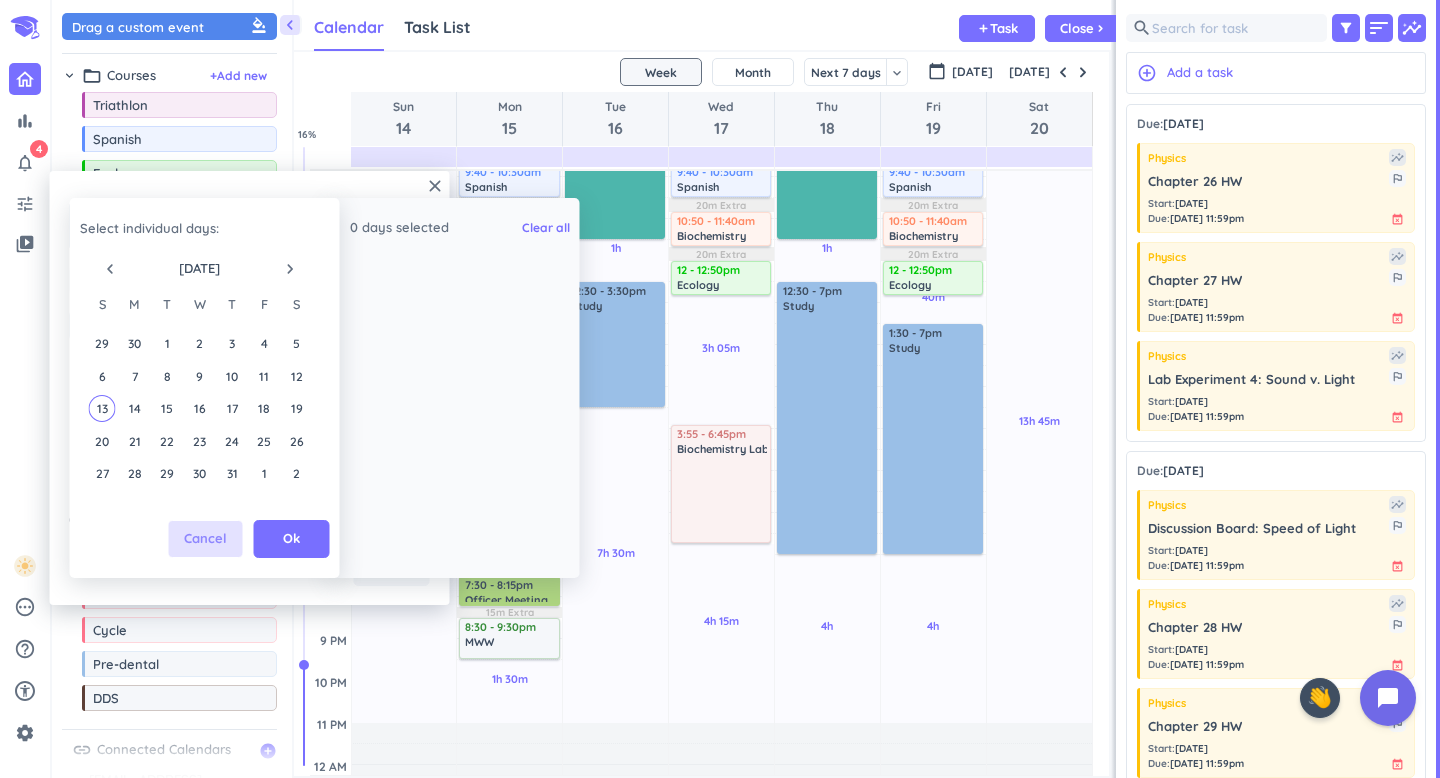 click on "Cancel" at bounding box center (205, 539) 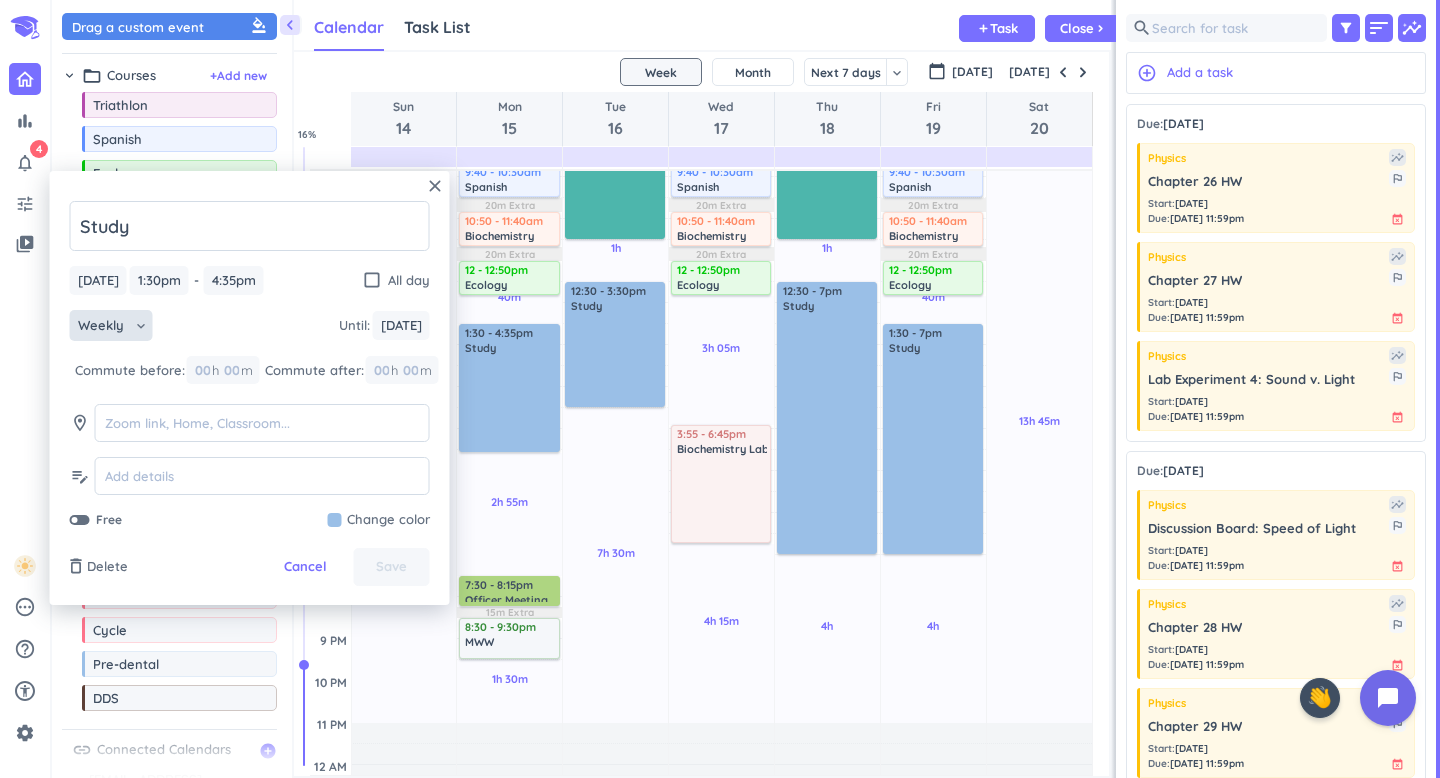 click on "keyboard_arrow_down" at bounding box center [141, 326] 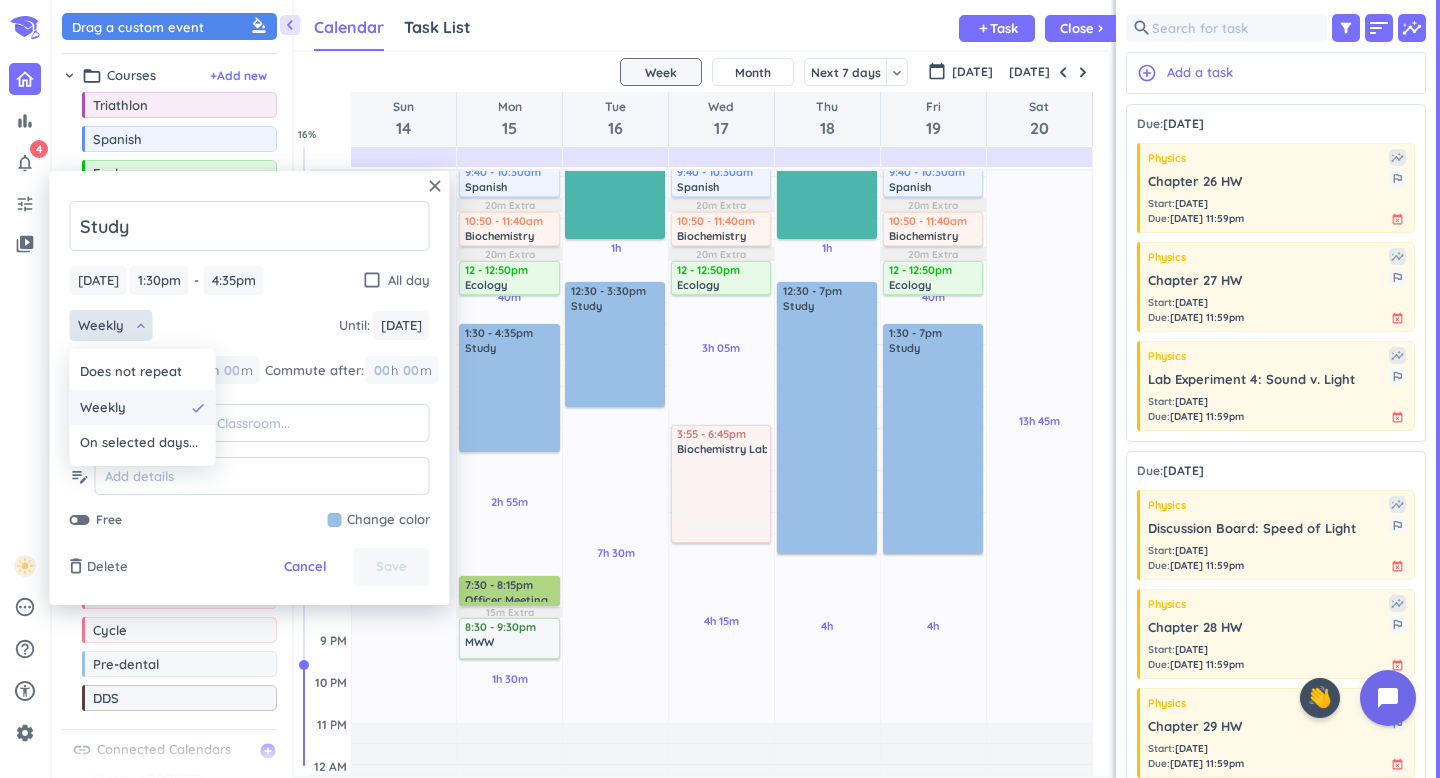 click on "Weekly" at bounding box center [132, 408] 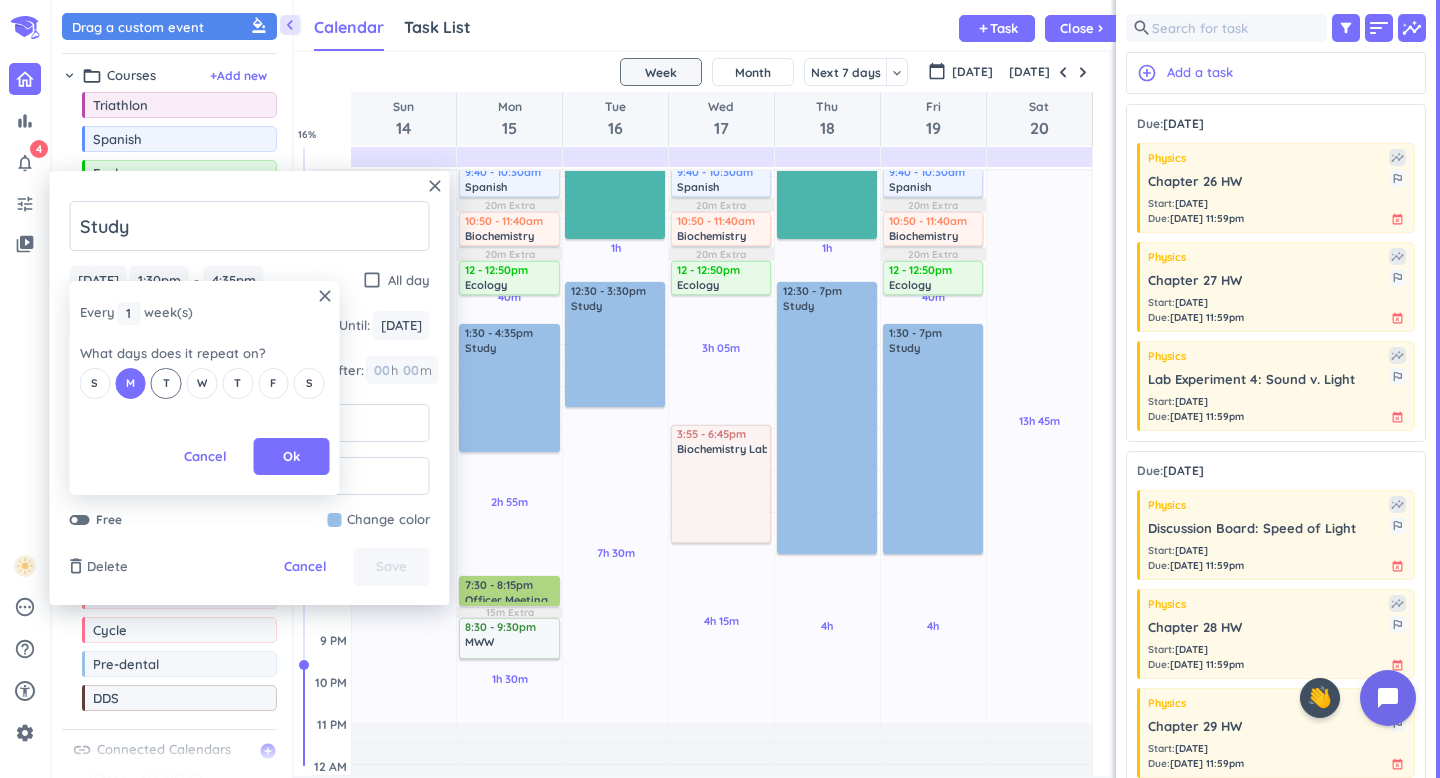 click on "T" at bounding box center (166, 383) 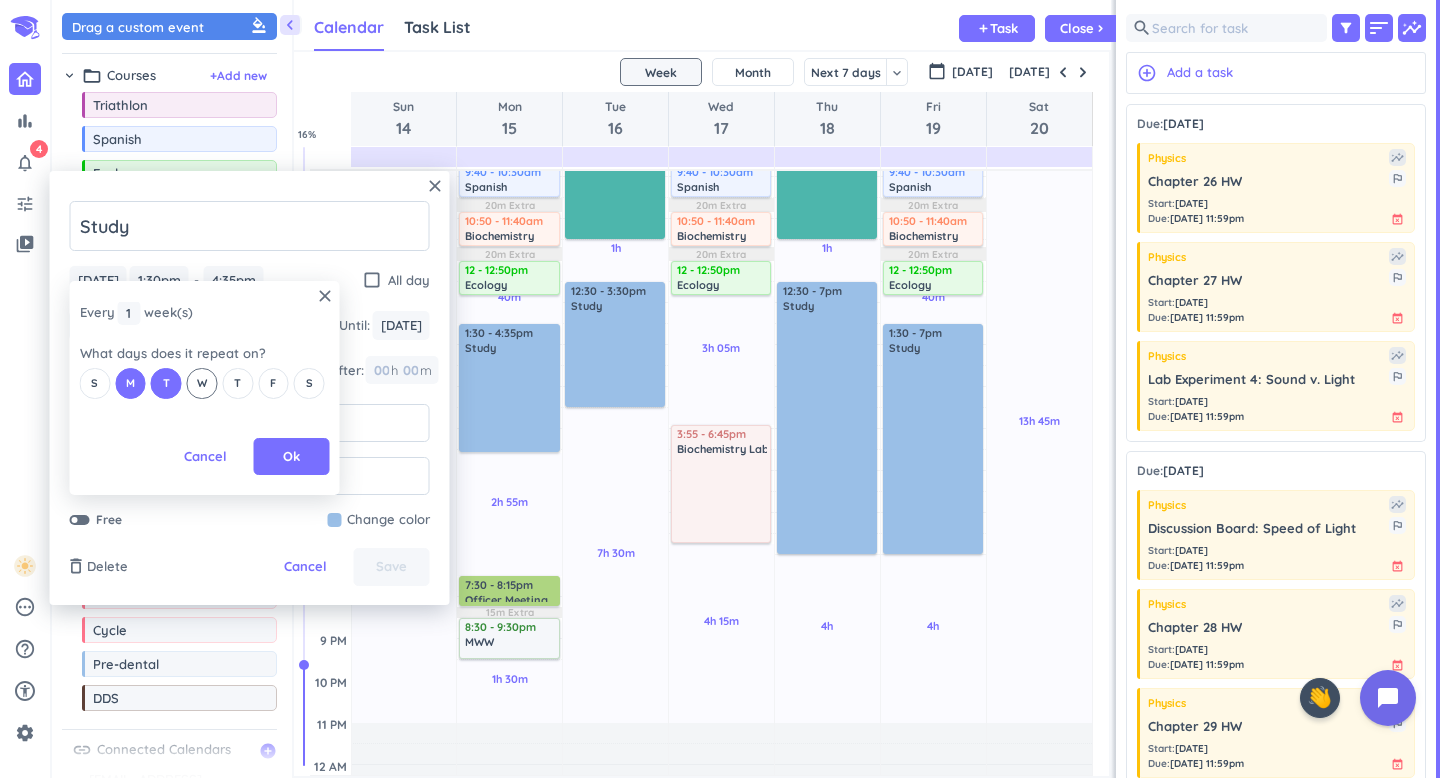 click on "W" at bounding box center [202, 383] 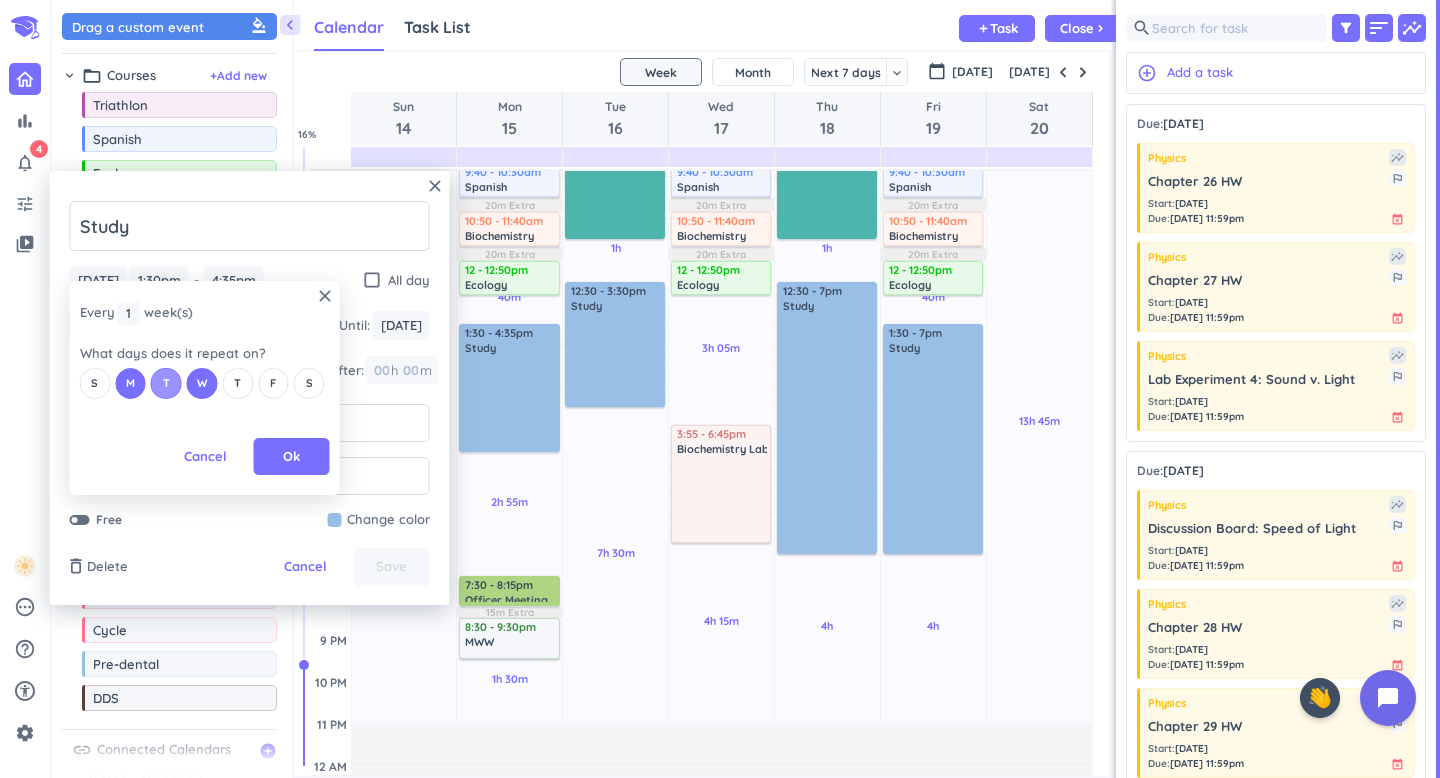 click on "T" at bounding box center (166, 383) 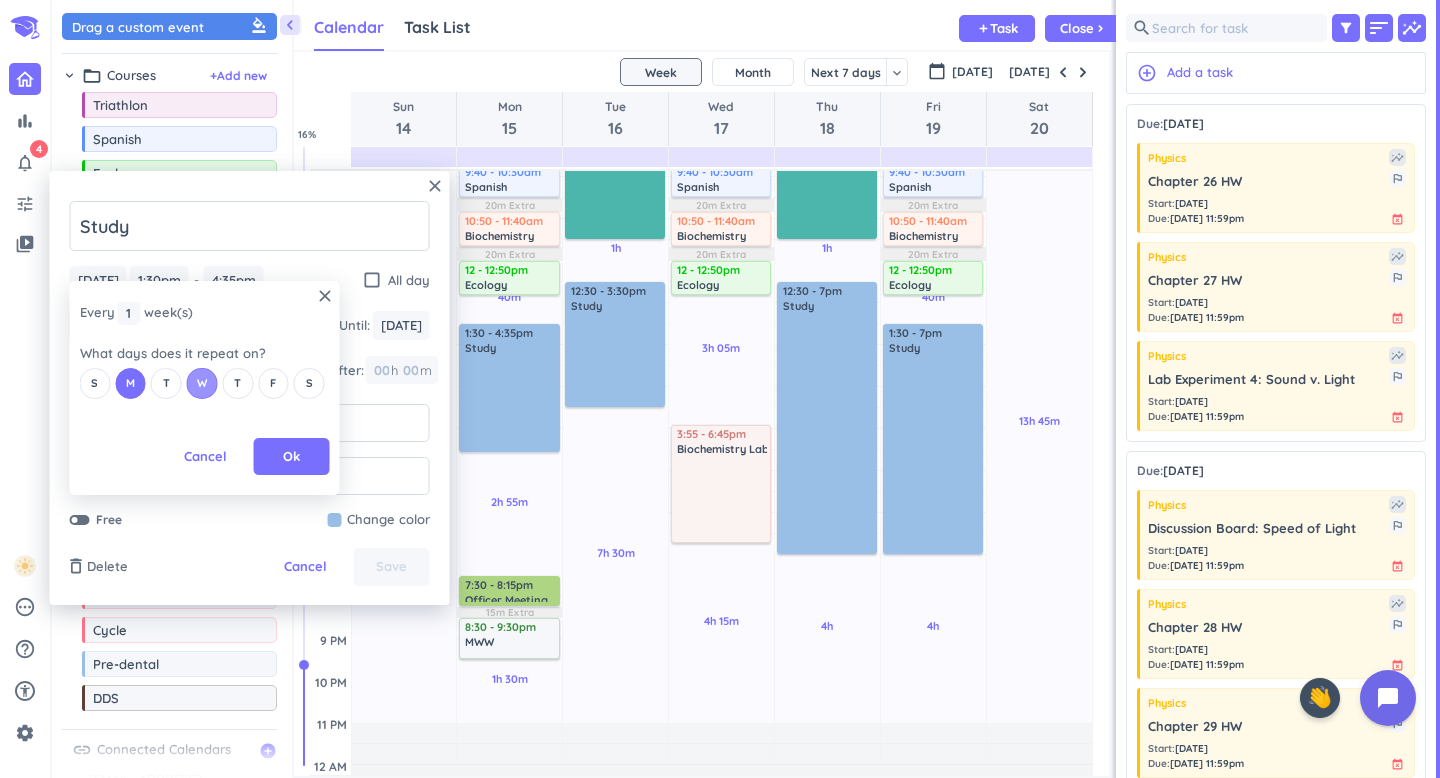 click on "W" at bounding box center [202, 383] 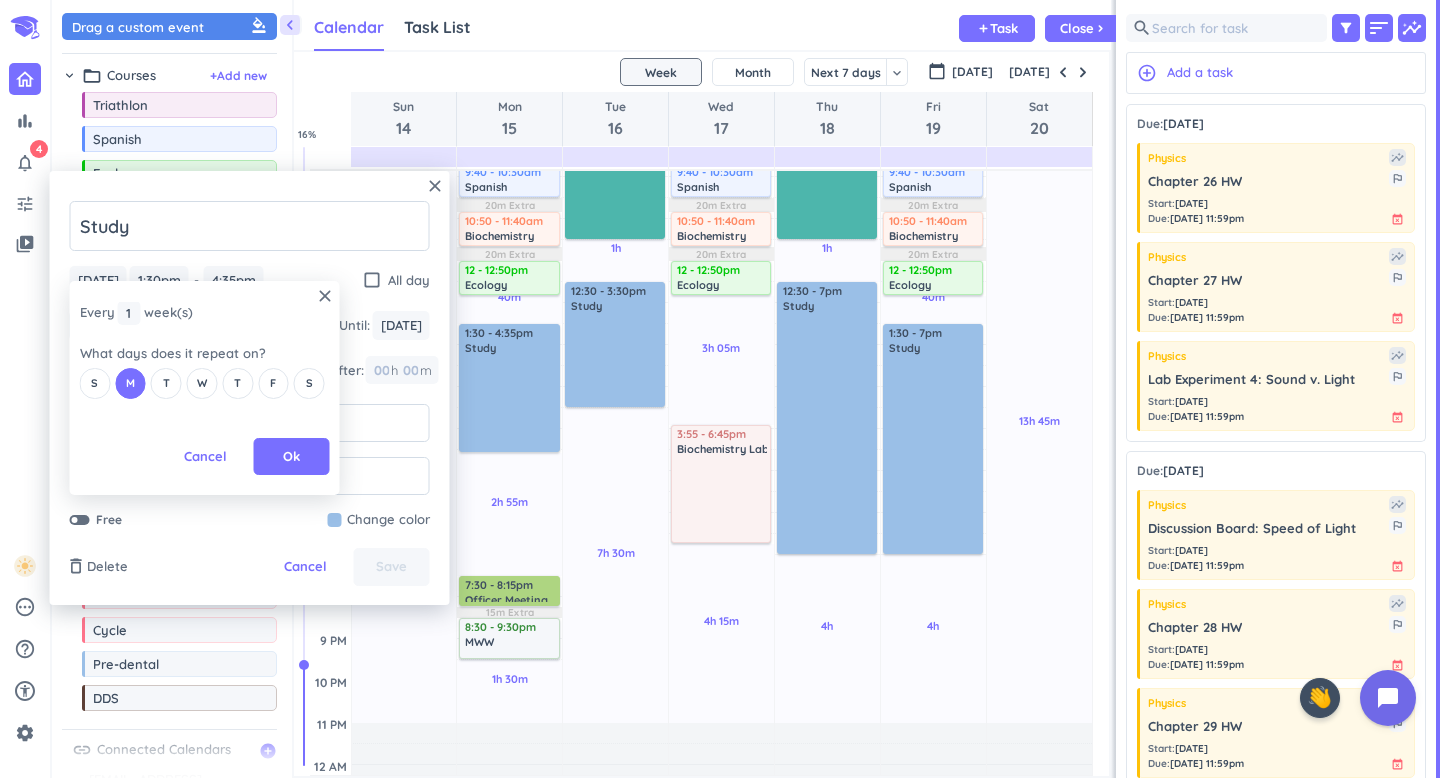 click on "S M T W T F S" at bounding box center [205, 383] 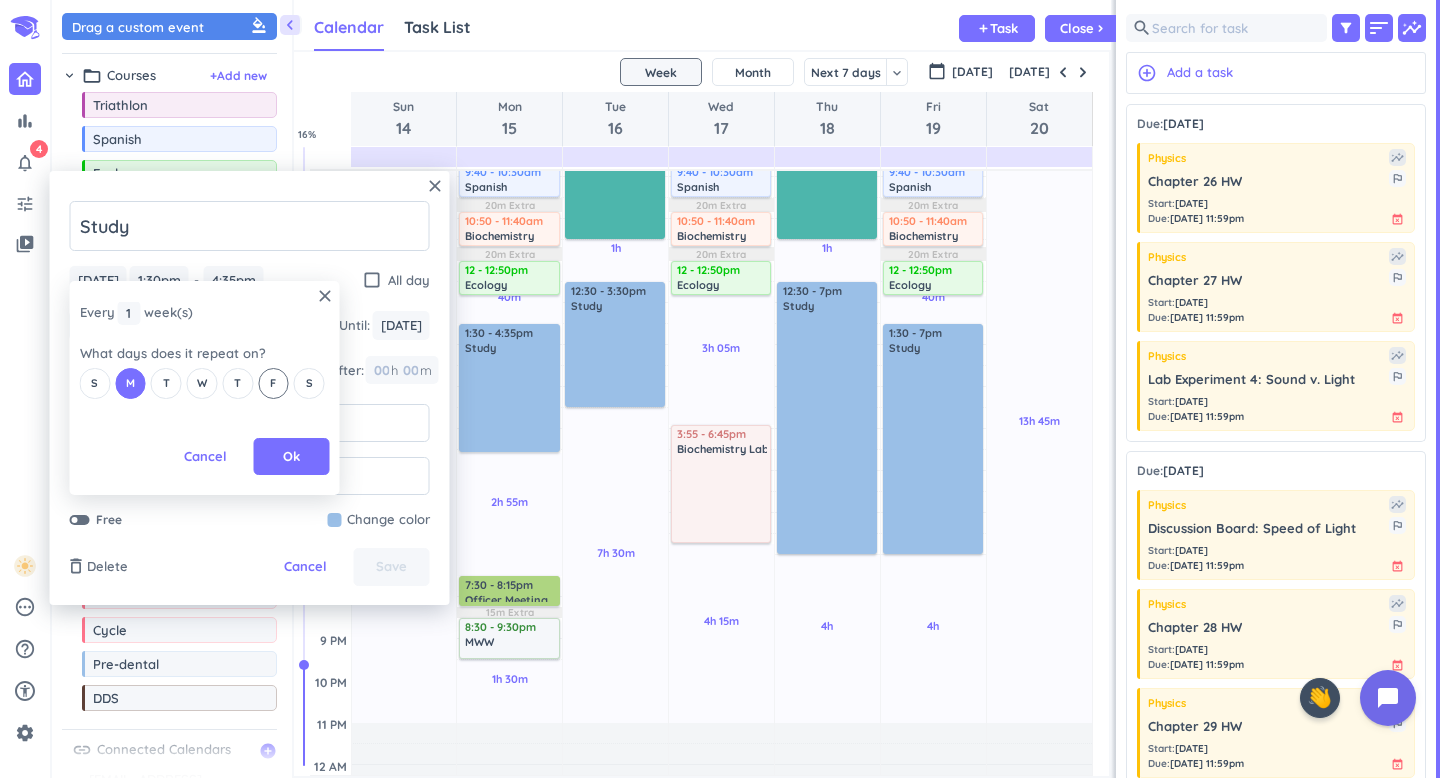click on "F" at bounding box center [273, 383] 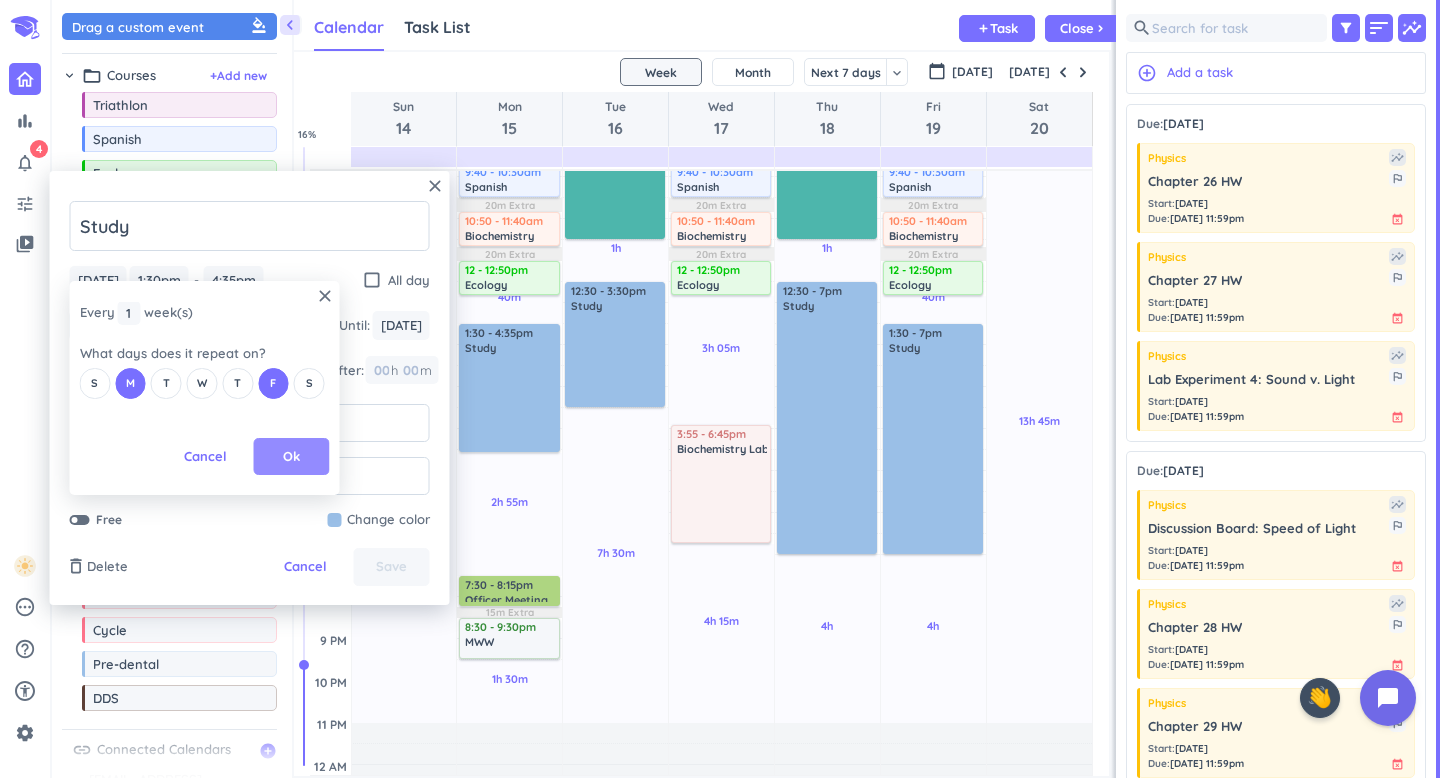 click on "Ok" at bounding box center [291, 457] 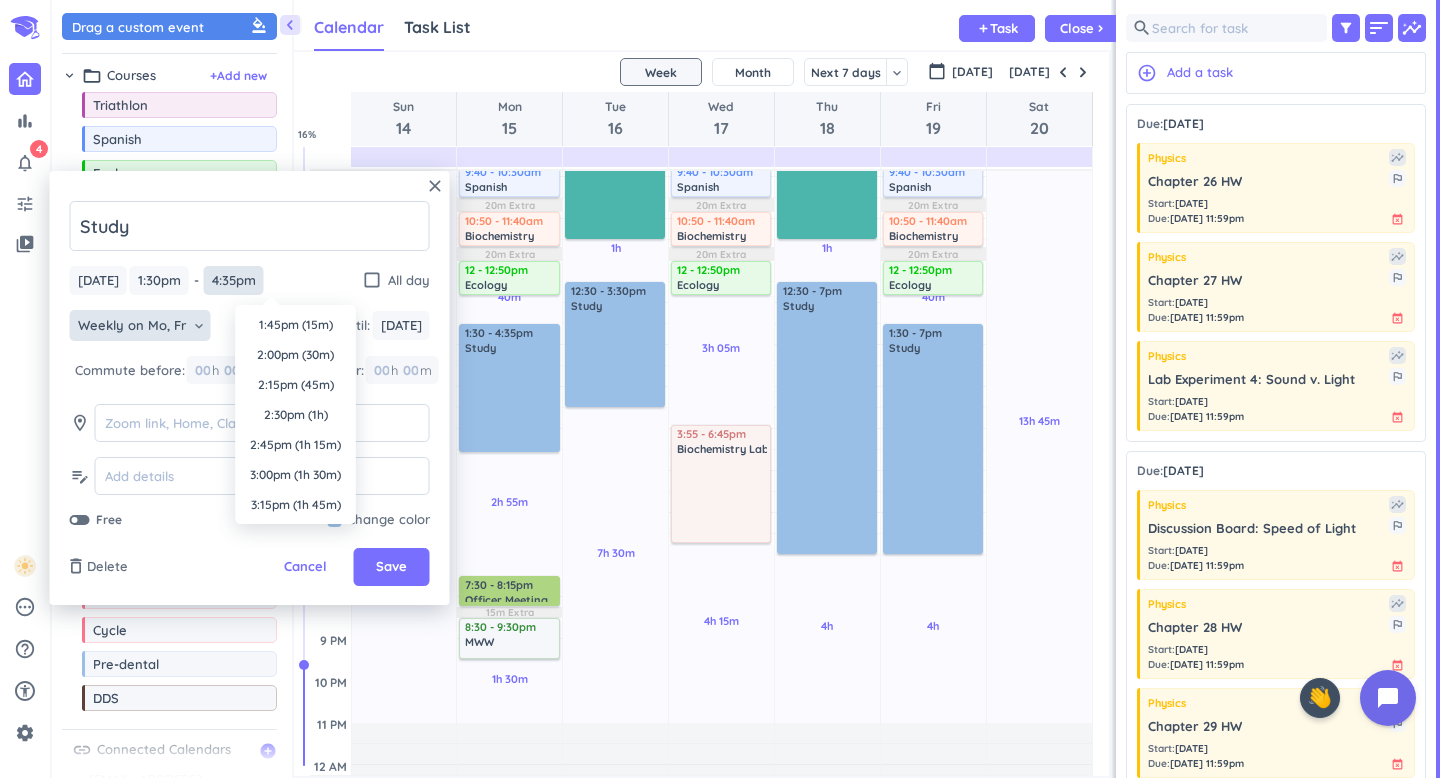 click on "4:35pm" at bounding box center (234, 280) 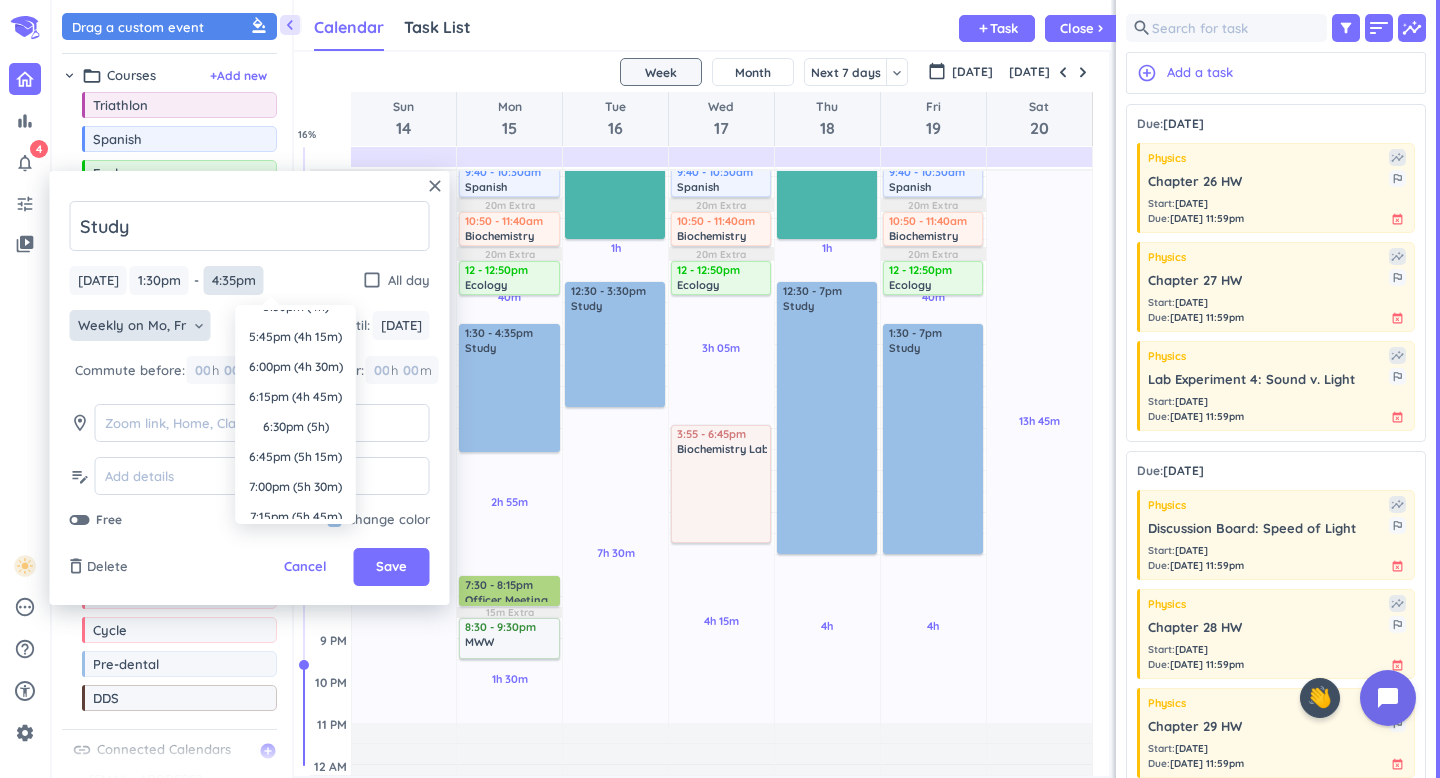 scroll, scrollTop: 464, scrollLeft: 0, axis: vertical 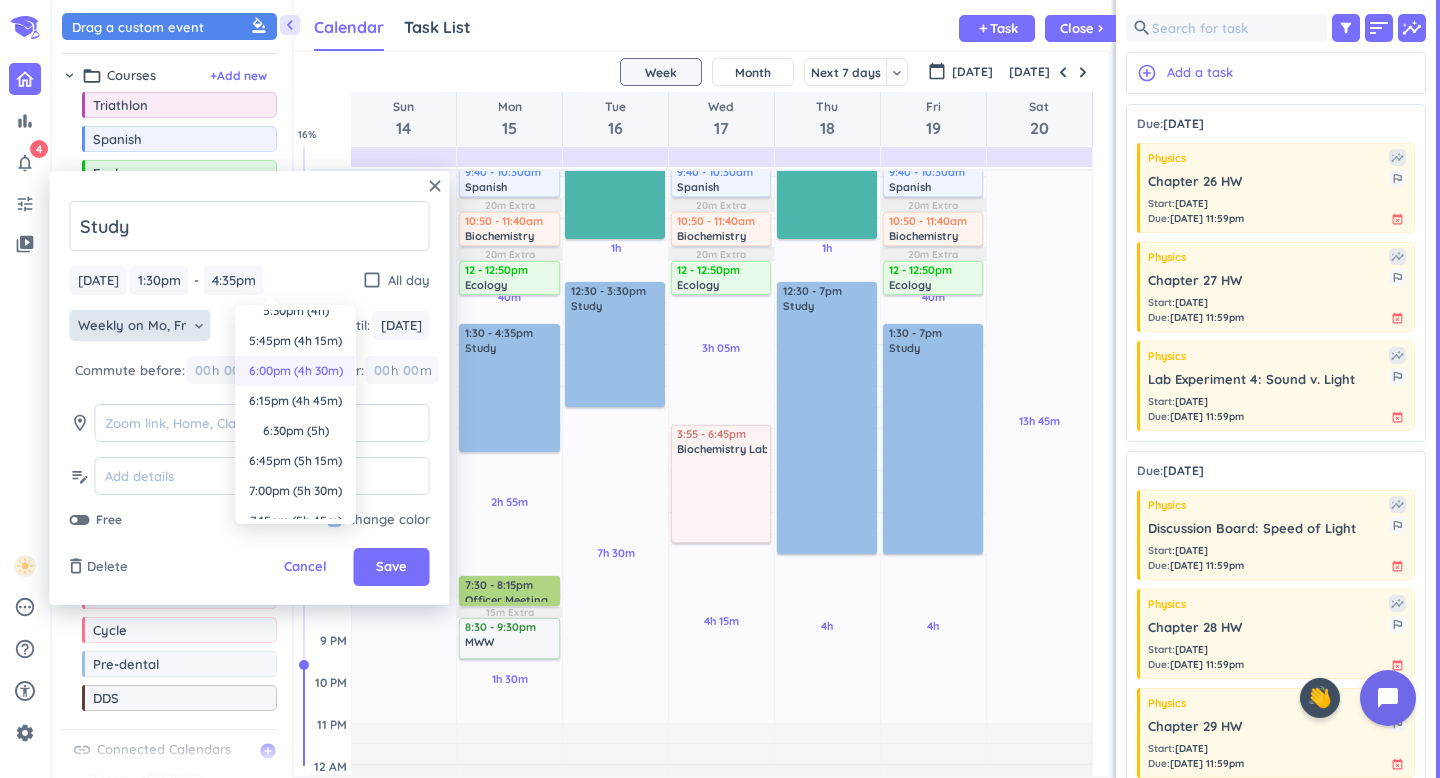 click on "6:00pm (4h 30m)" at bounding box center (296, 371) 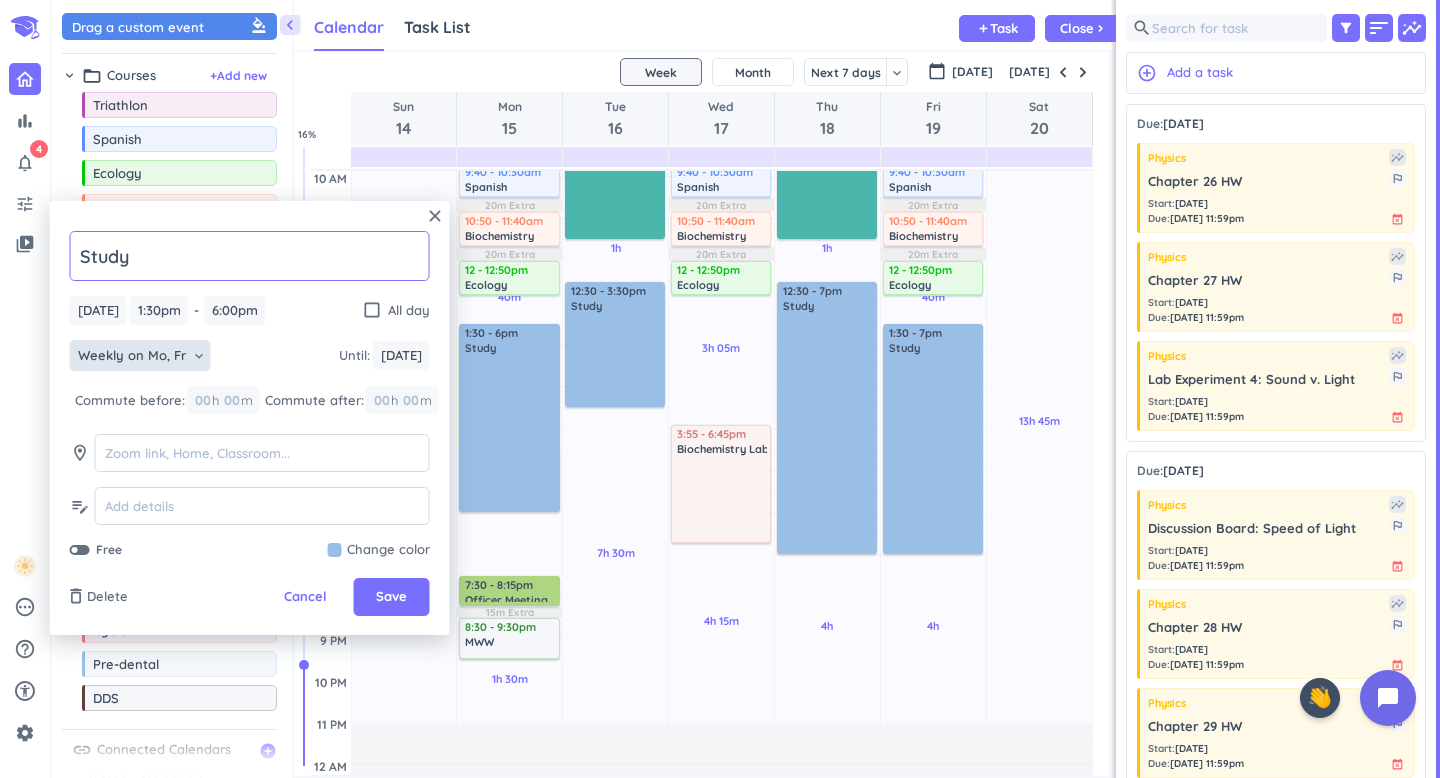 click on "Study" 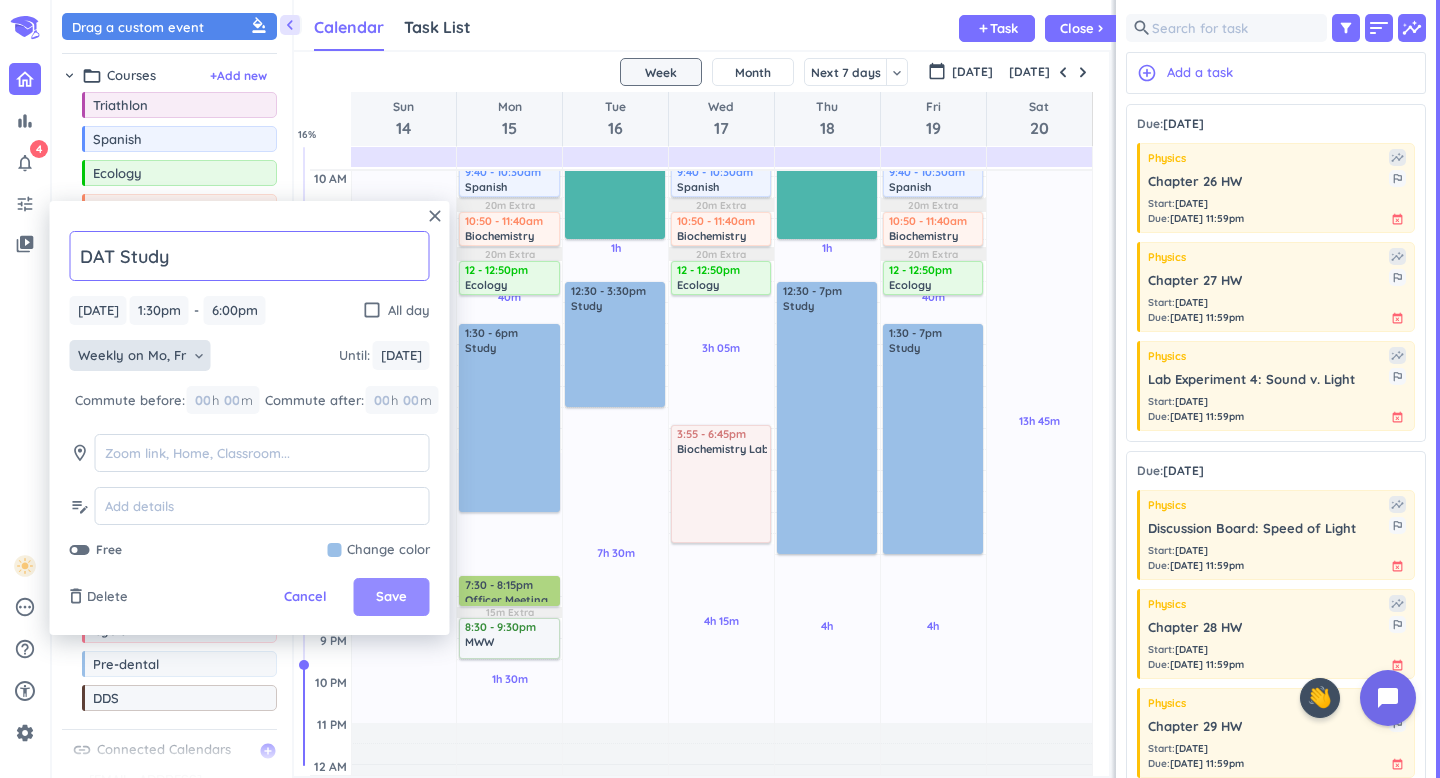 type on "DAT Study" 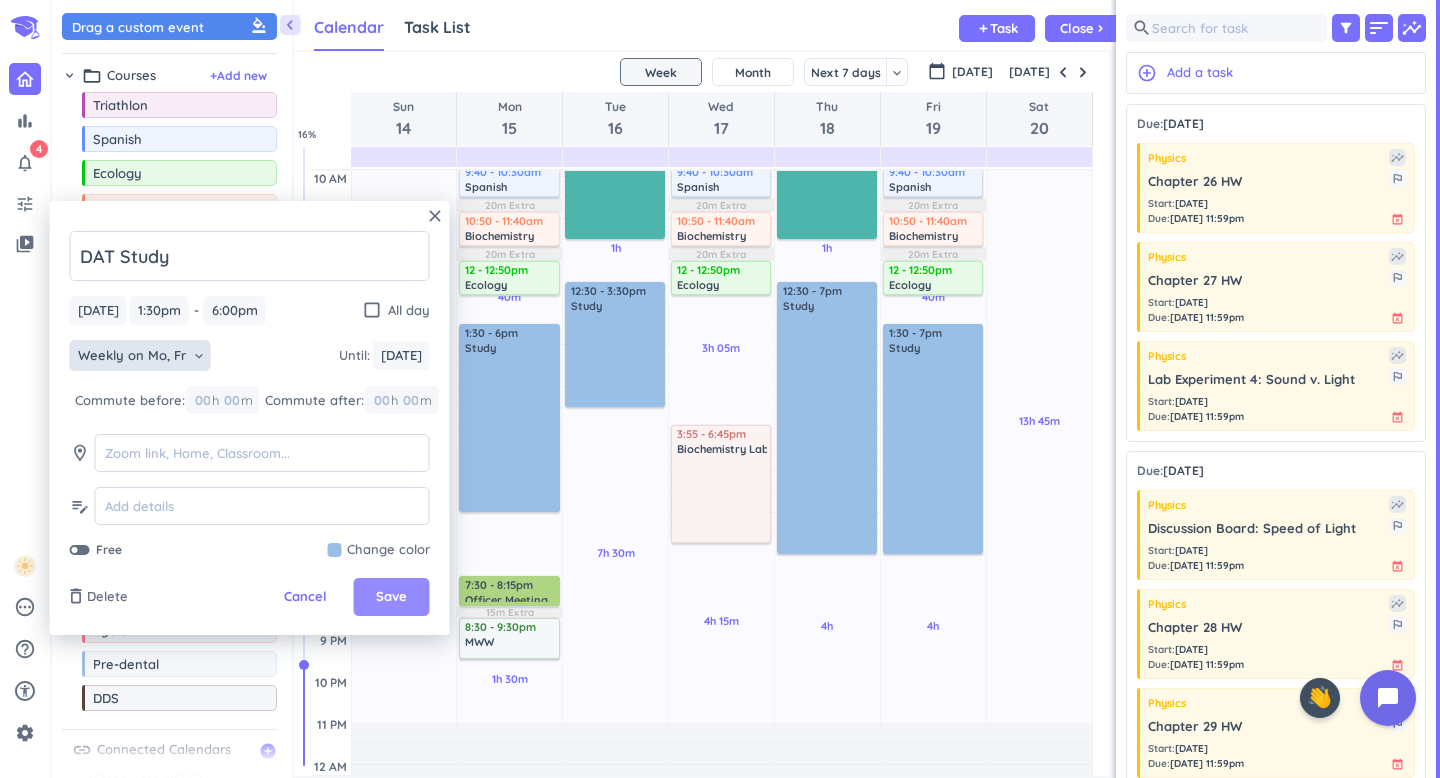 click on "Save" at bounding box center [391, 597] 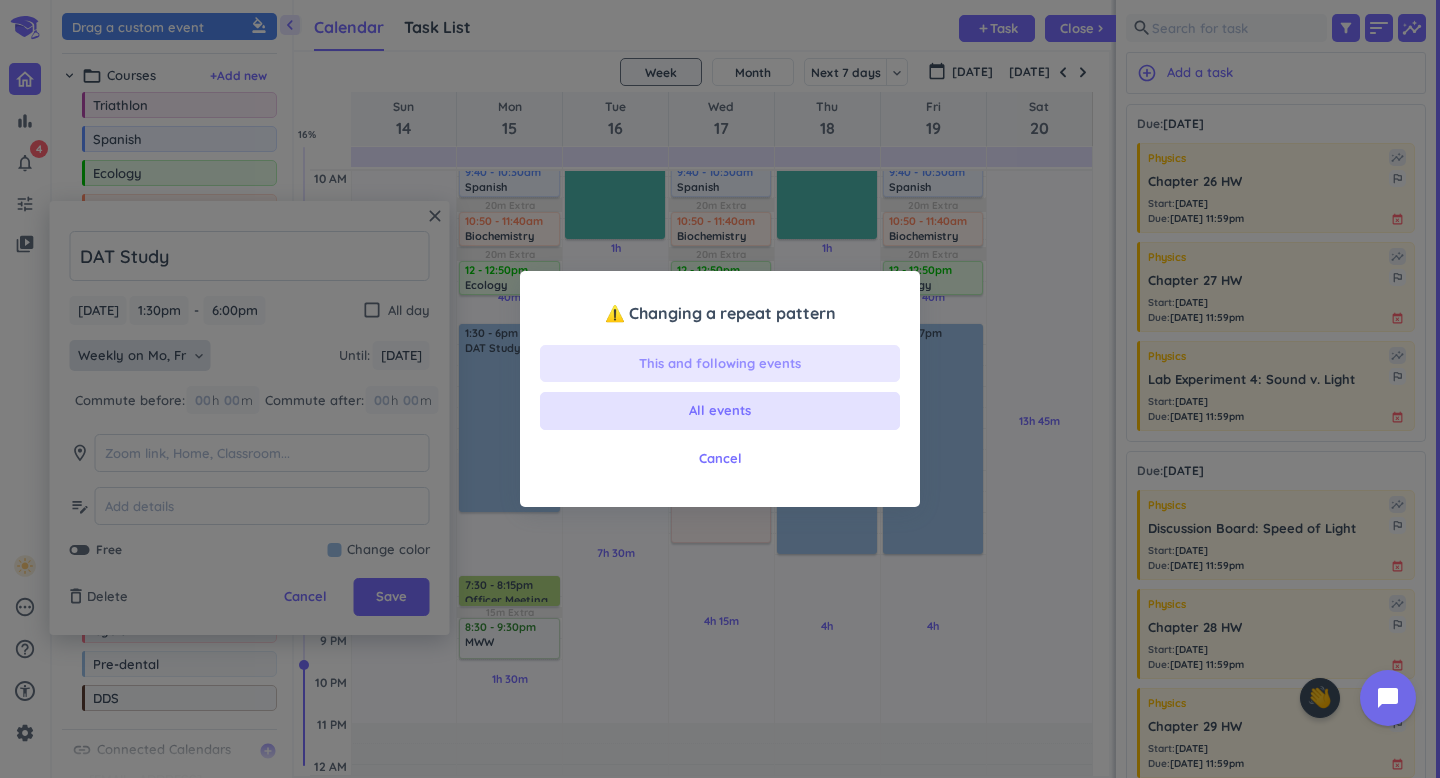 click on "This and following events" at bounding box center [720, 364] 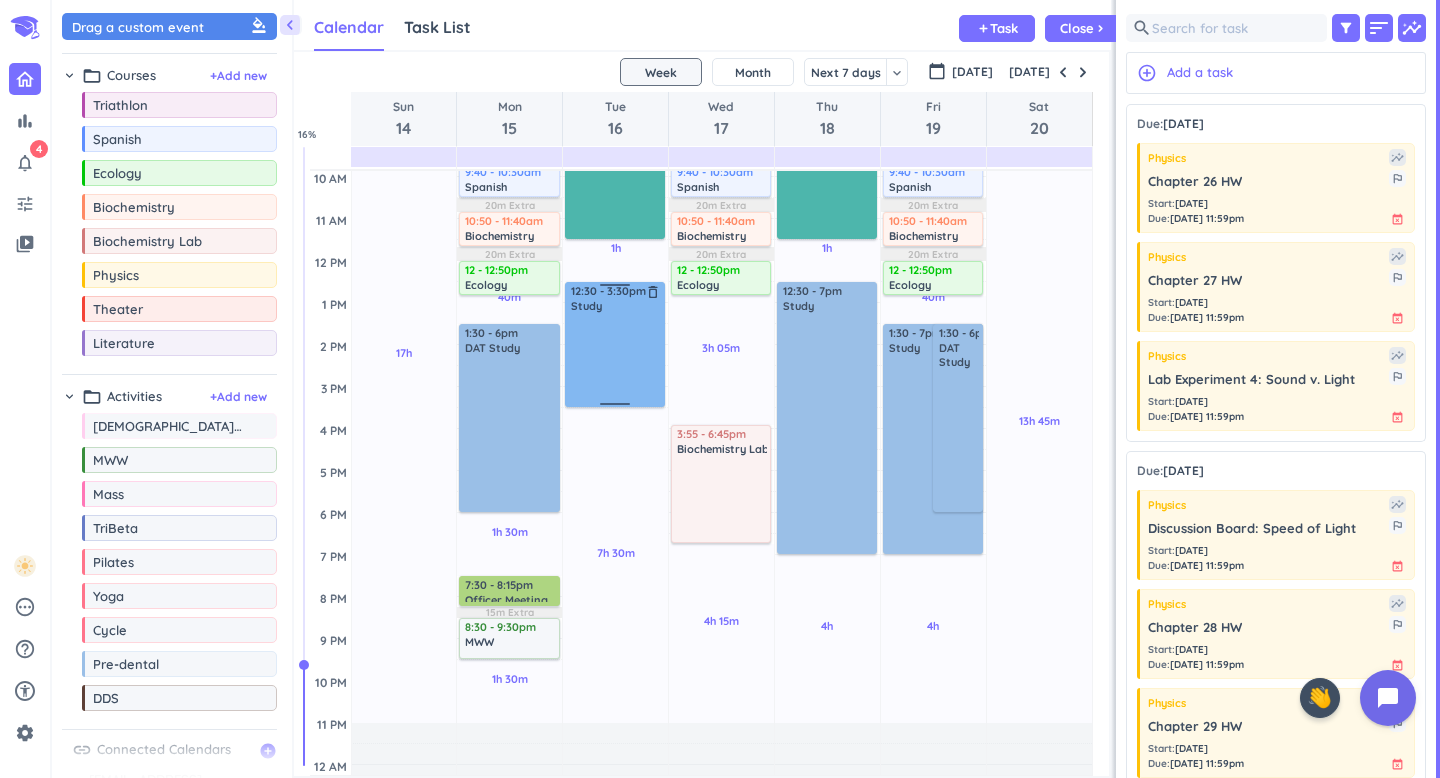 click at bounding box center [616, 359] 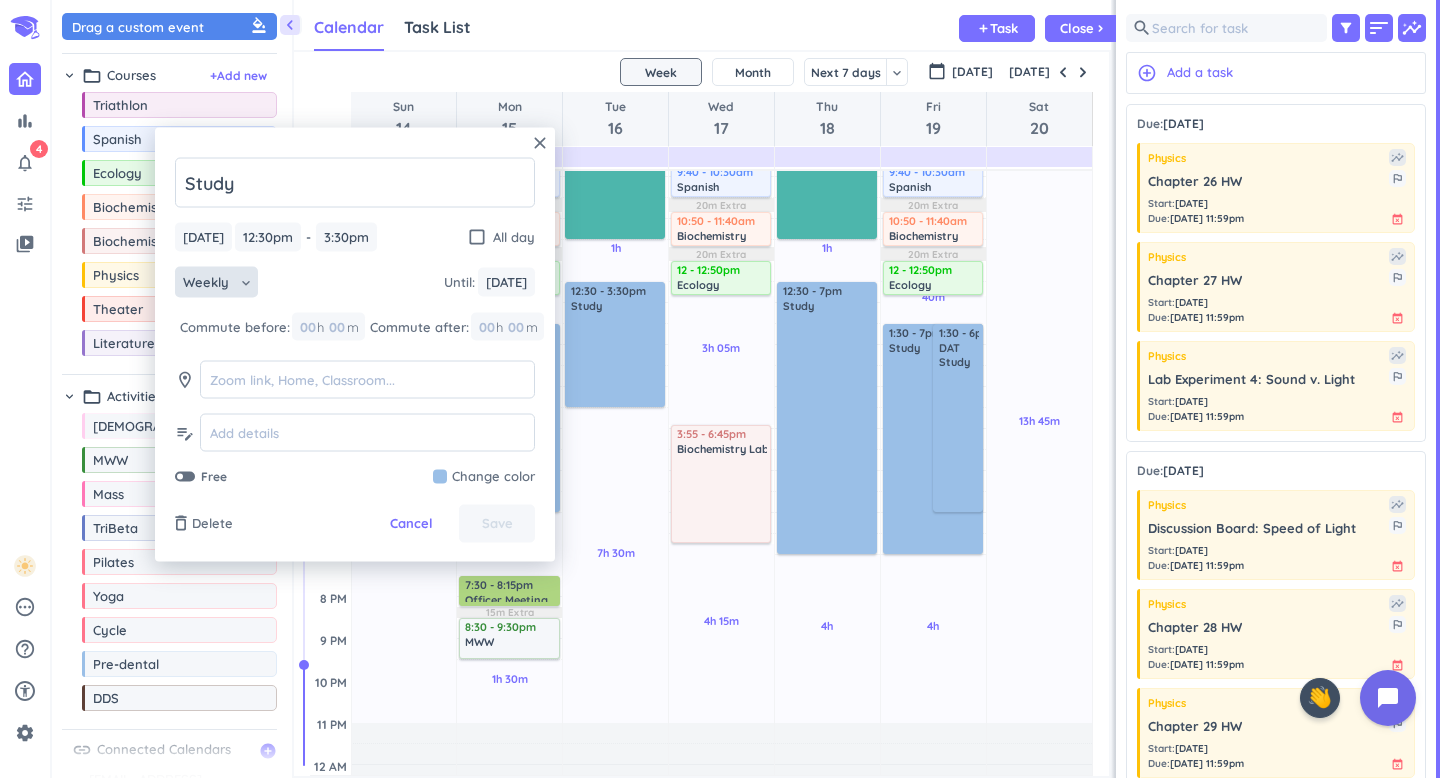 click on "keyboard_arrow_down" at bounding box center (246, 282) 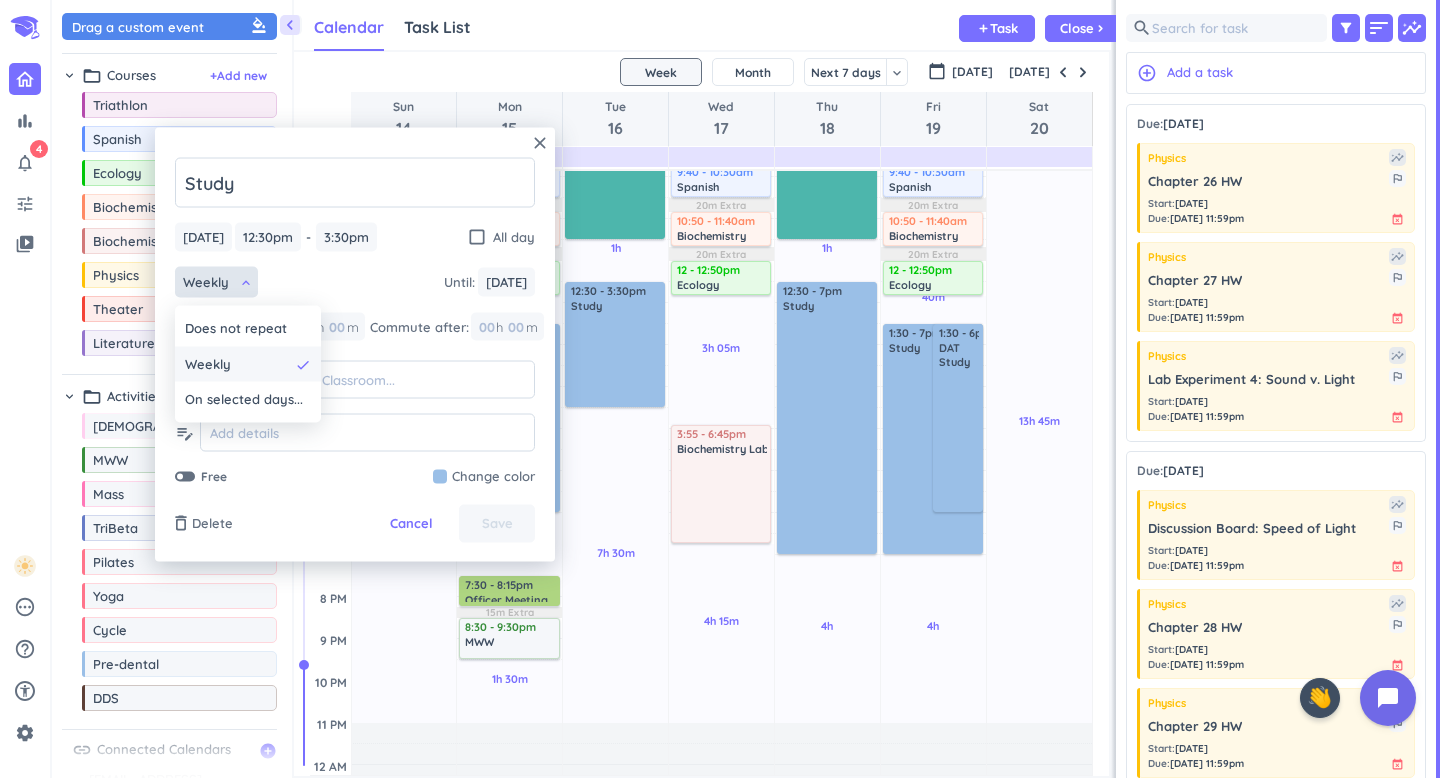 click on "Weekly" at bounding box center (237, 364) 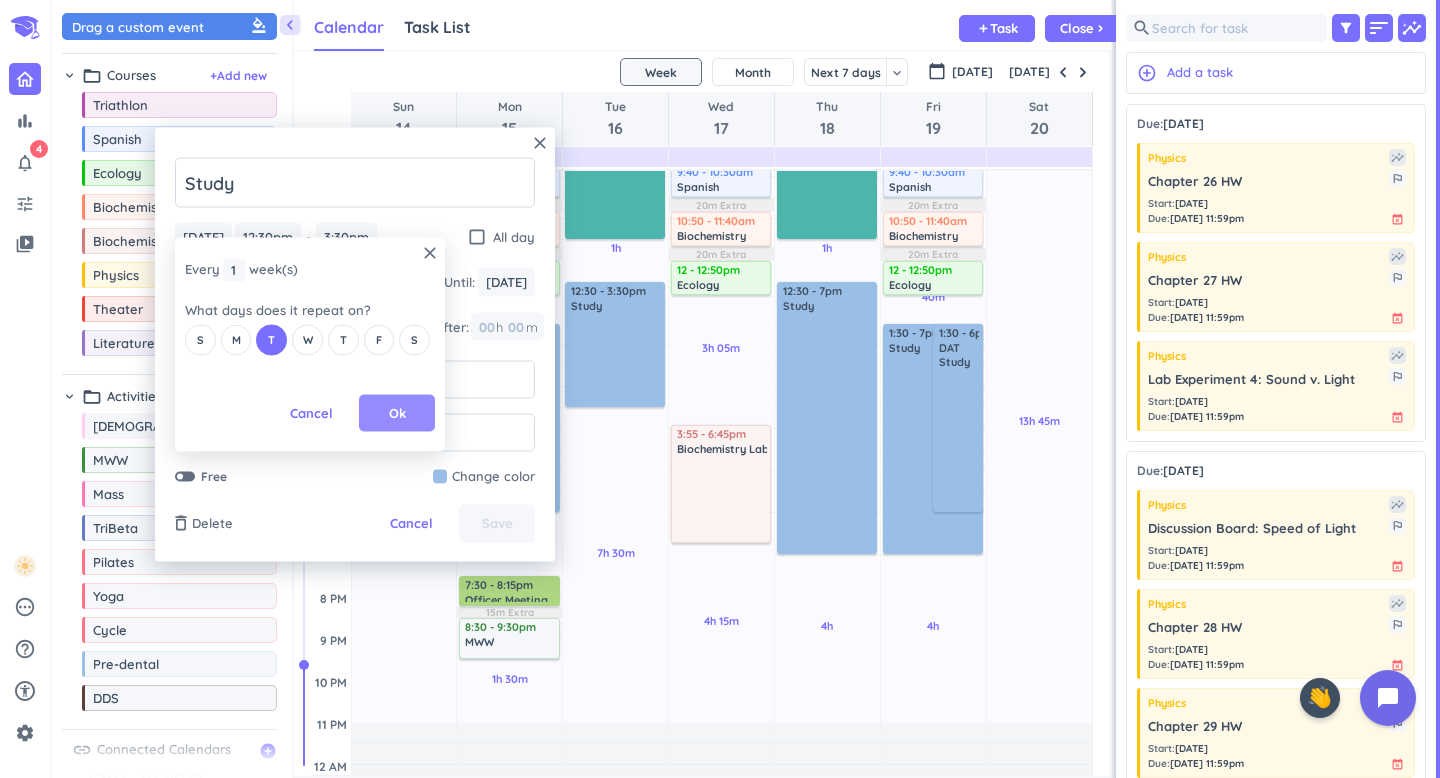 click on "Ok" at bounding box center [397, 413] 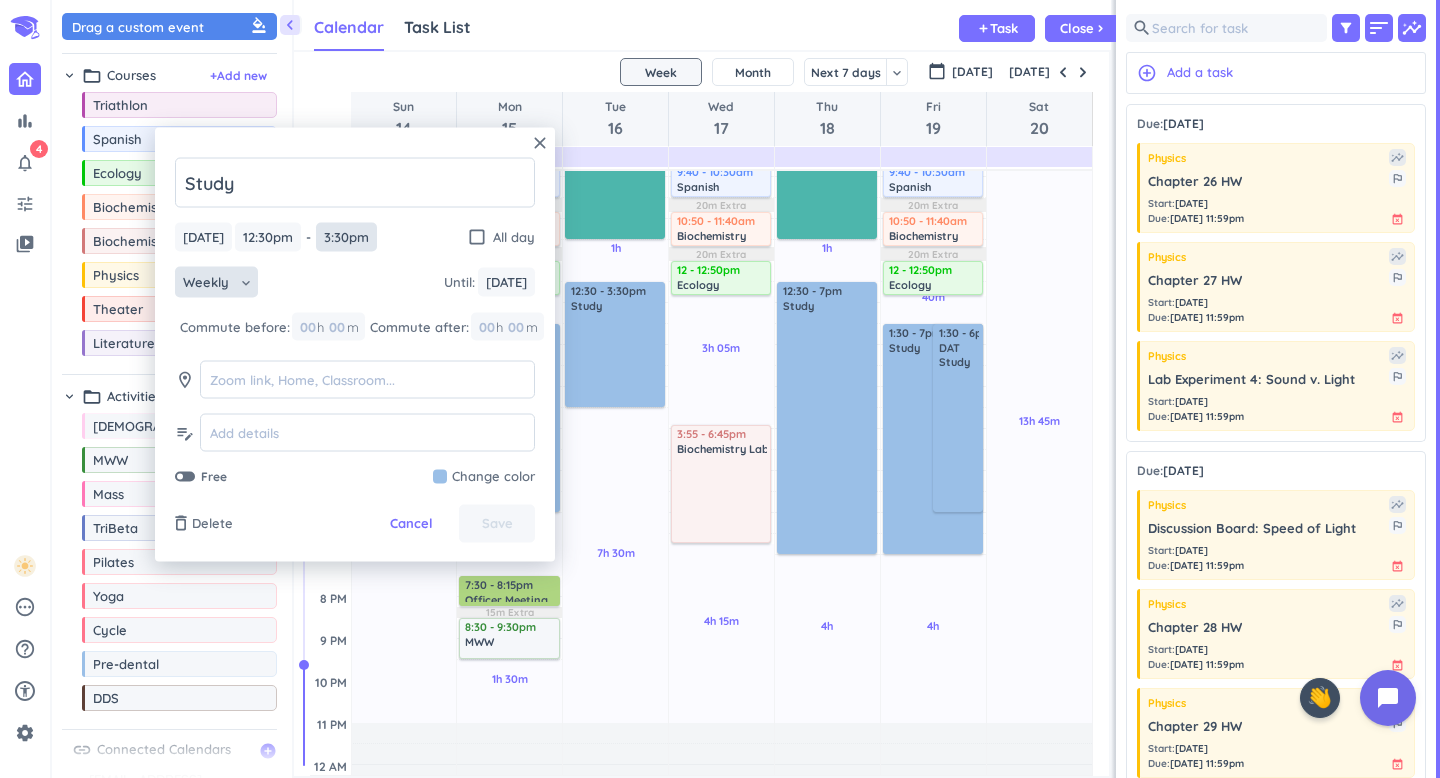click on "3:30pm" at bounding box center [346, 237] 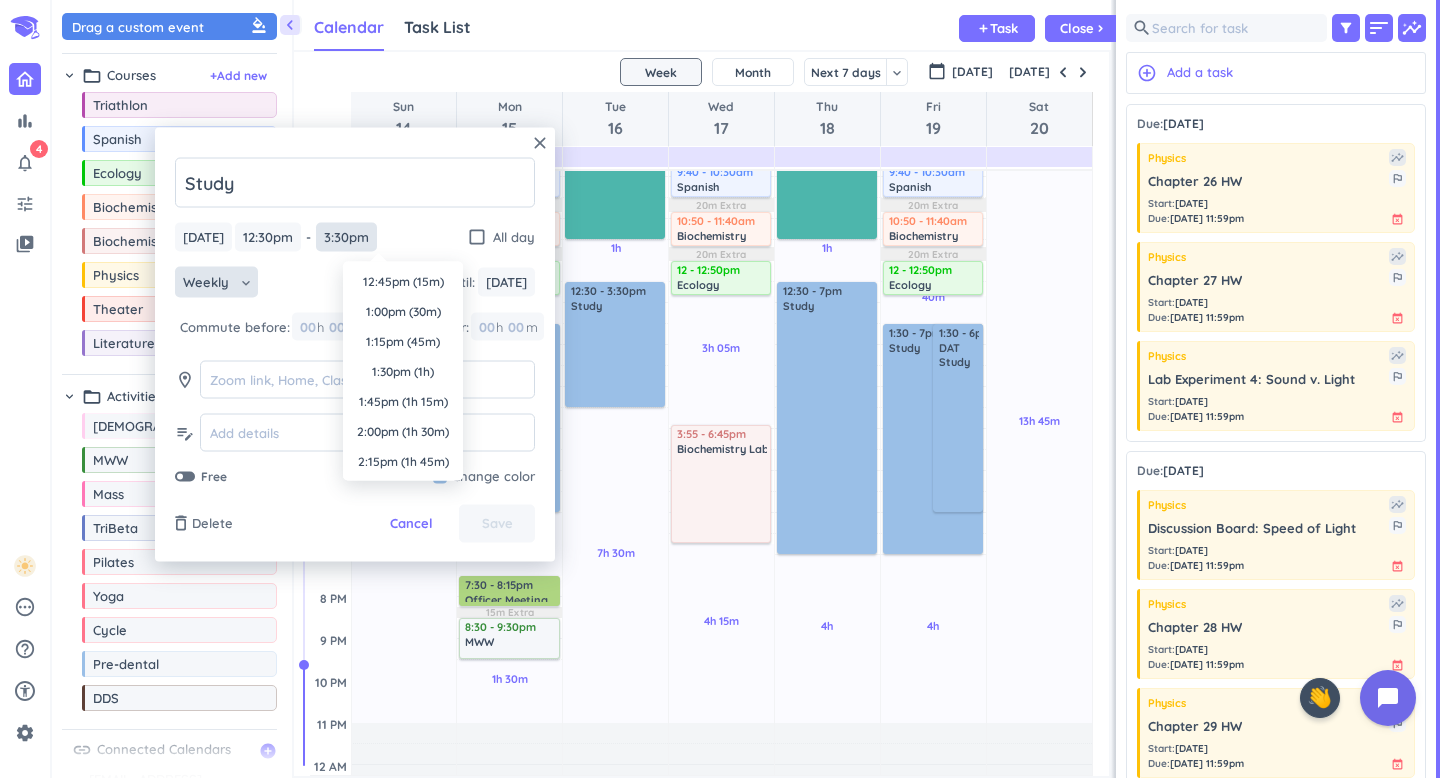 scroll, scrollTop: 330, scrollLeft: 0, axis: vertical 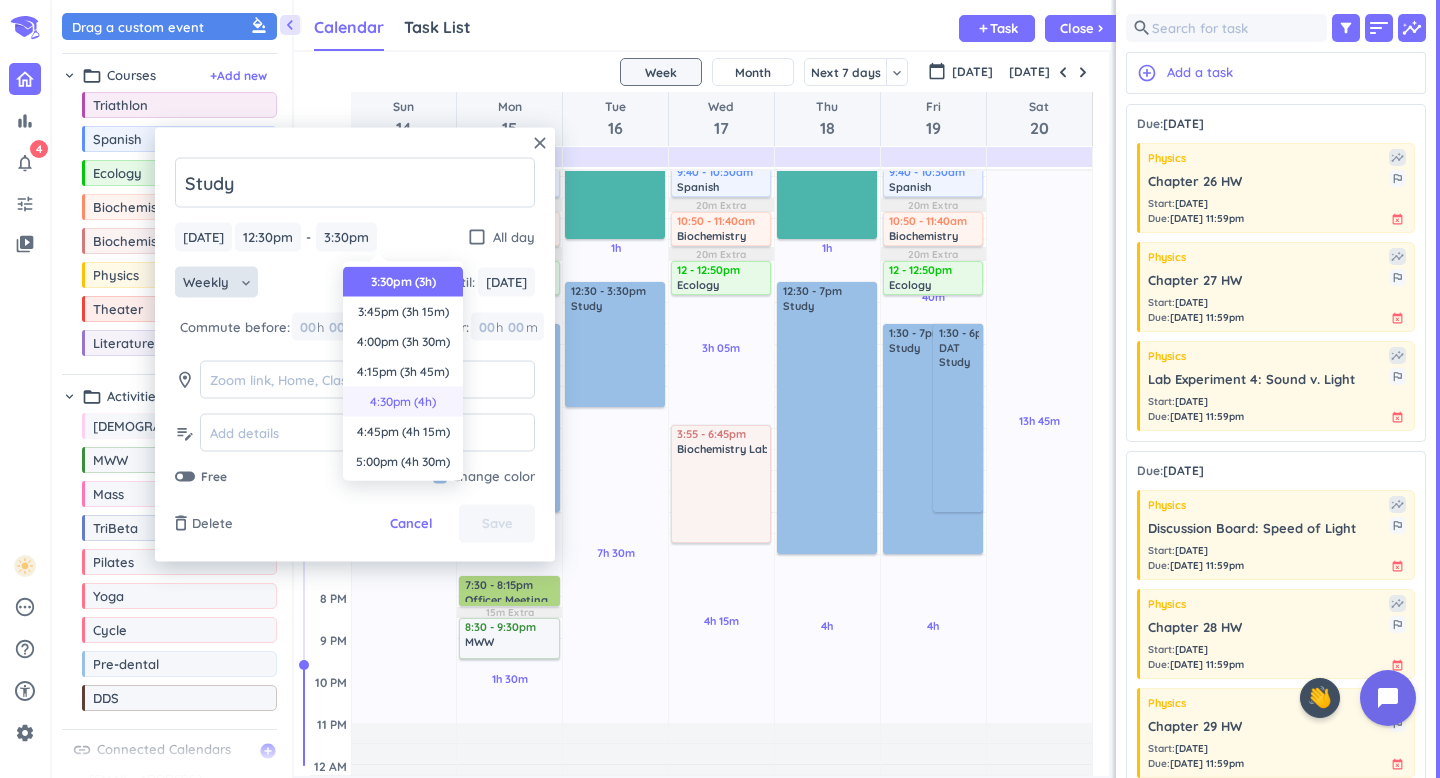 click on "4:30pm (4h)" at bounding box center [403, 402] 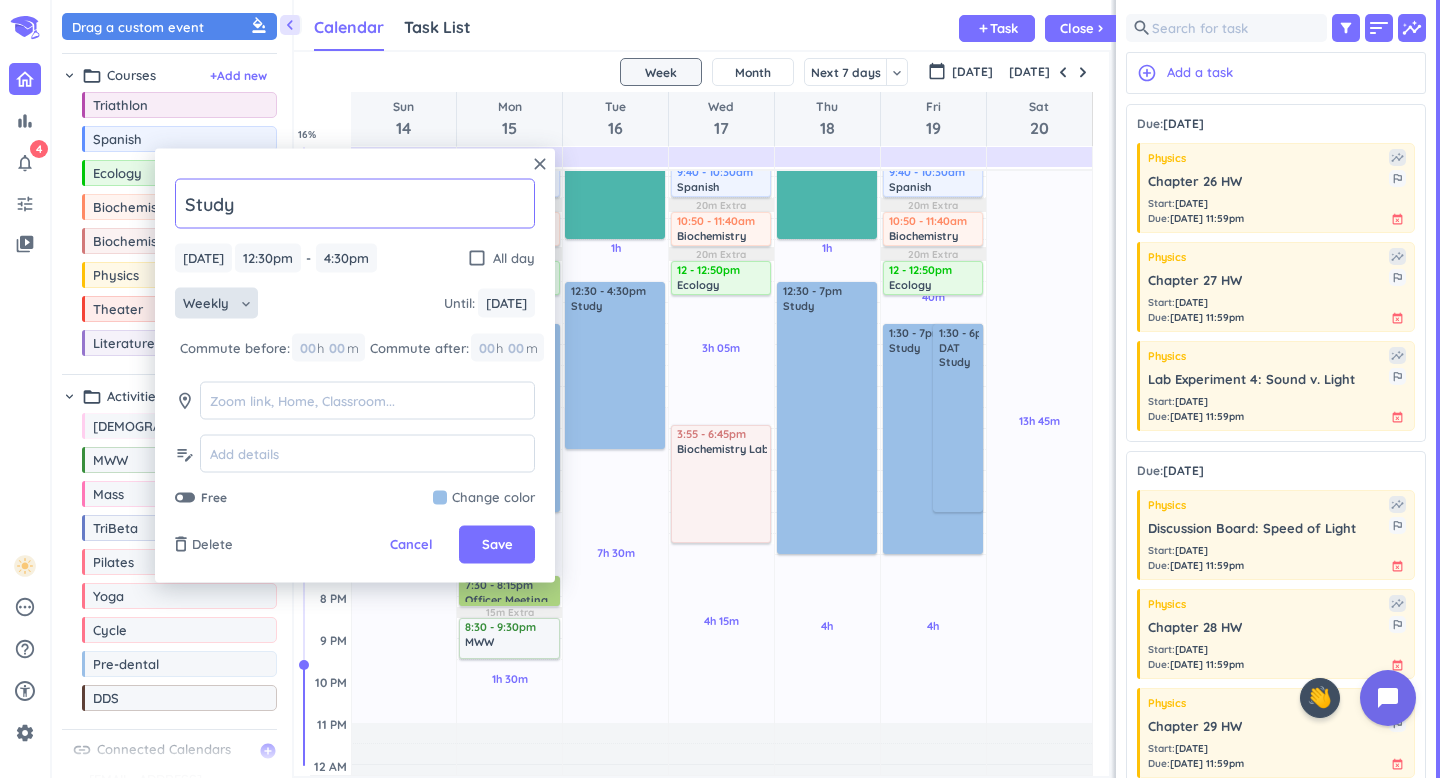 click on "Study" 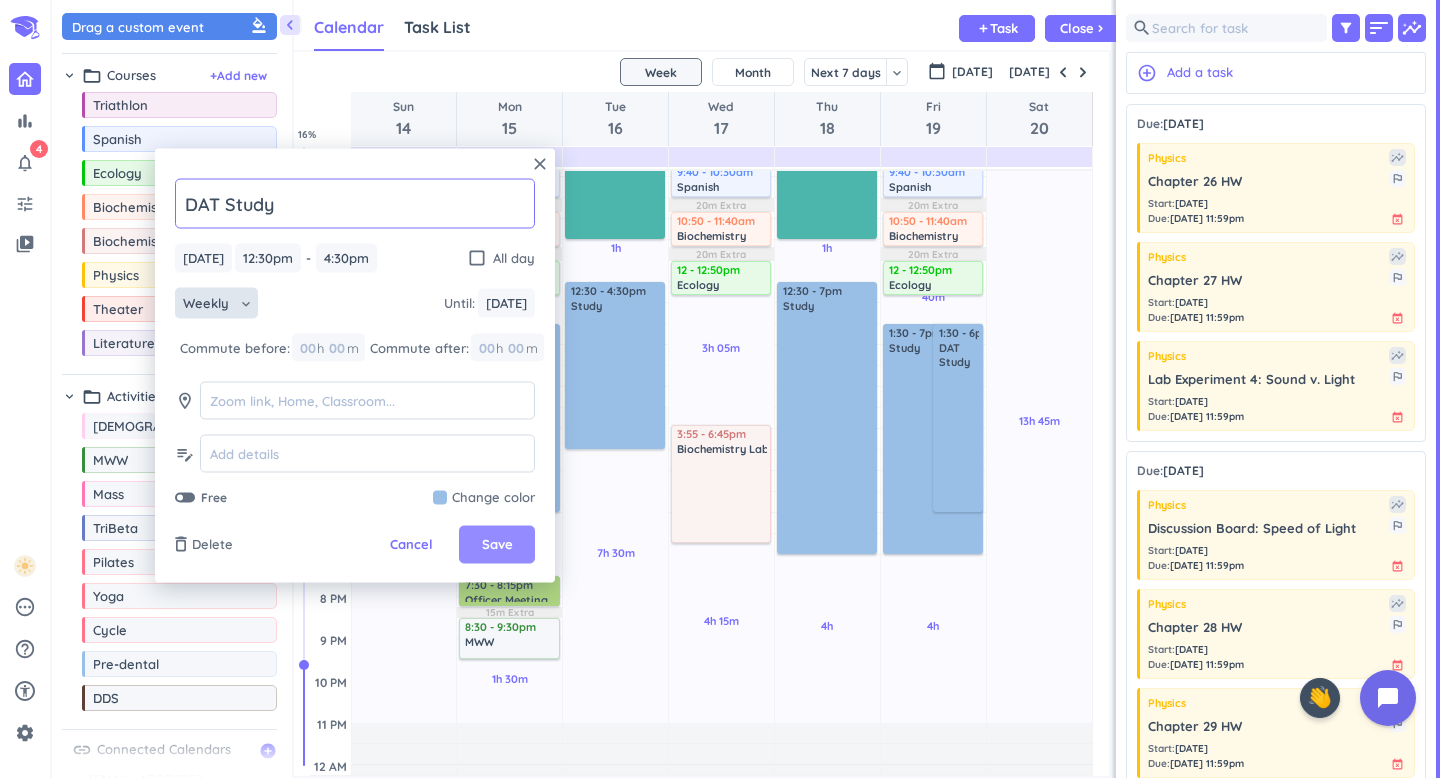 type on "DAT Study" 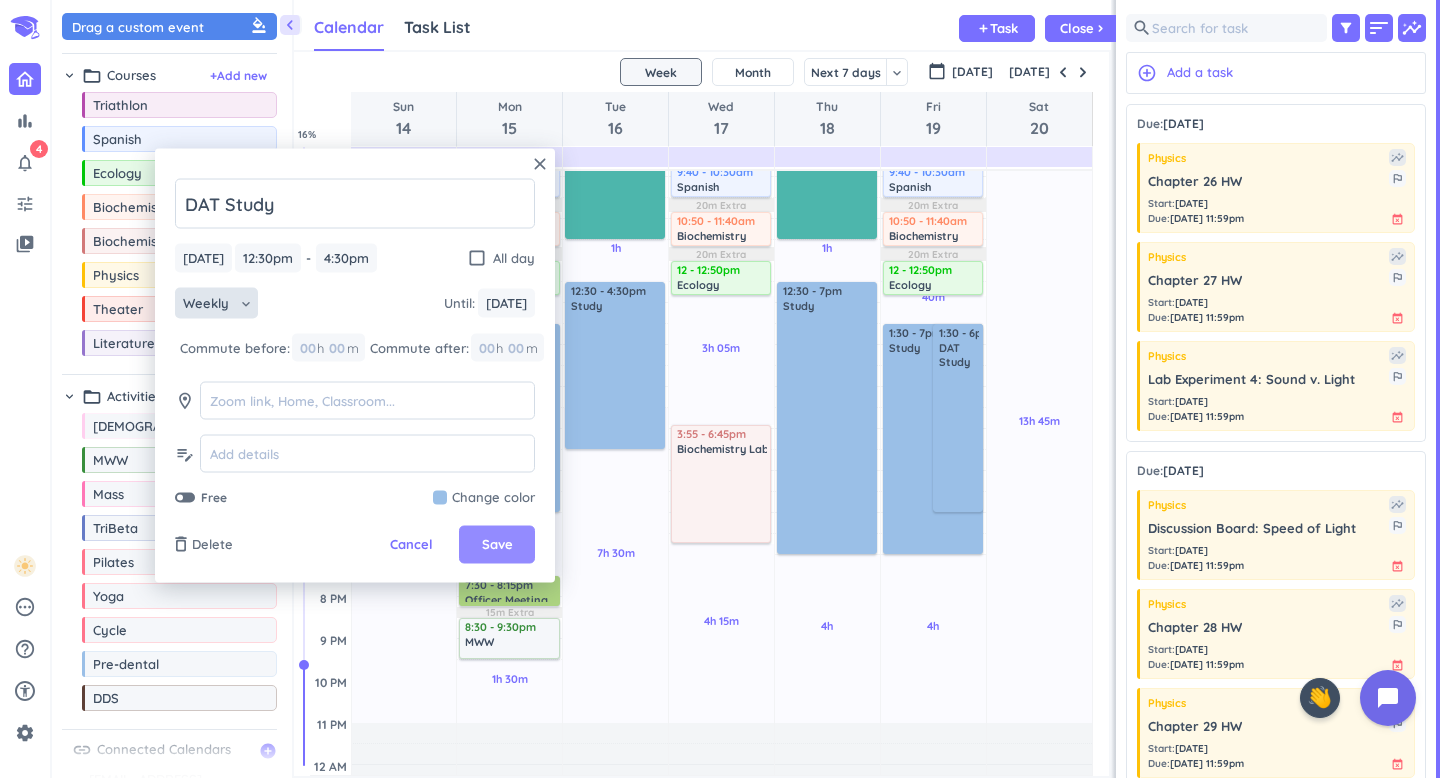 click on "Save" at bounding box center [497, 545] 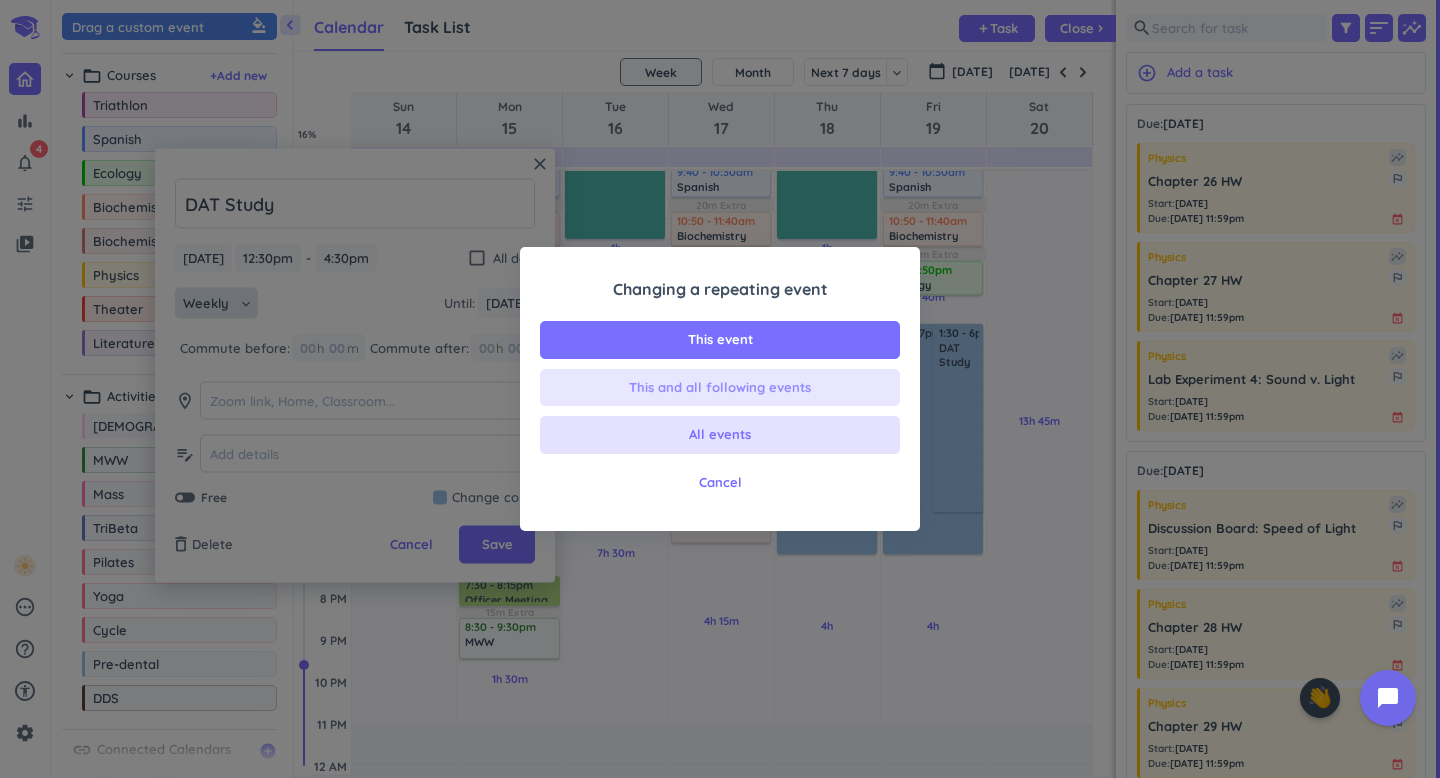 click on "This and all following events" at bounding box center [720, 388] 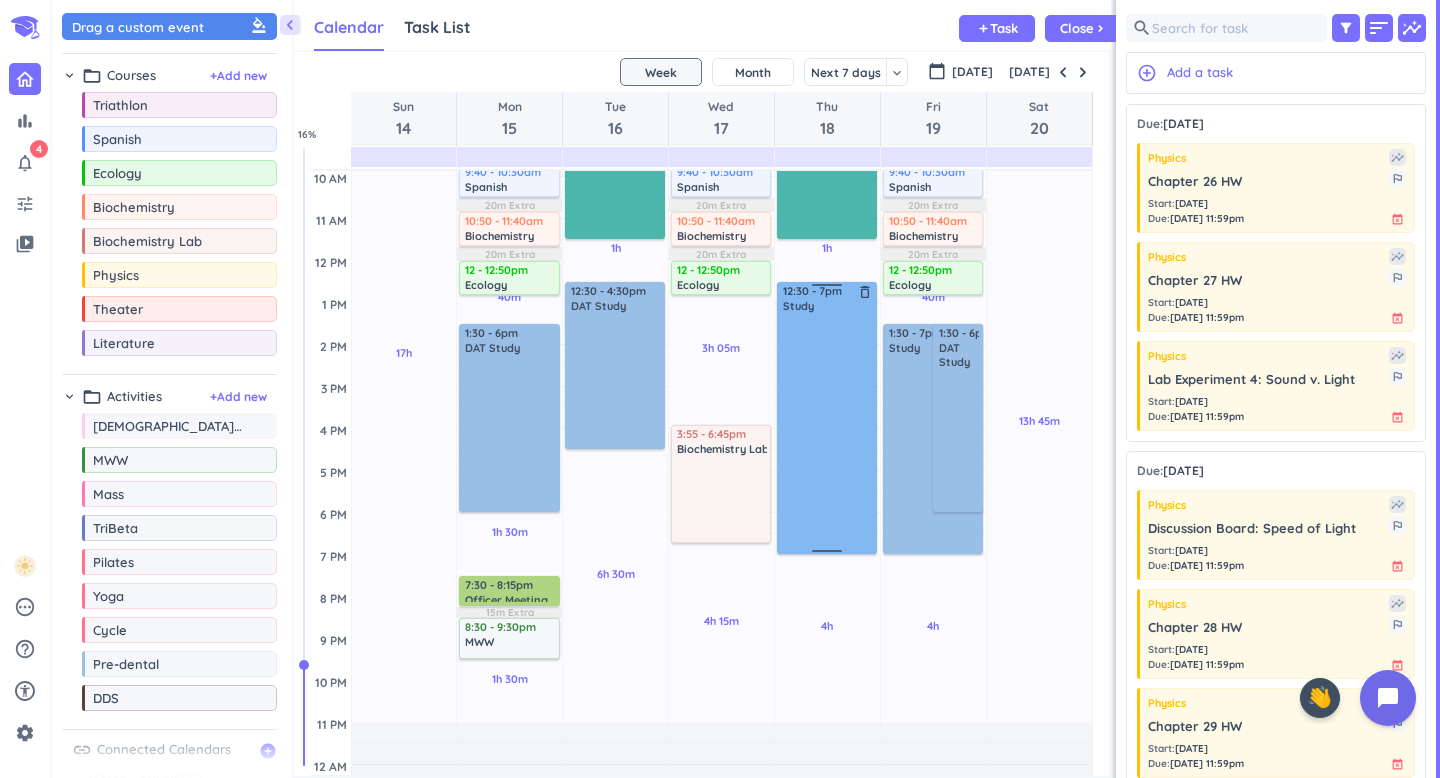 click at bounding box center [828, 432] 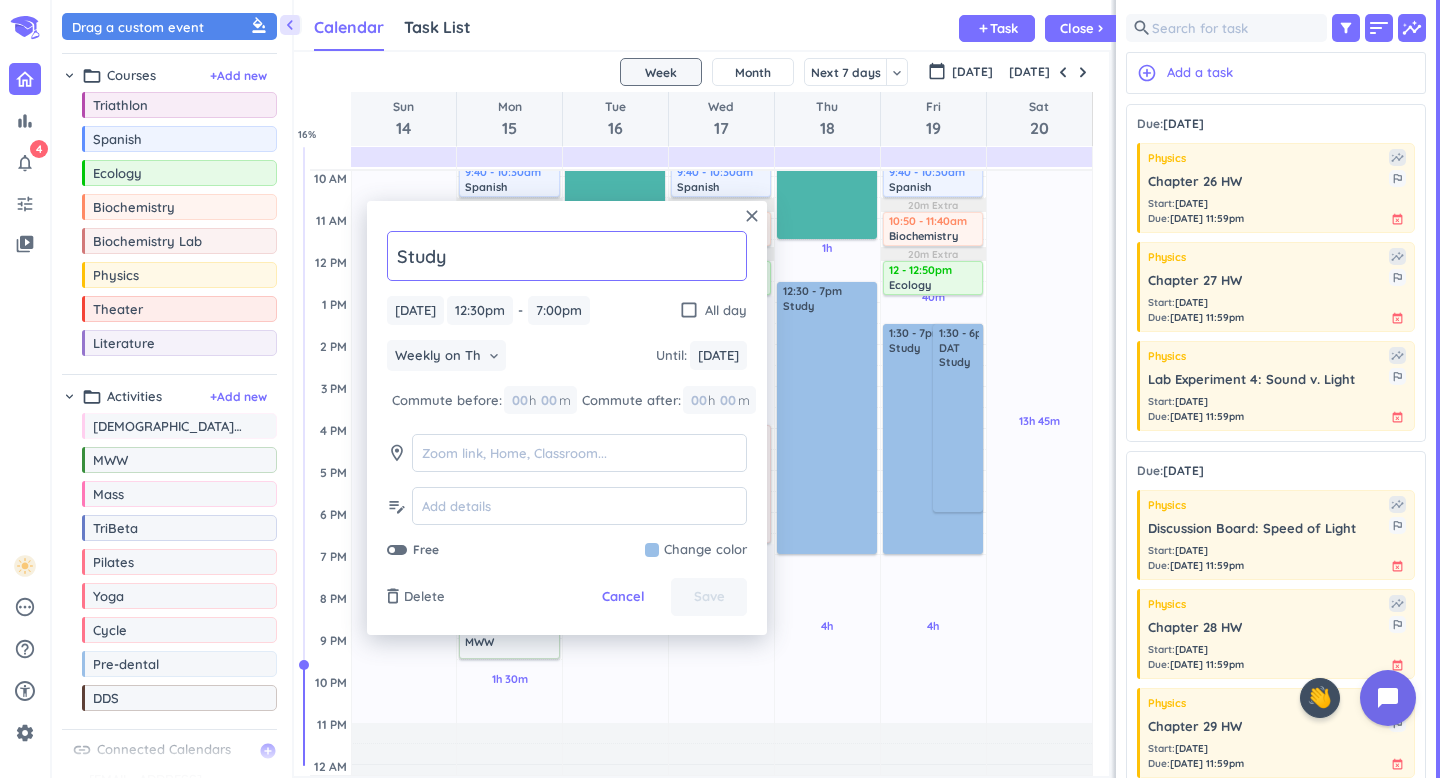 click on "Study" 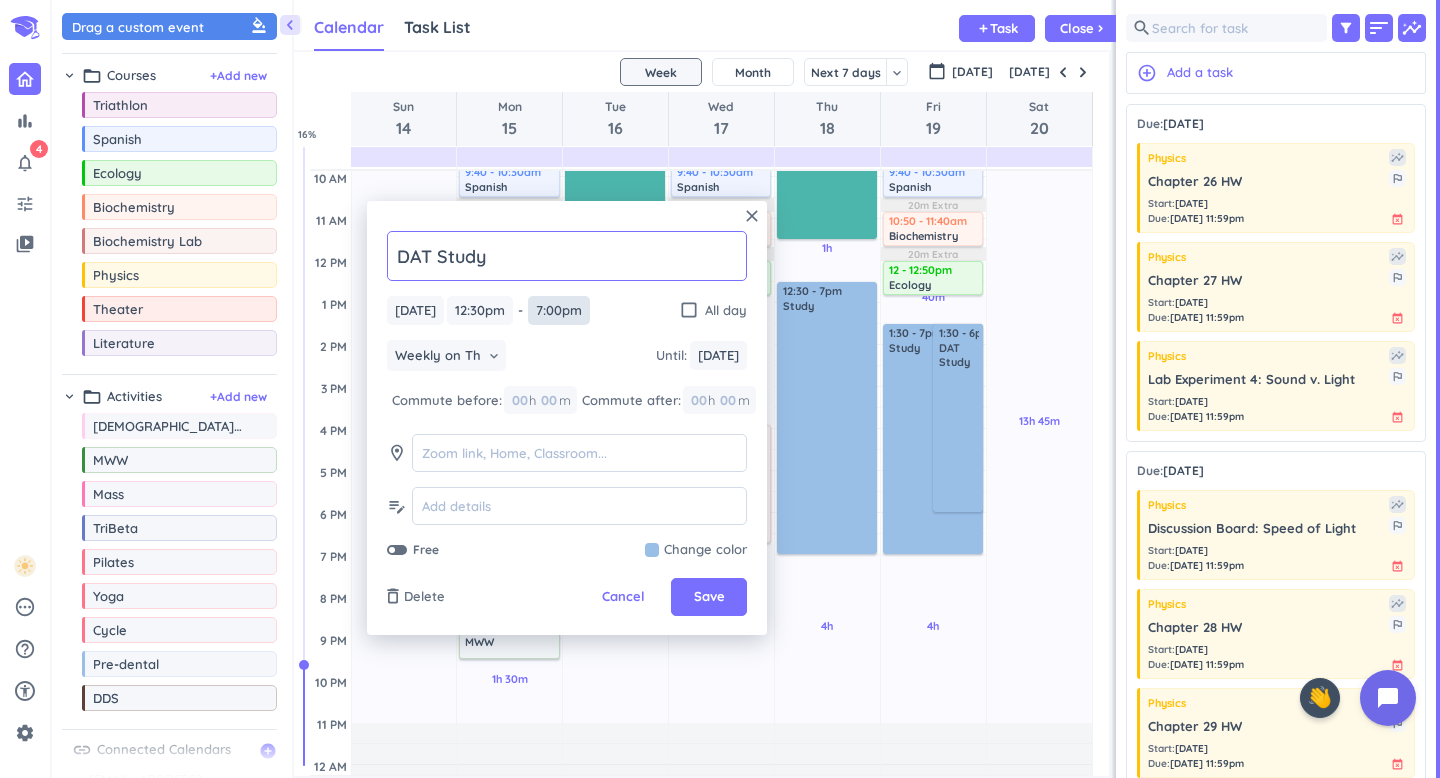 type on "DAT Study" 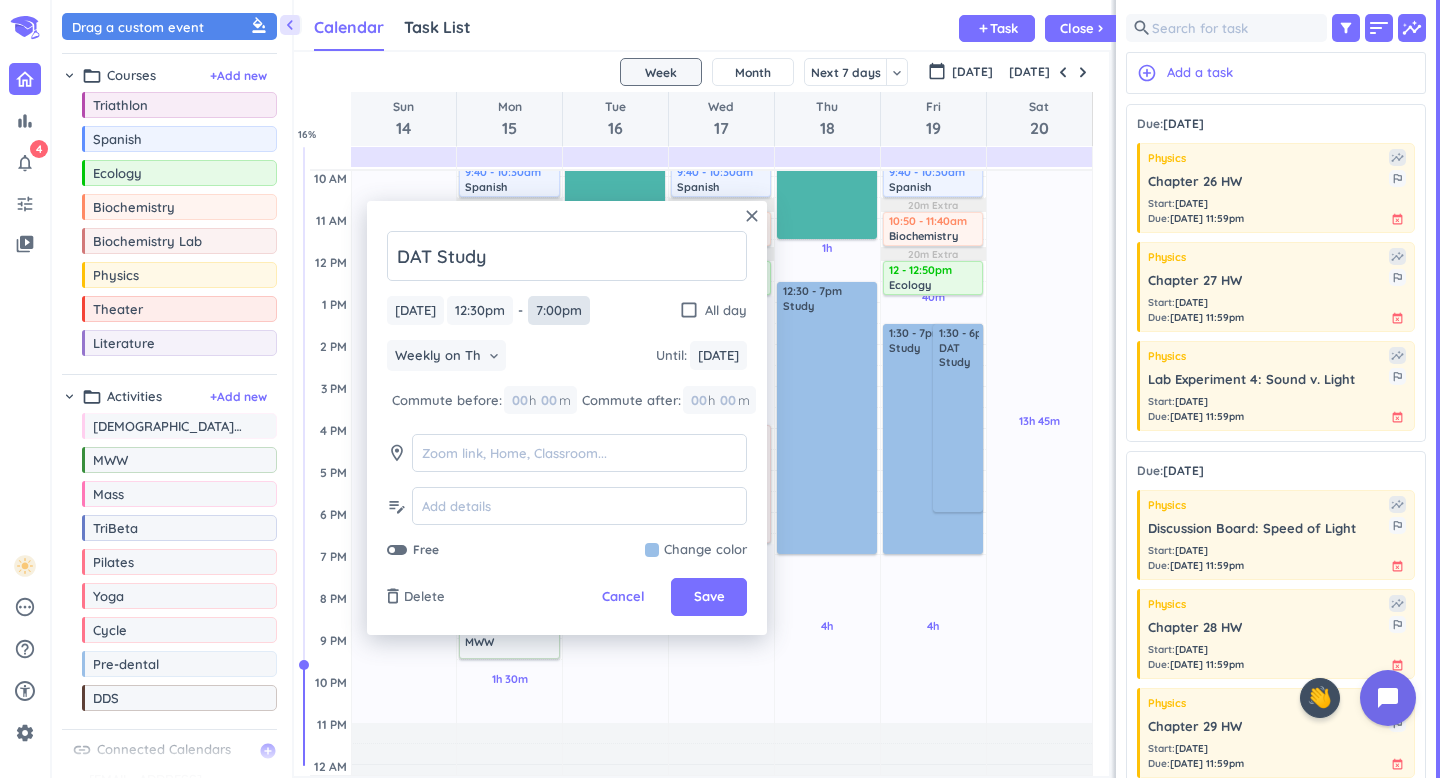 click on "7:00pm" at bounding box center (559, 310) 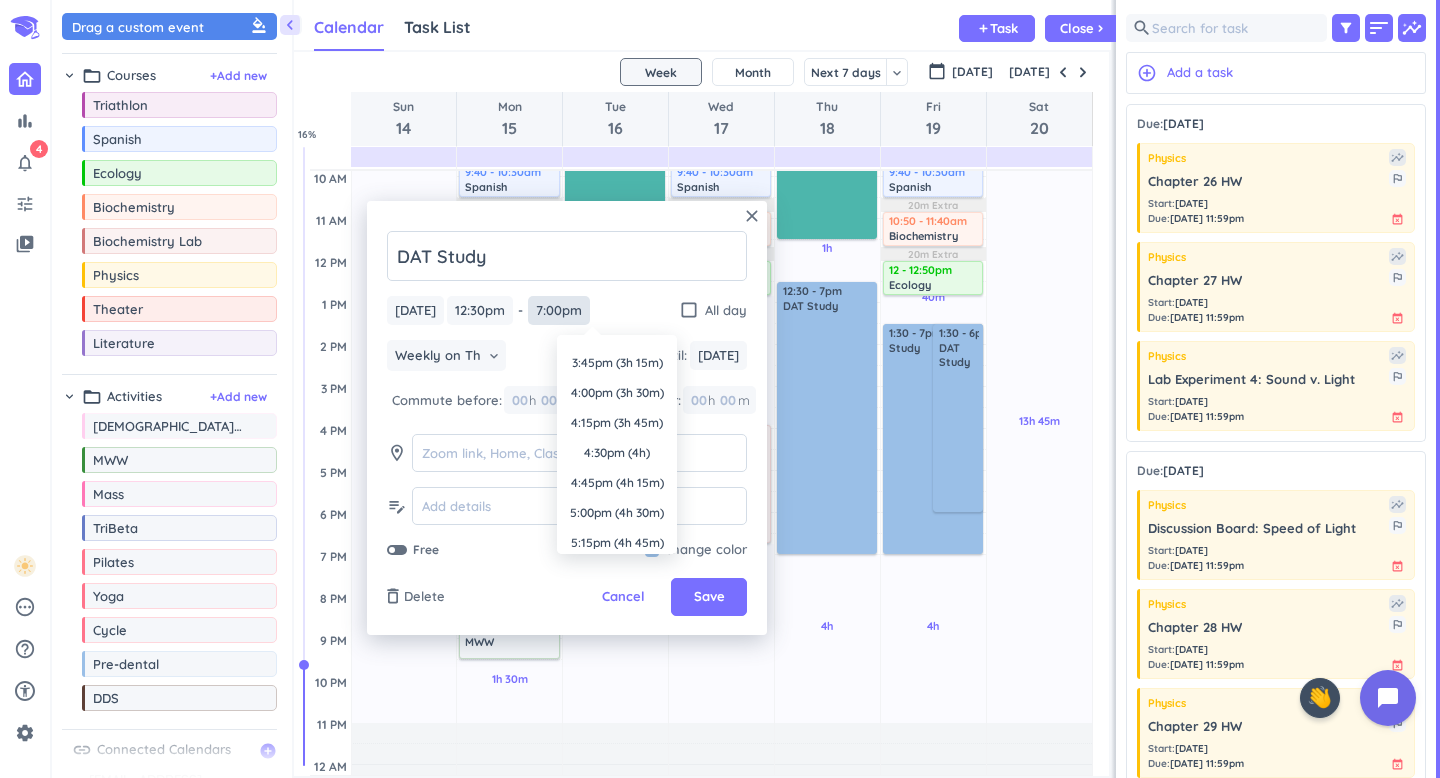 scroll, scrollTop: 340, scrollLeft: 0, axis: vertical 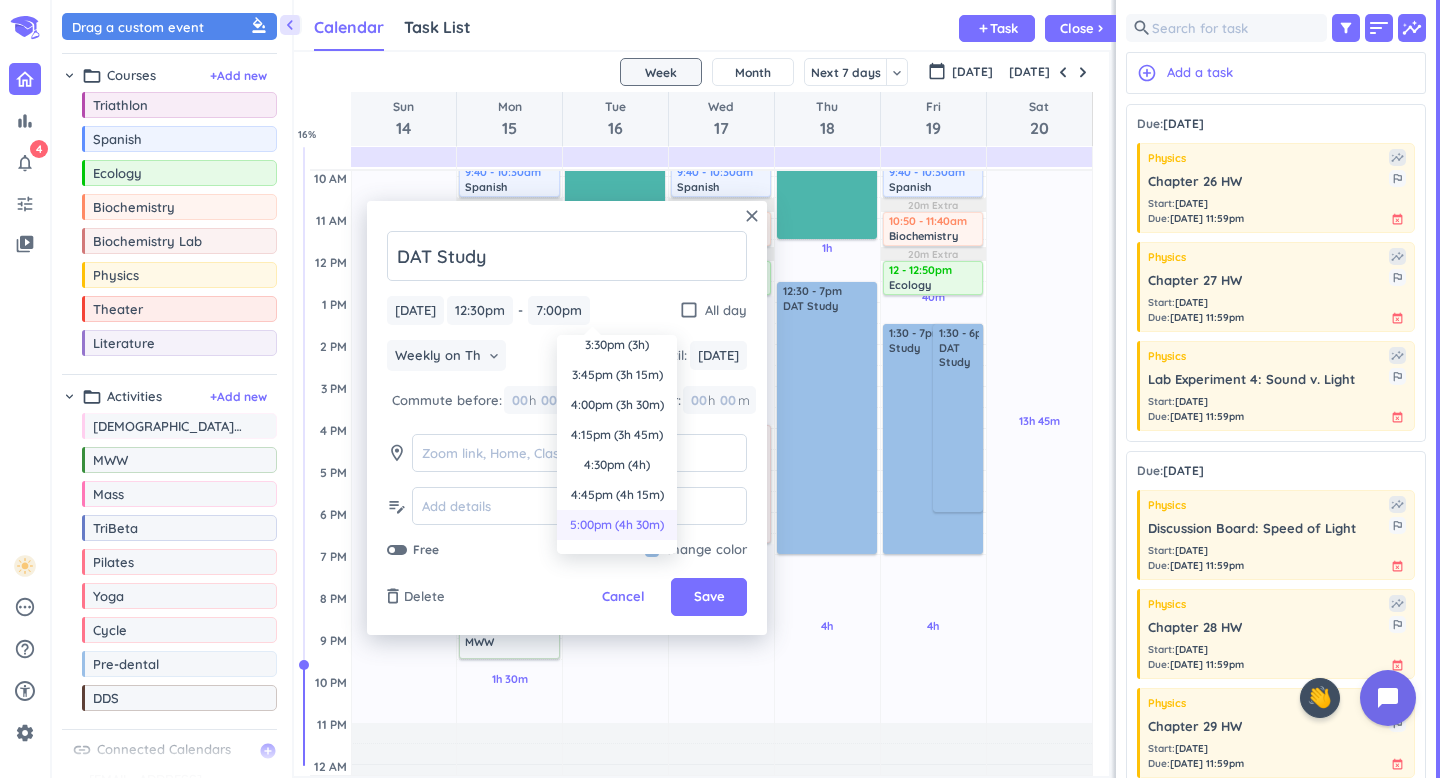 click on "5:00pm (4h 30m)" at bounding box center (617, 525) 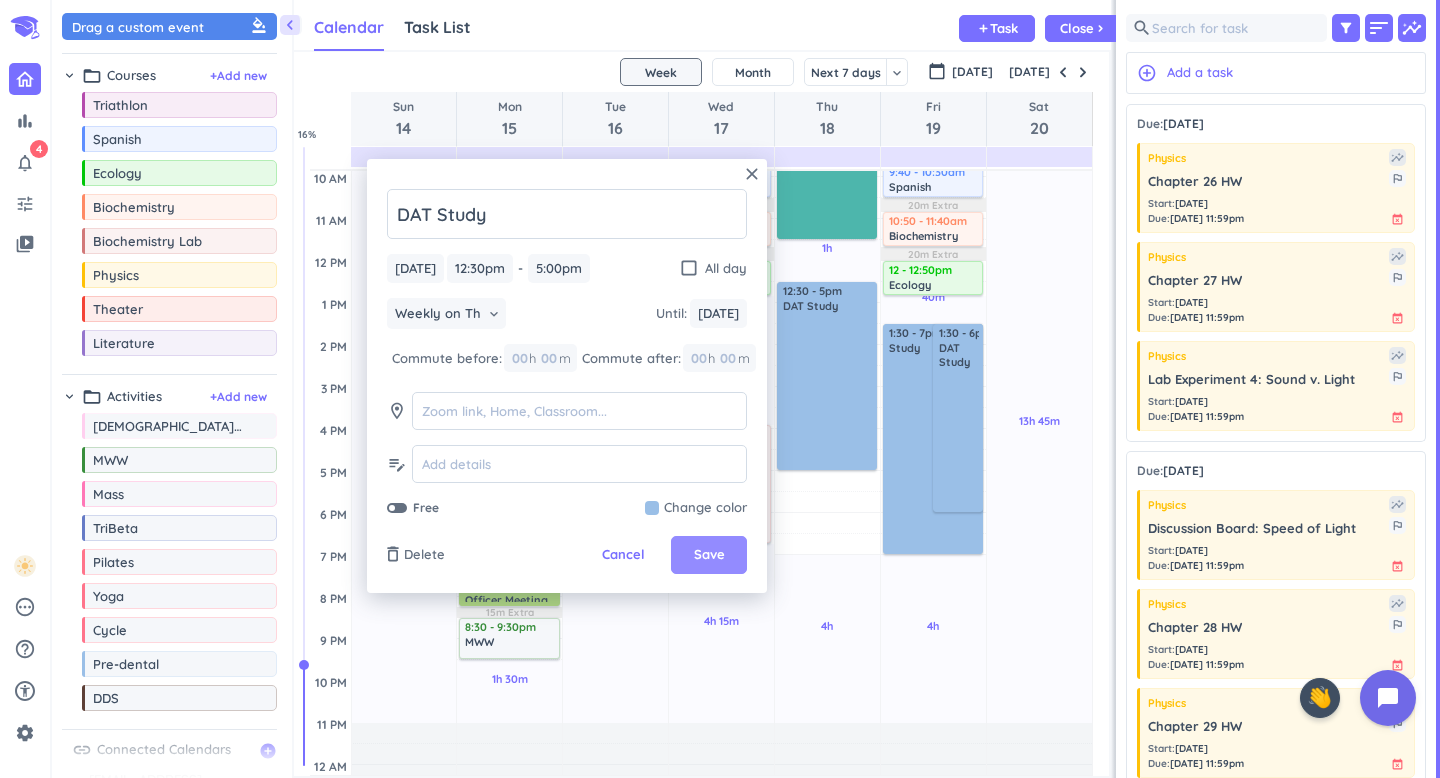 click on "Save" at bounding box center (709, 555) 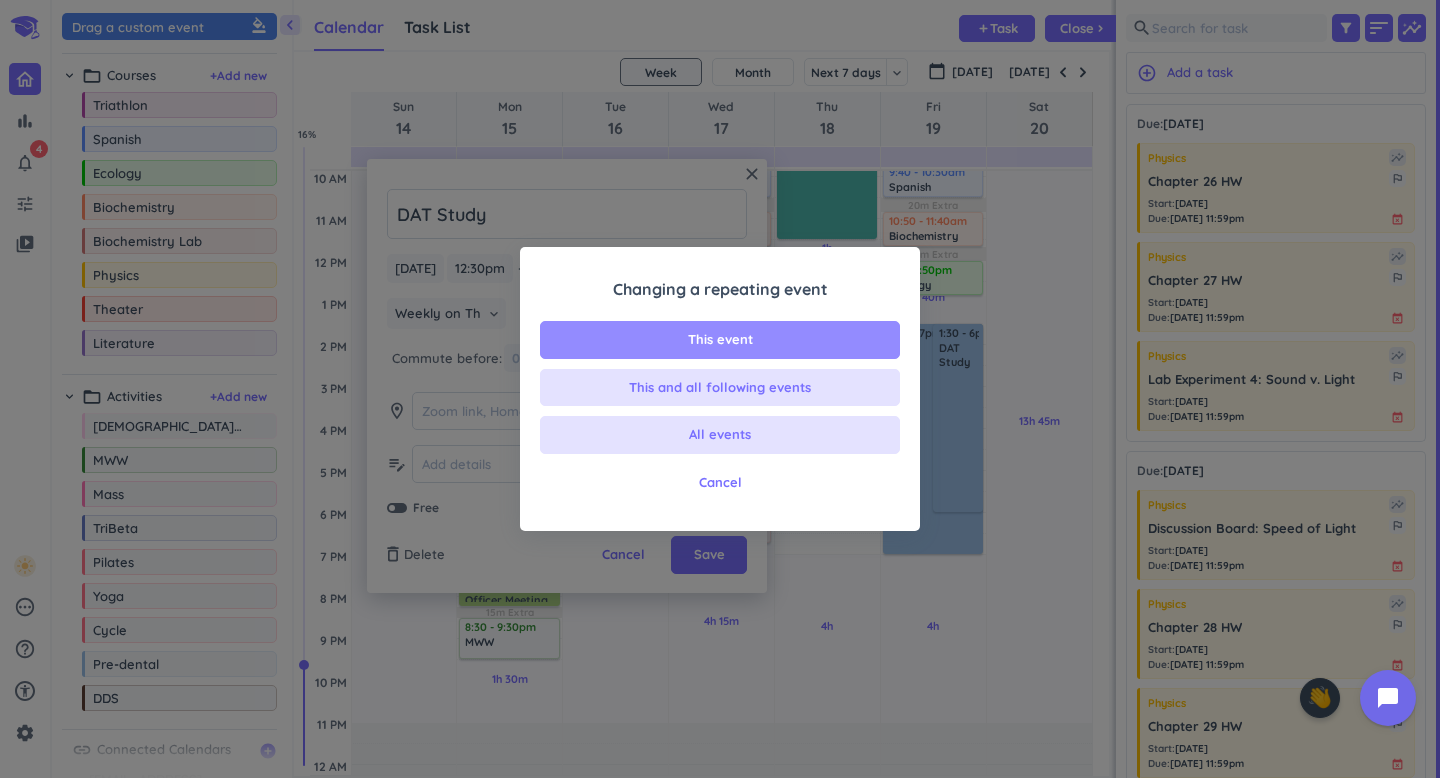 click on "This event" at bounding box center (720, 340) 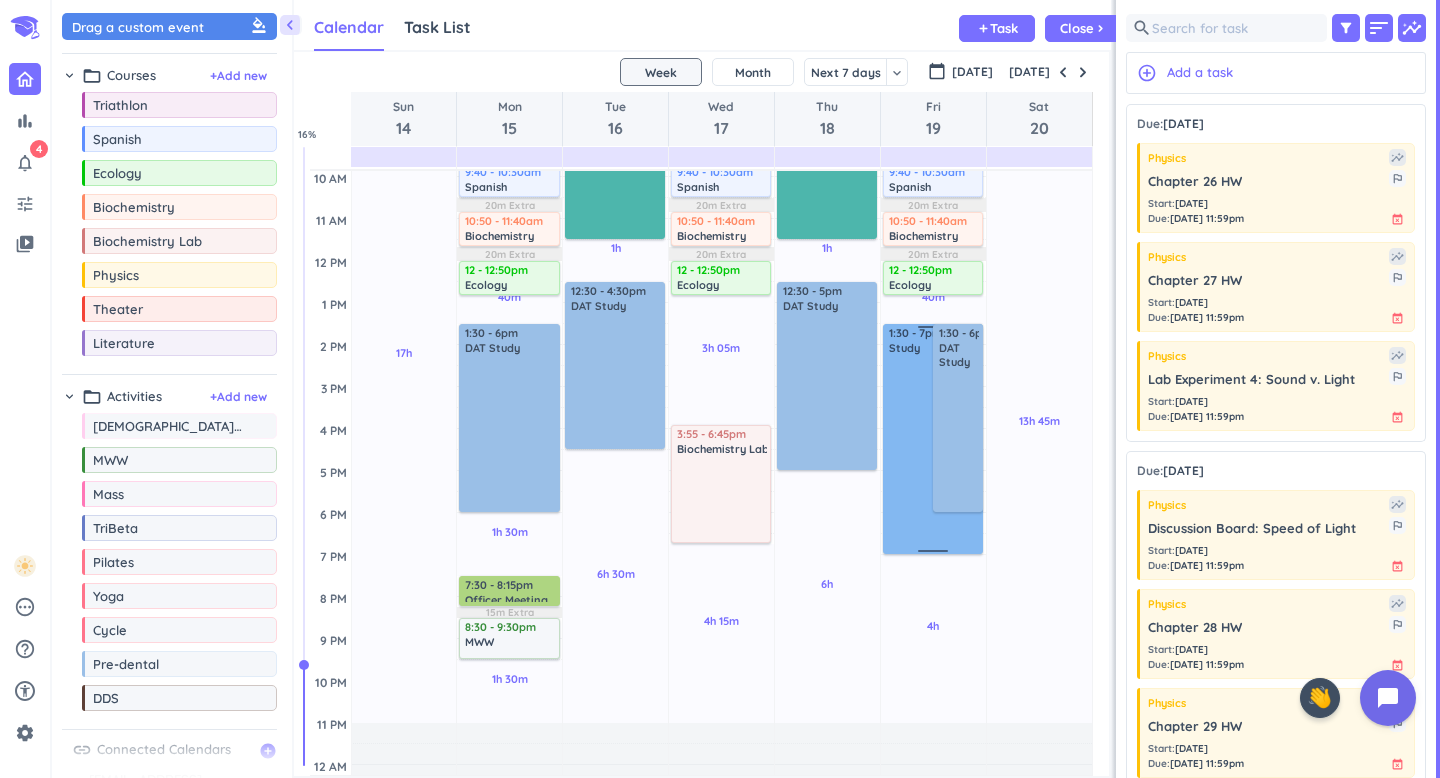 click at bounding box center (934, 453) 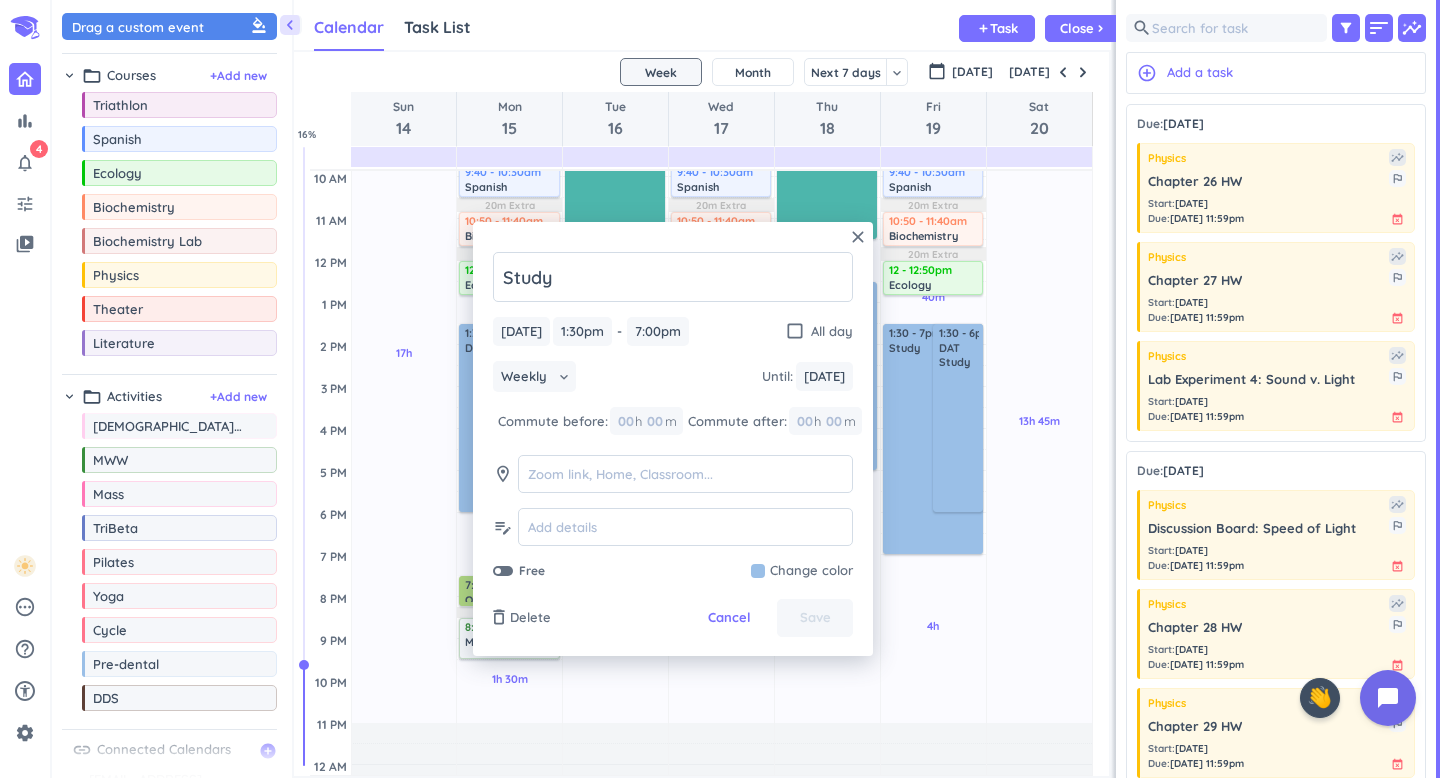click on "delete_outline Delete Cancel Save" at bounding box center [673, 618] 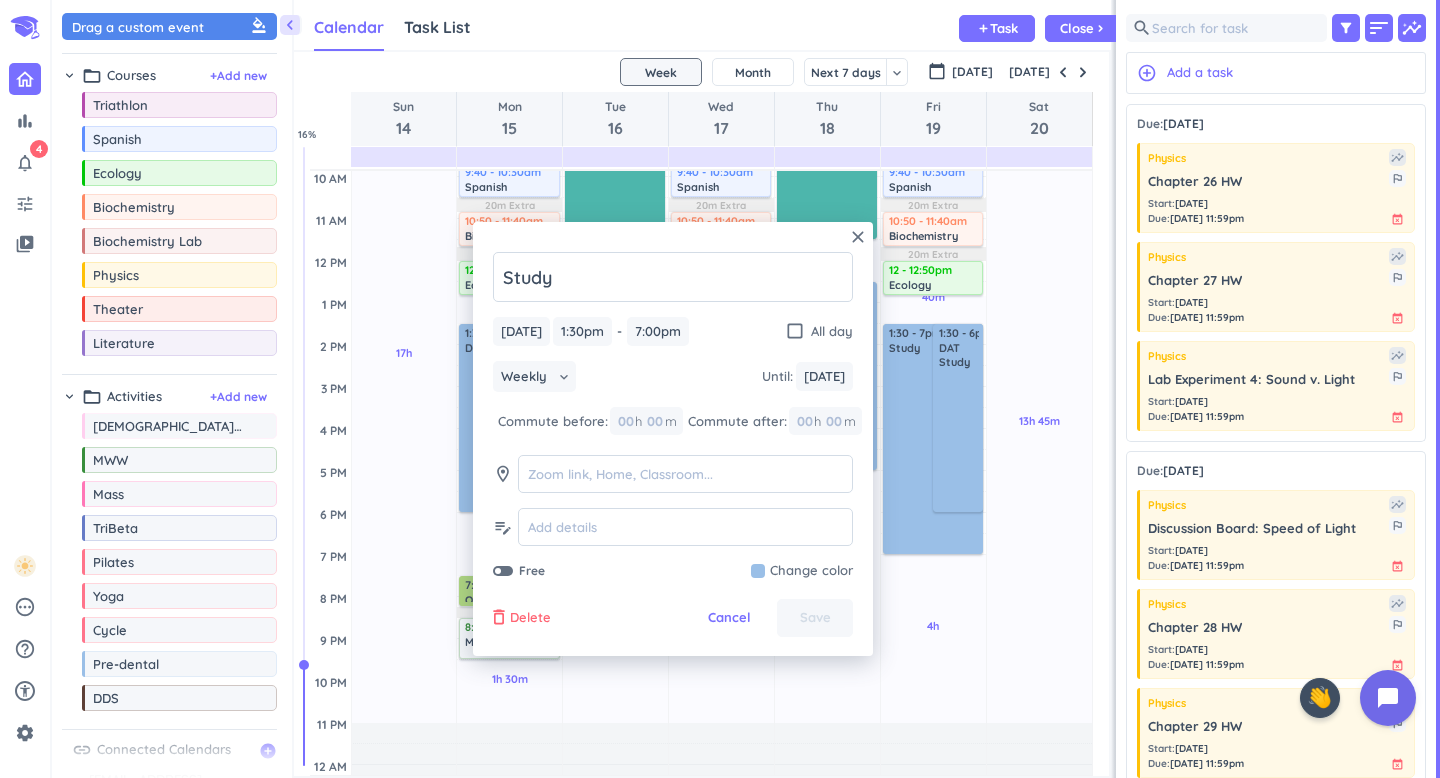 click on "Delete" at bounding box center (530, 618) 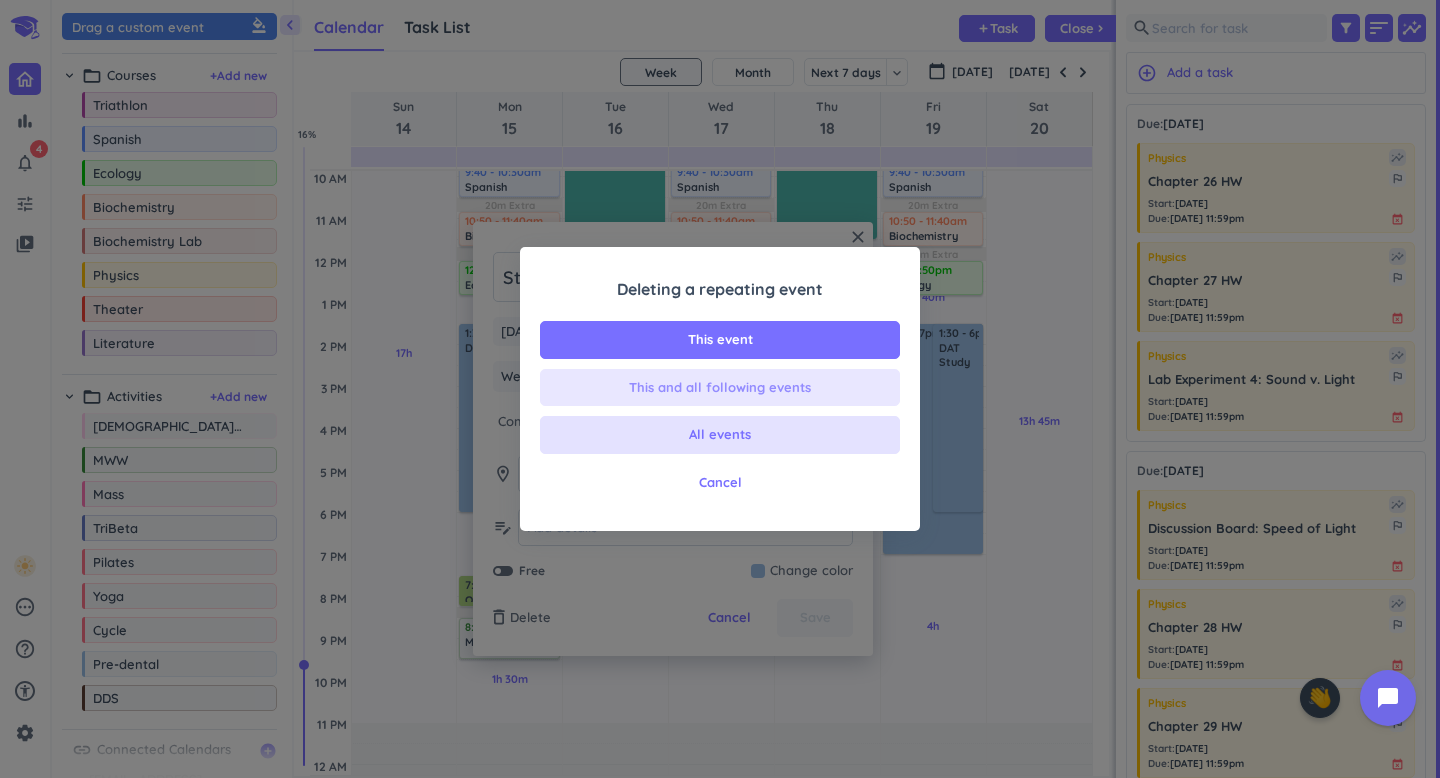 click on "This and all following events" at bounding box center (720, 388) 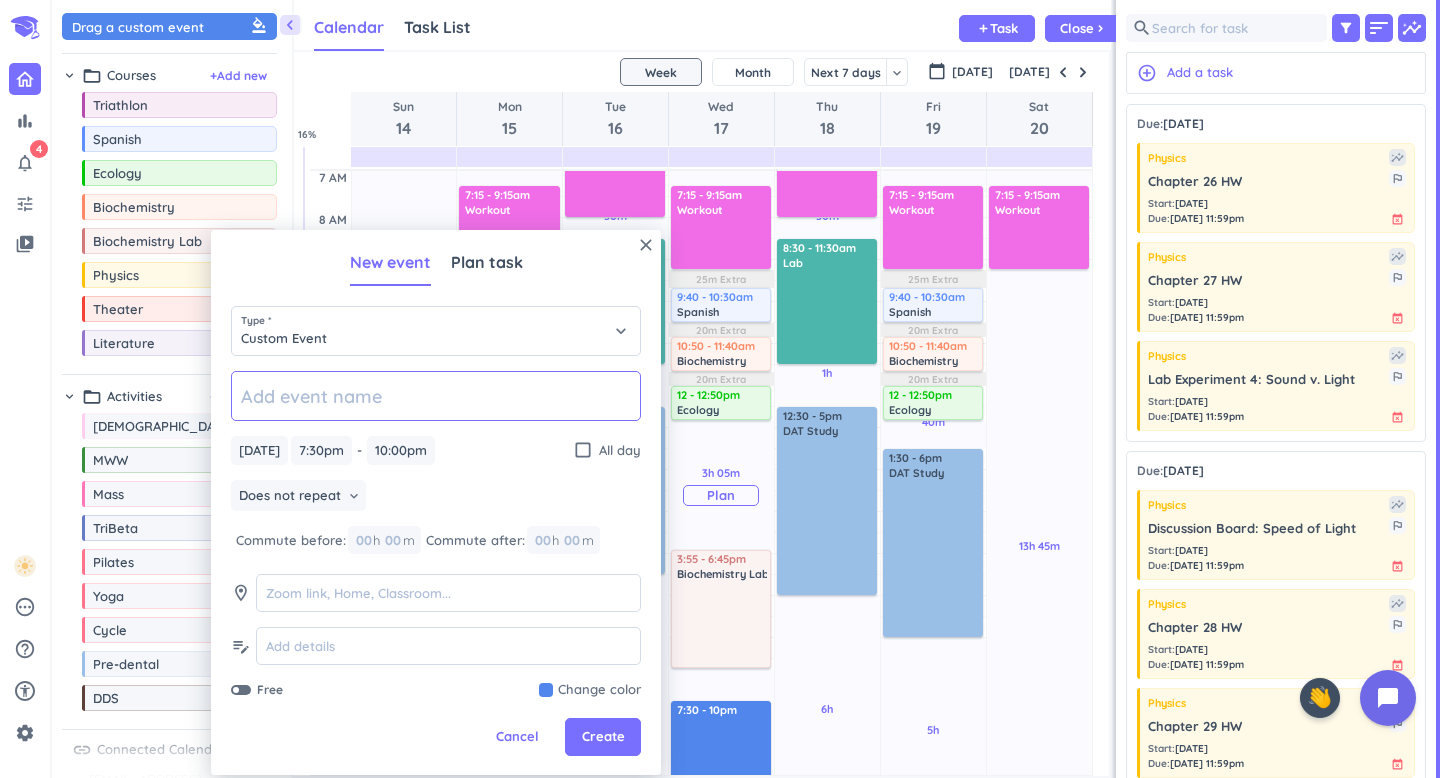 scroll, scrollTop: 89, scrollLeft: 0, axis: vertical 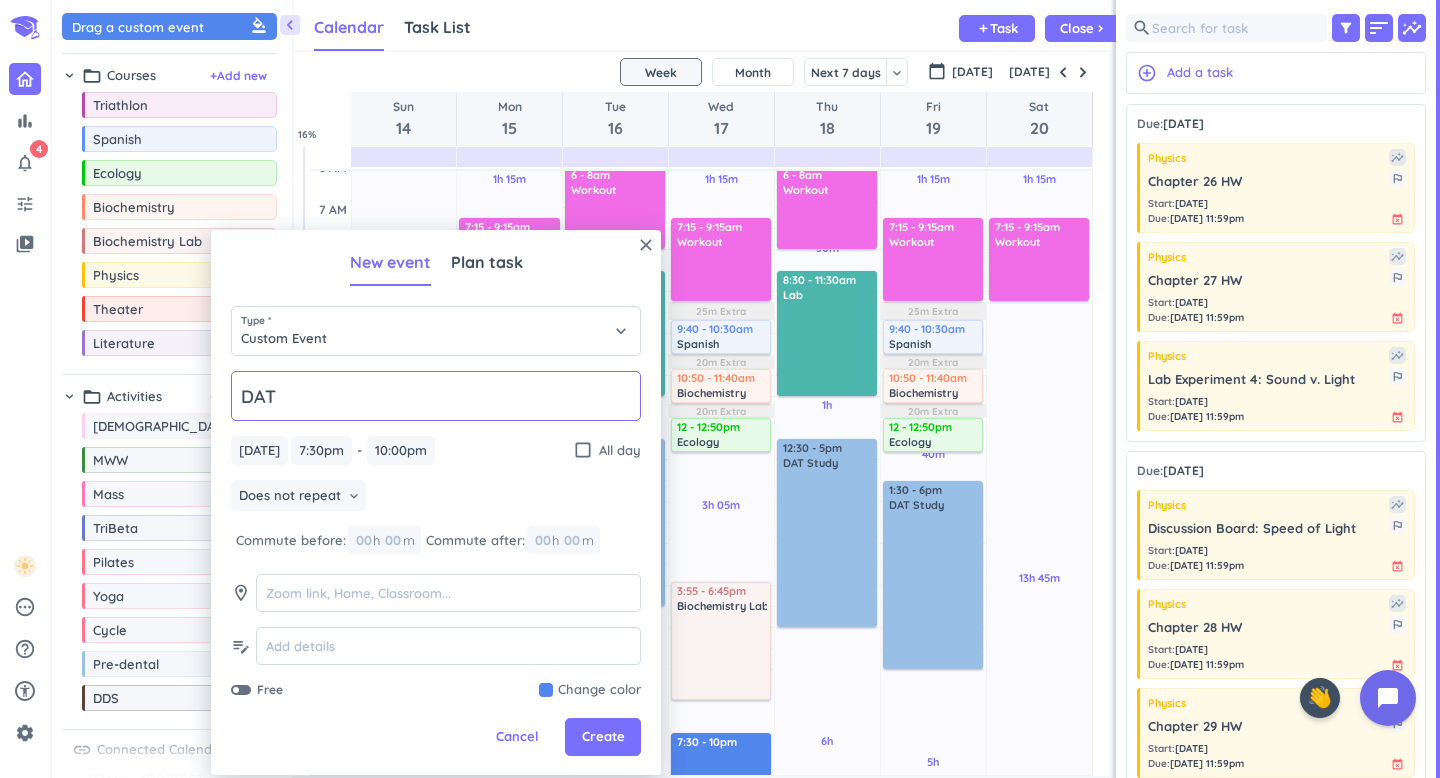 type on "DAT Study" 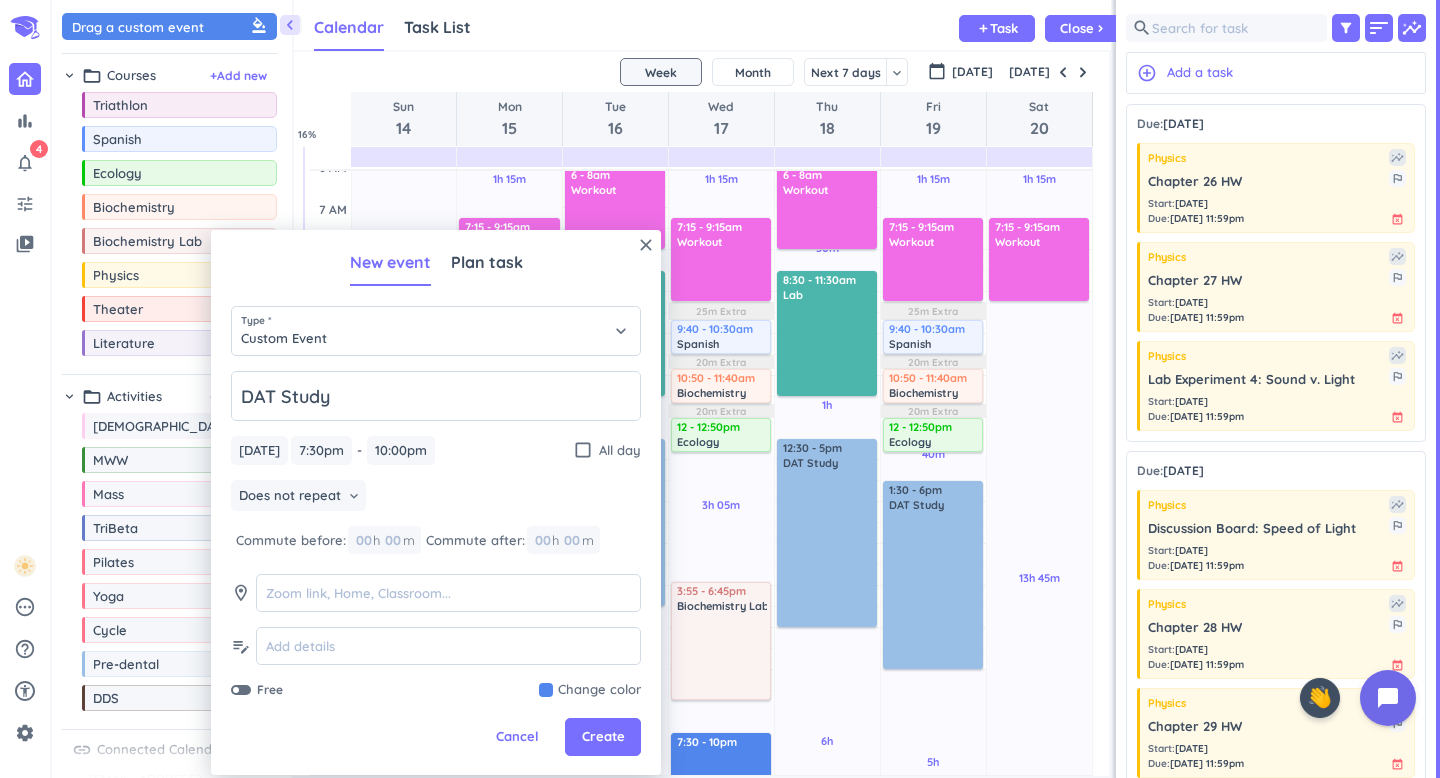click at bounding box center (590, 690) 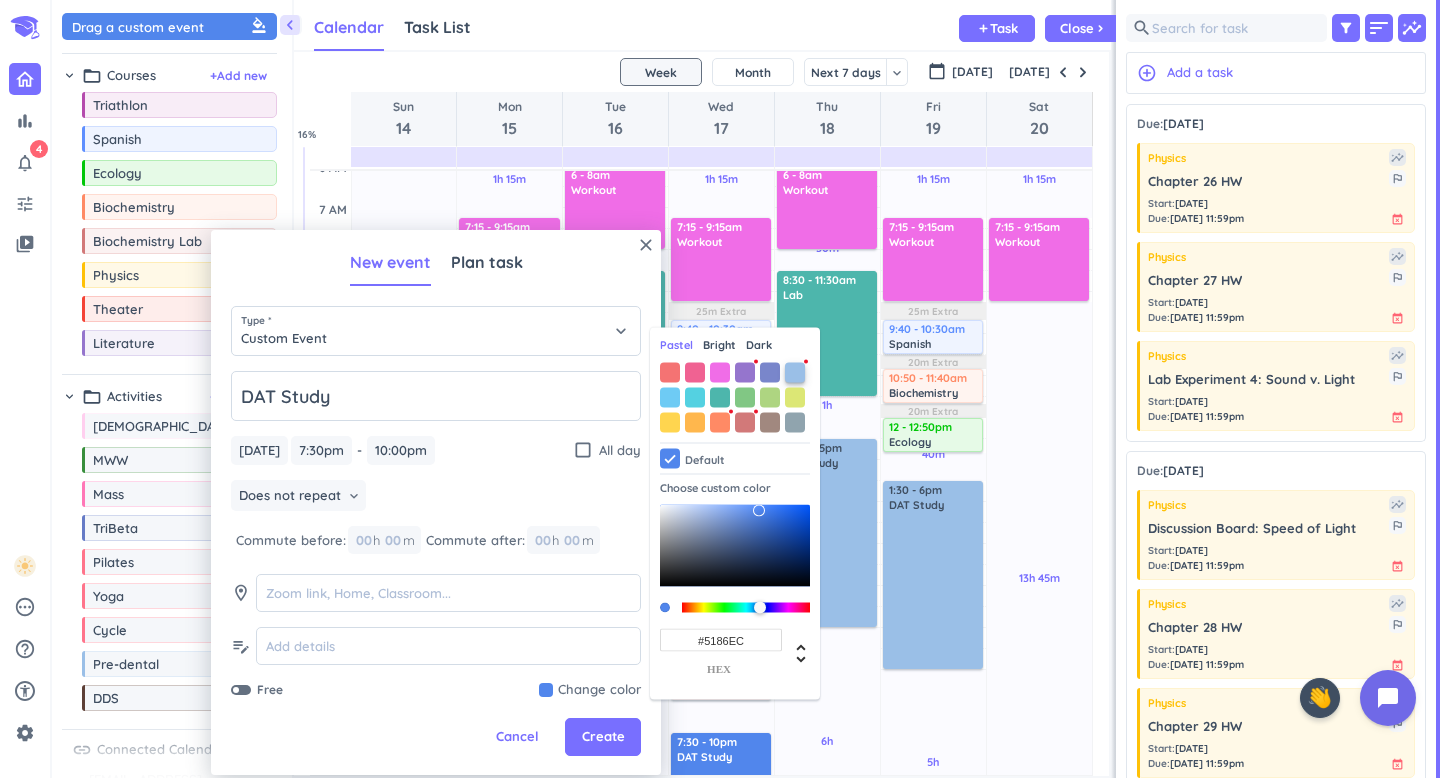 click at bounding box center [795, 372] 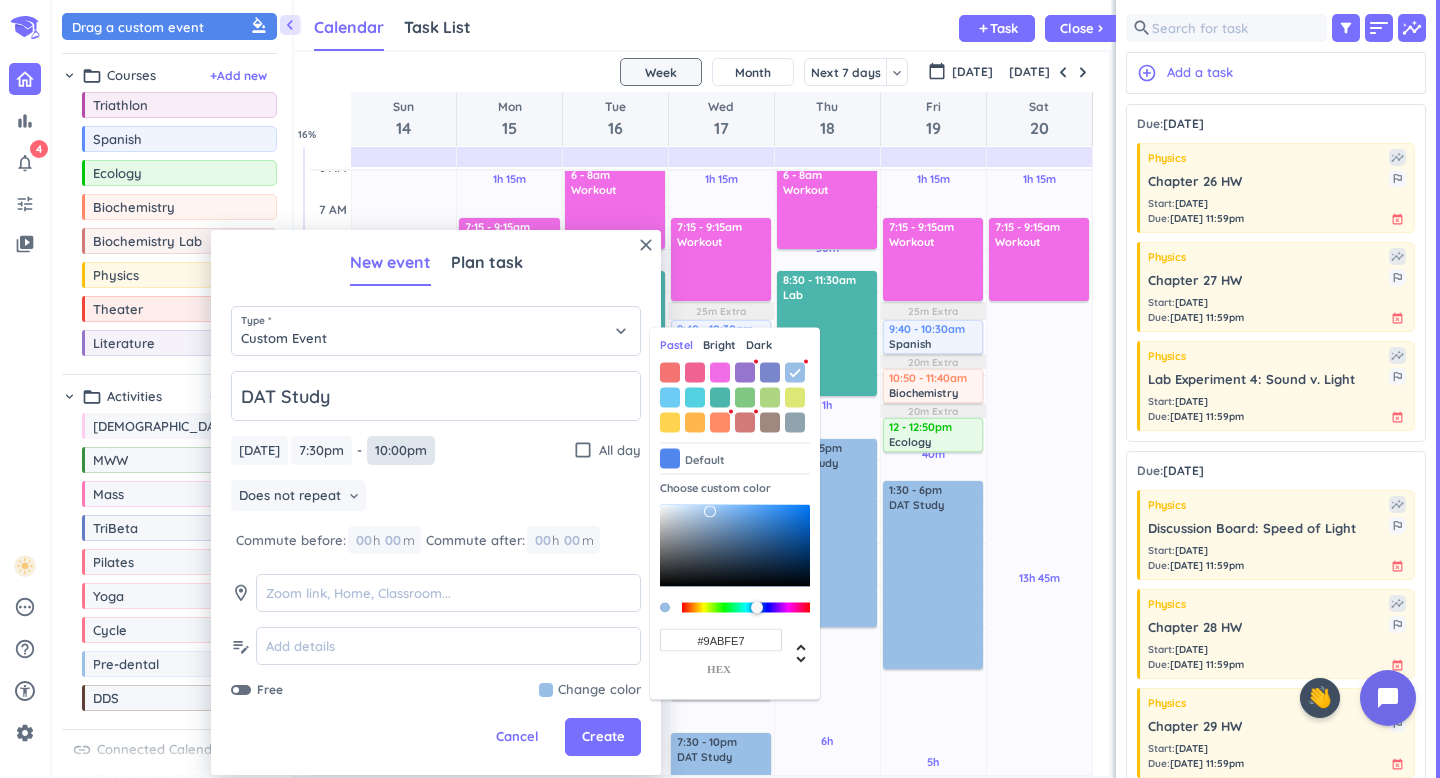 click on "10:00pm" at bounding box center (401, 450) 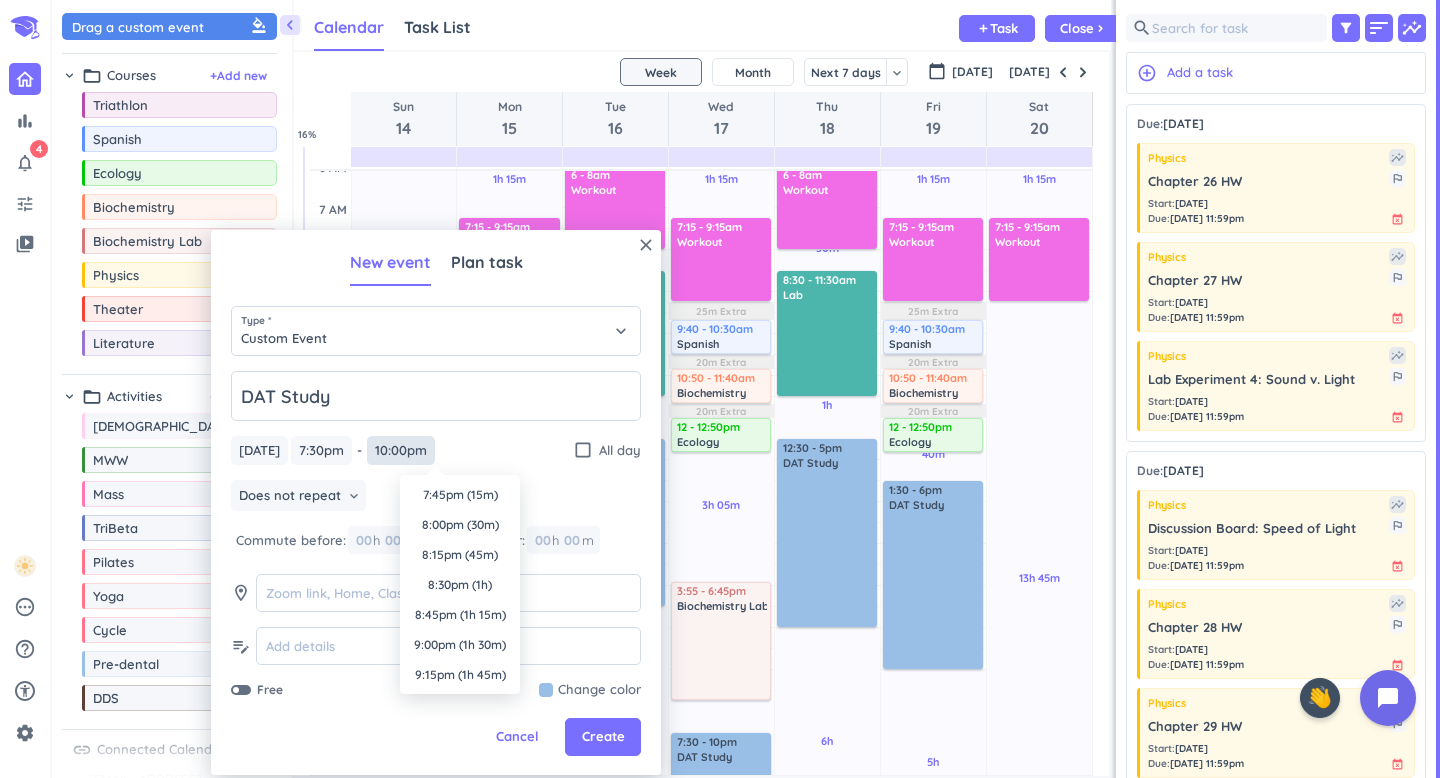 scroll, scrollTop: 0, scrollLeft: 0, axis: both 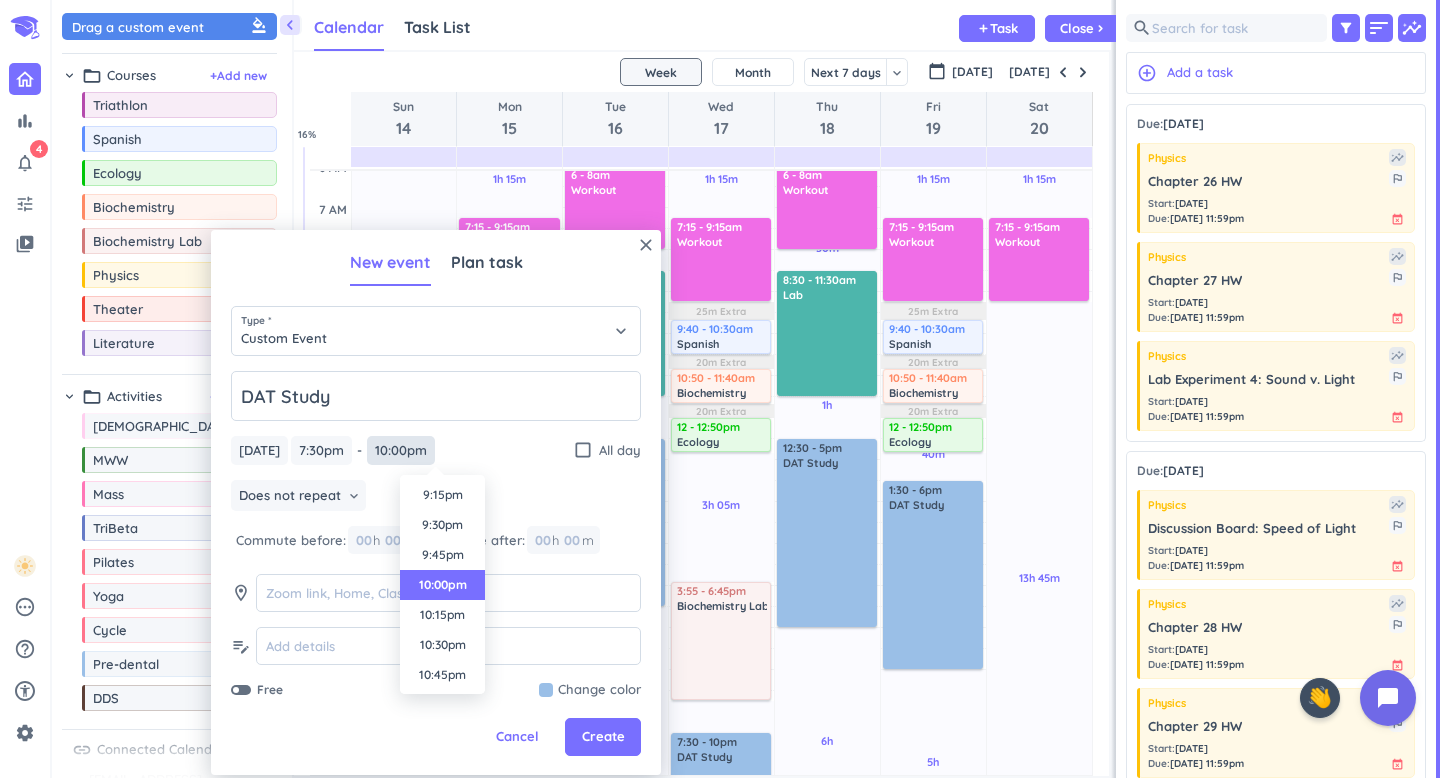 click on "10:00pm" at bounding box center [401, 450] 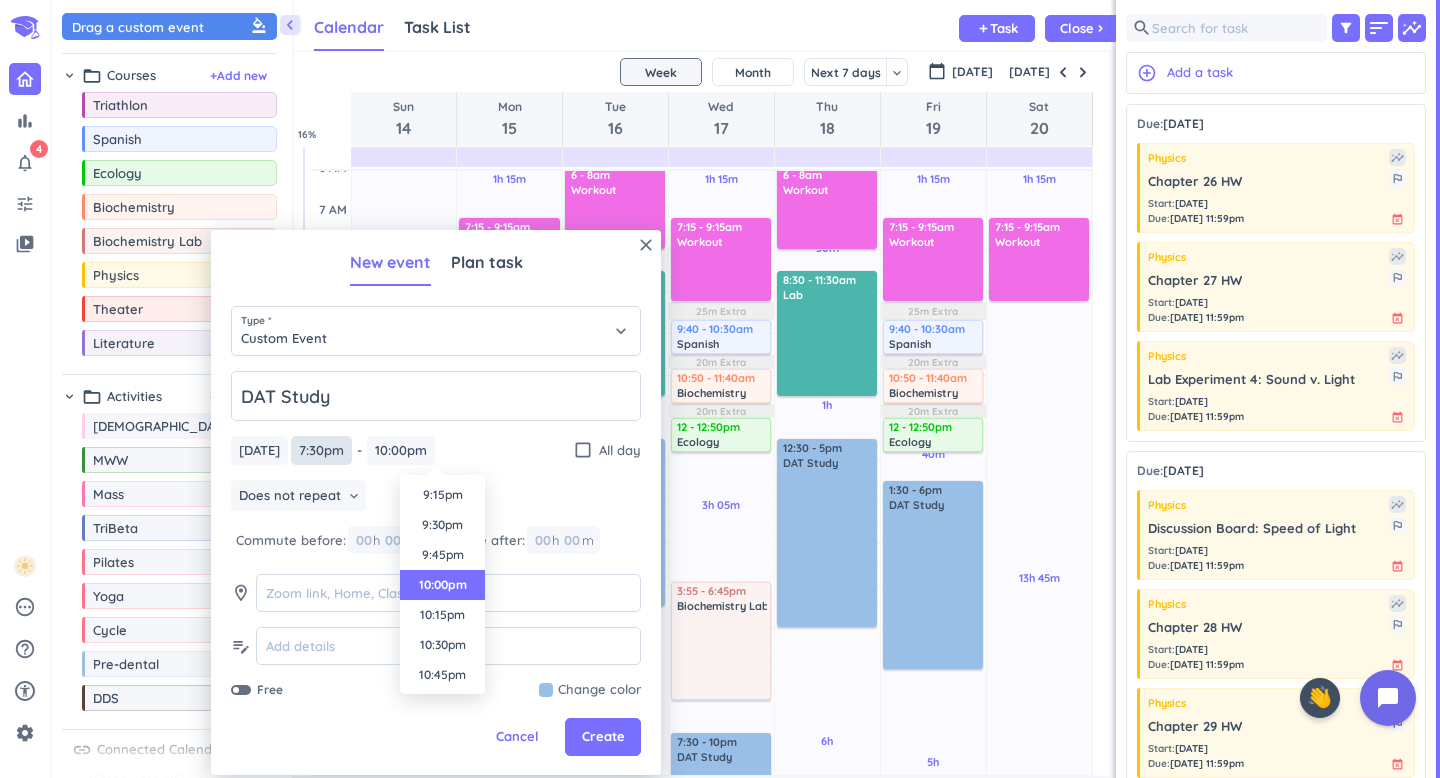 click on "7:30pm" at bounding box center [321, 450] 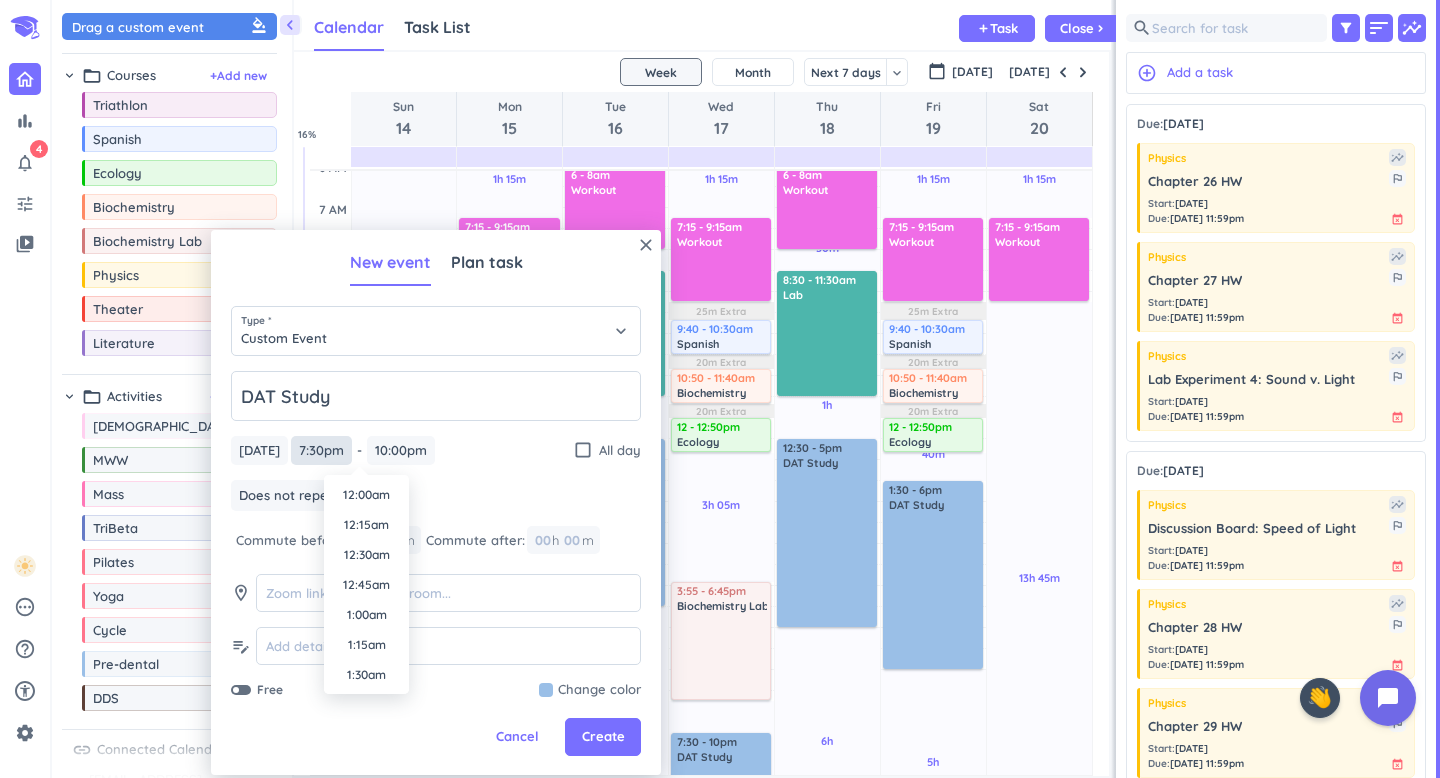 scroll, scrollTop: 2250, scrollLeft: 0, axis: vertical 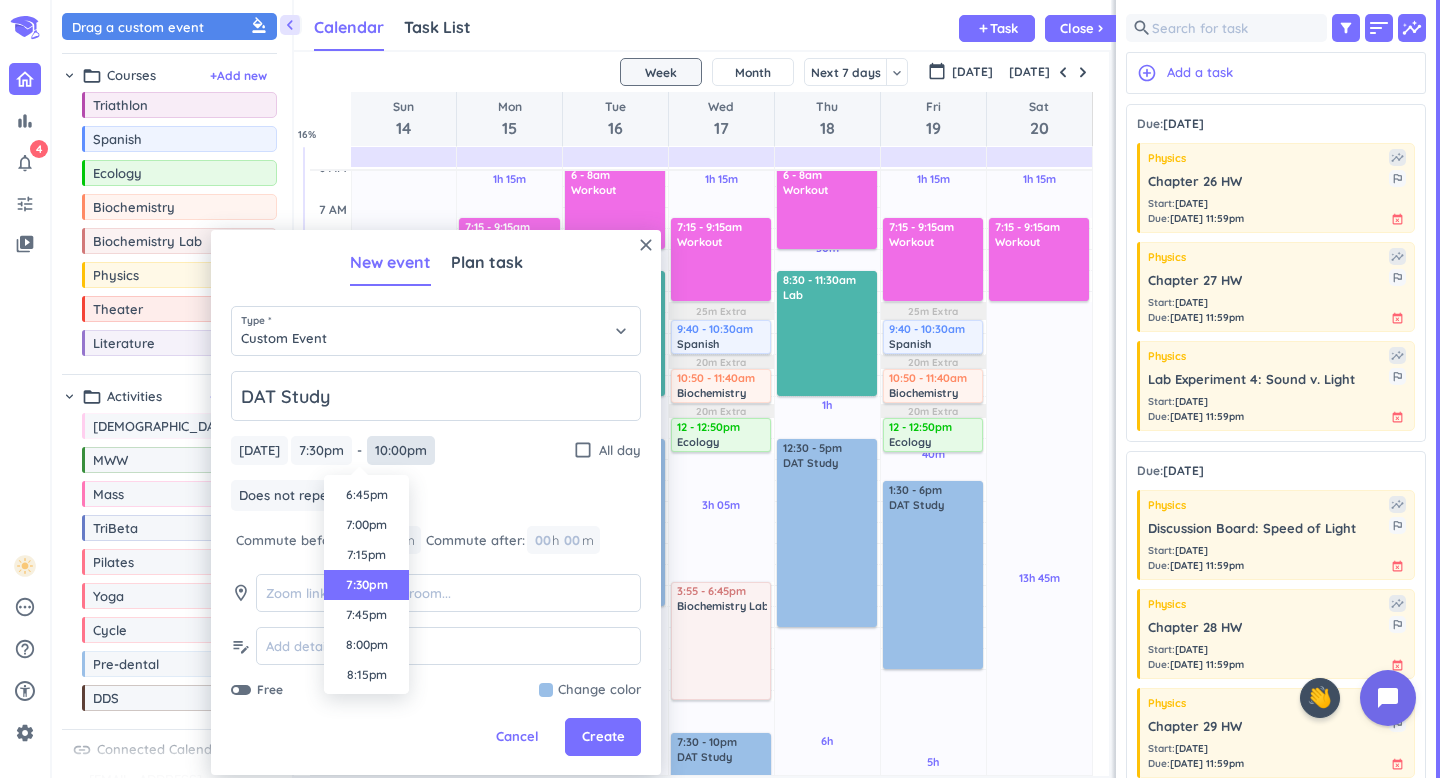 click on "10:00pm" at bounding box center [401, 450] 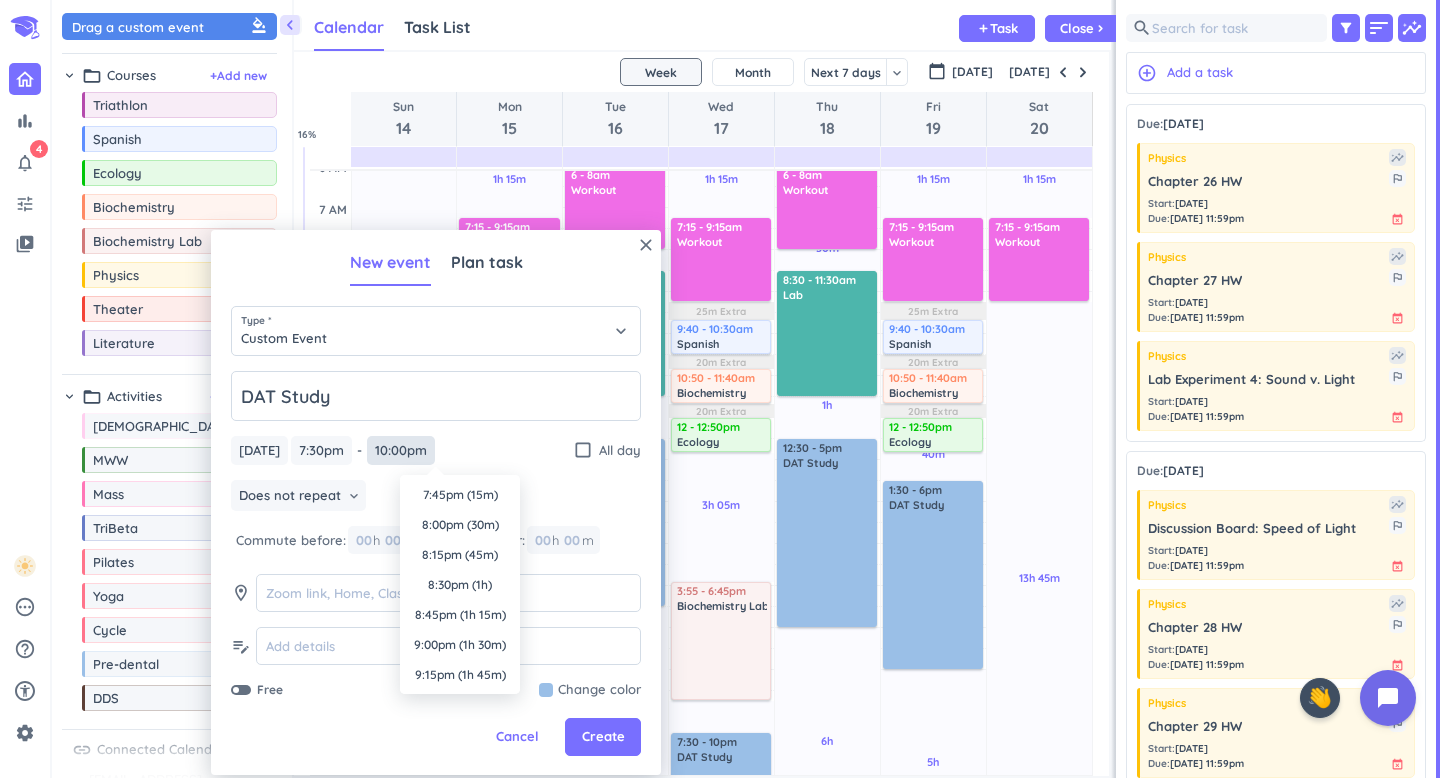 scroll, scrollTop: 270, scrollLeft: 0, axis: vertical 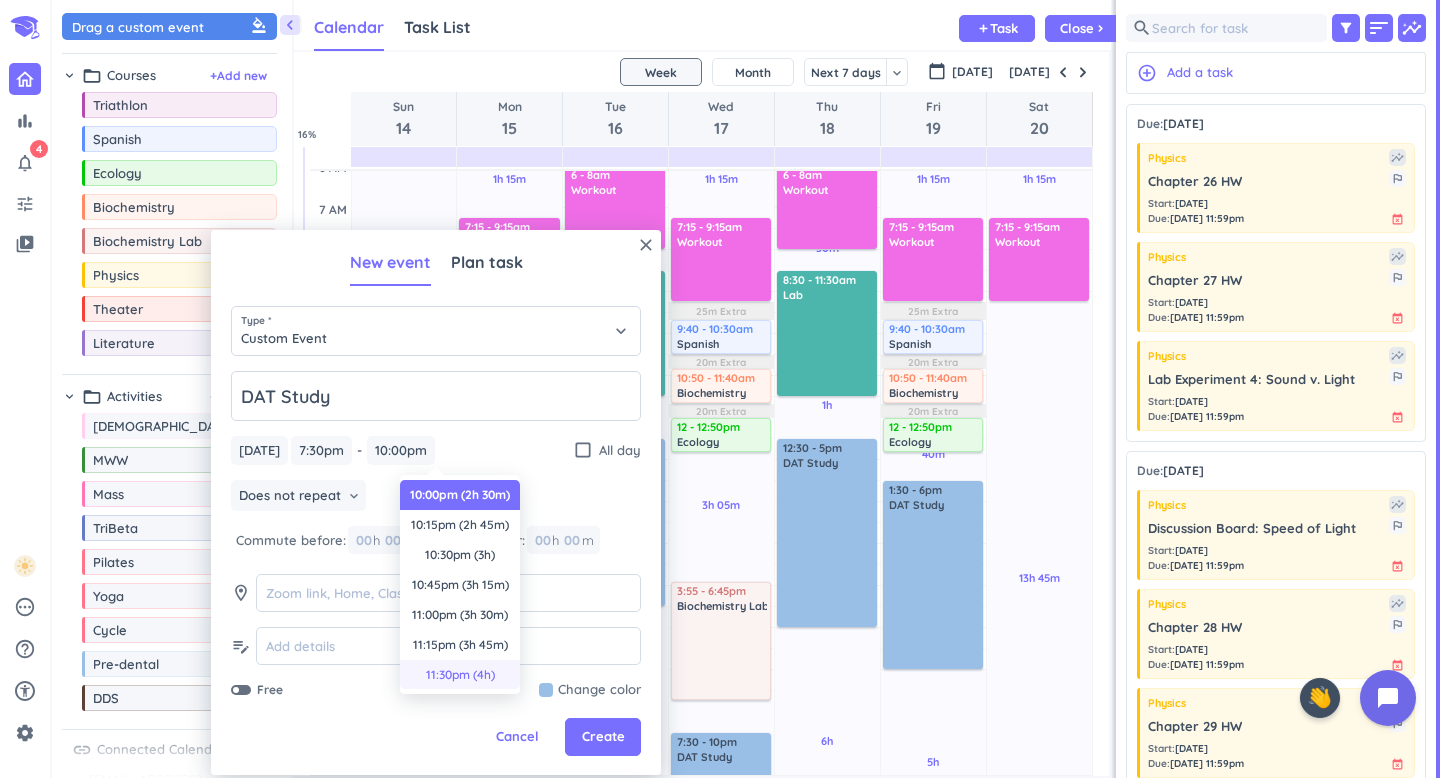 click on "11:30pm (4h)" at bounding box center [460, 675] 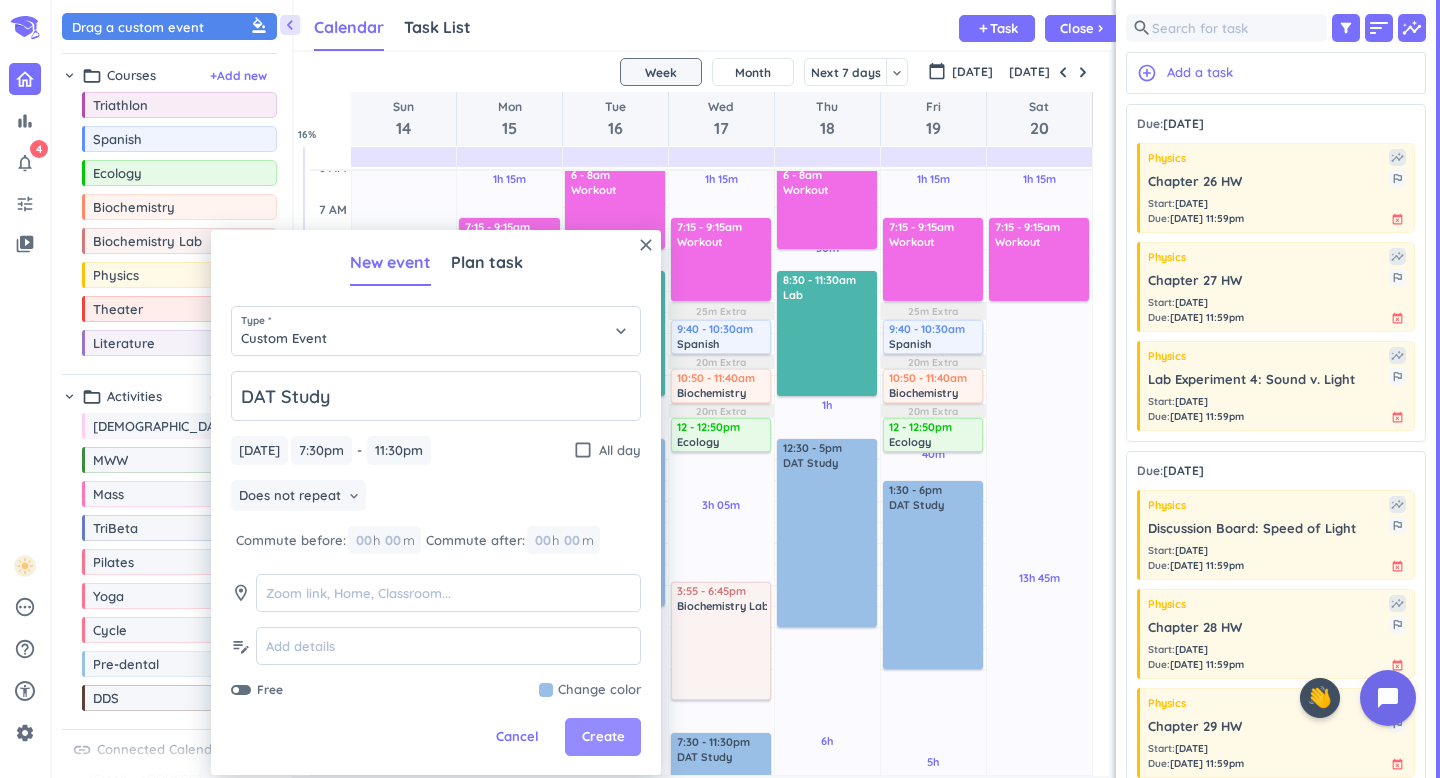 click on "Create" at bounding box center (603, 737) 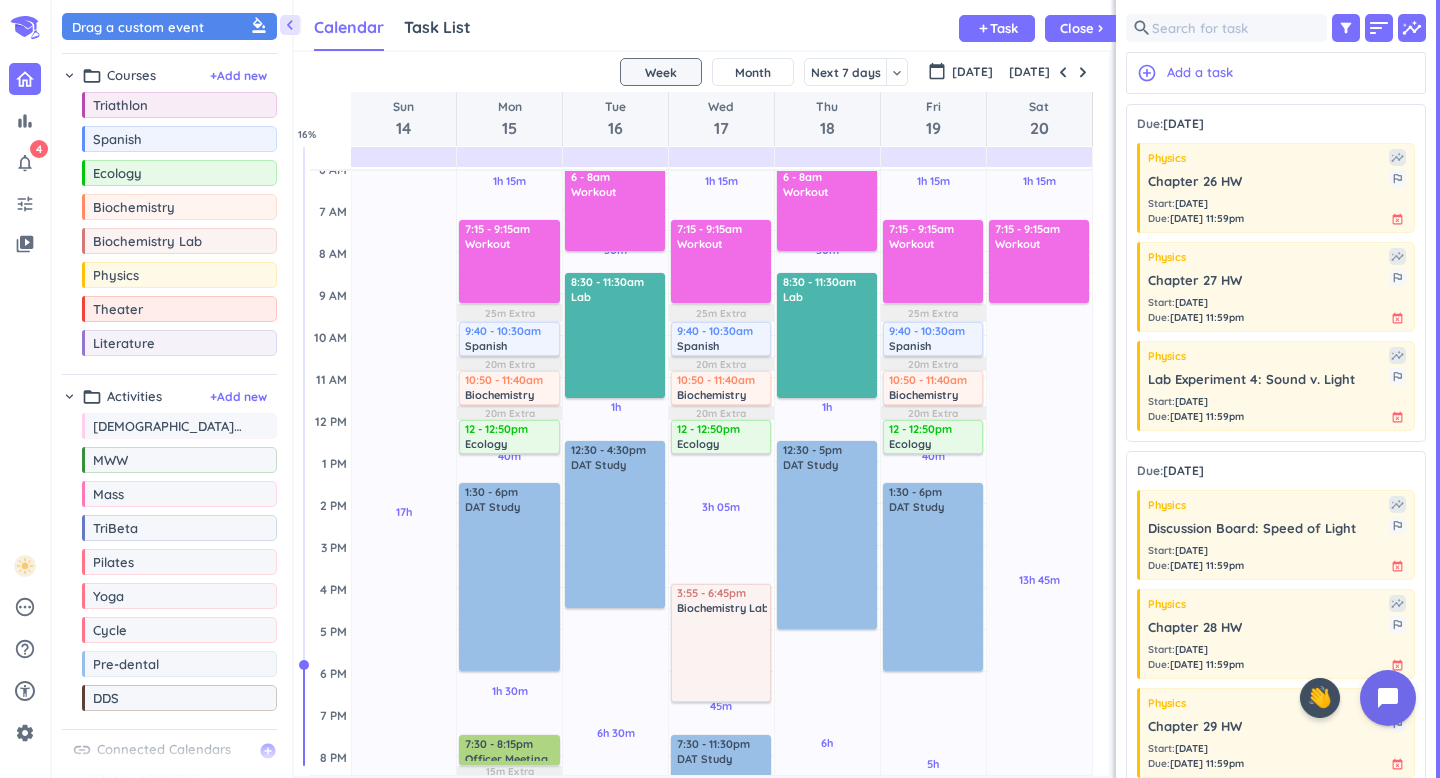 scroll, scrollTop: 84, scrollLeft: 0, axis: vertical 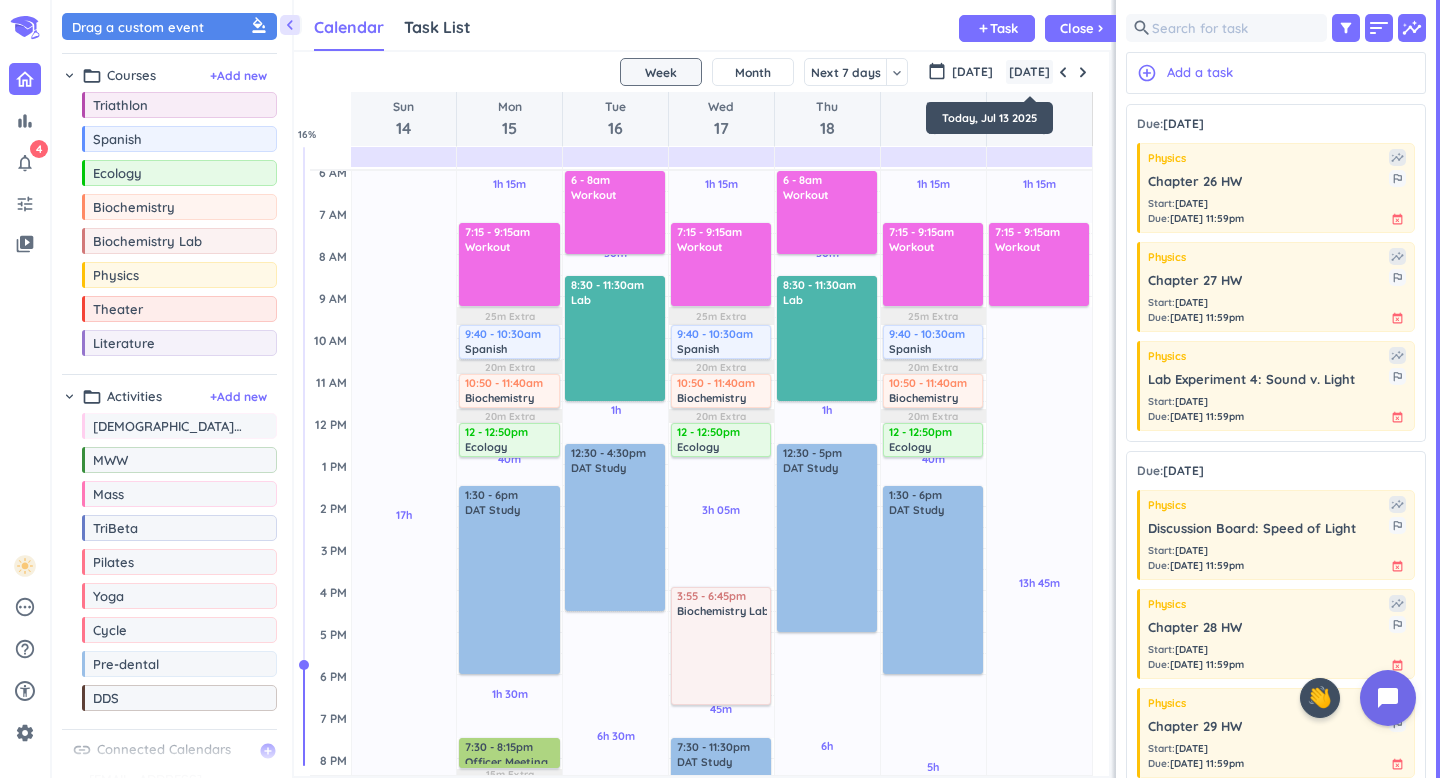click on "[DATE]" at bounding box center [1029, 72] 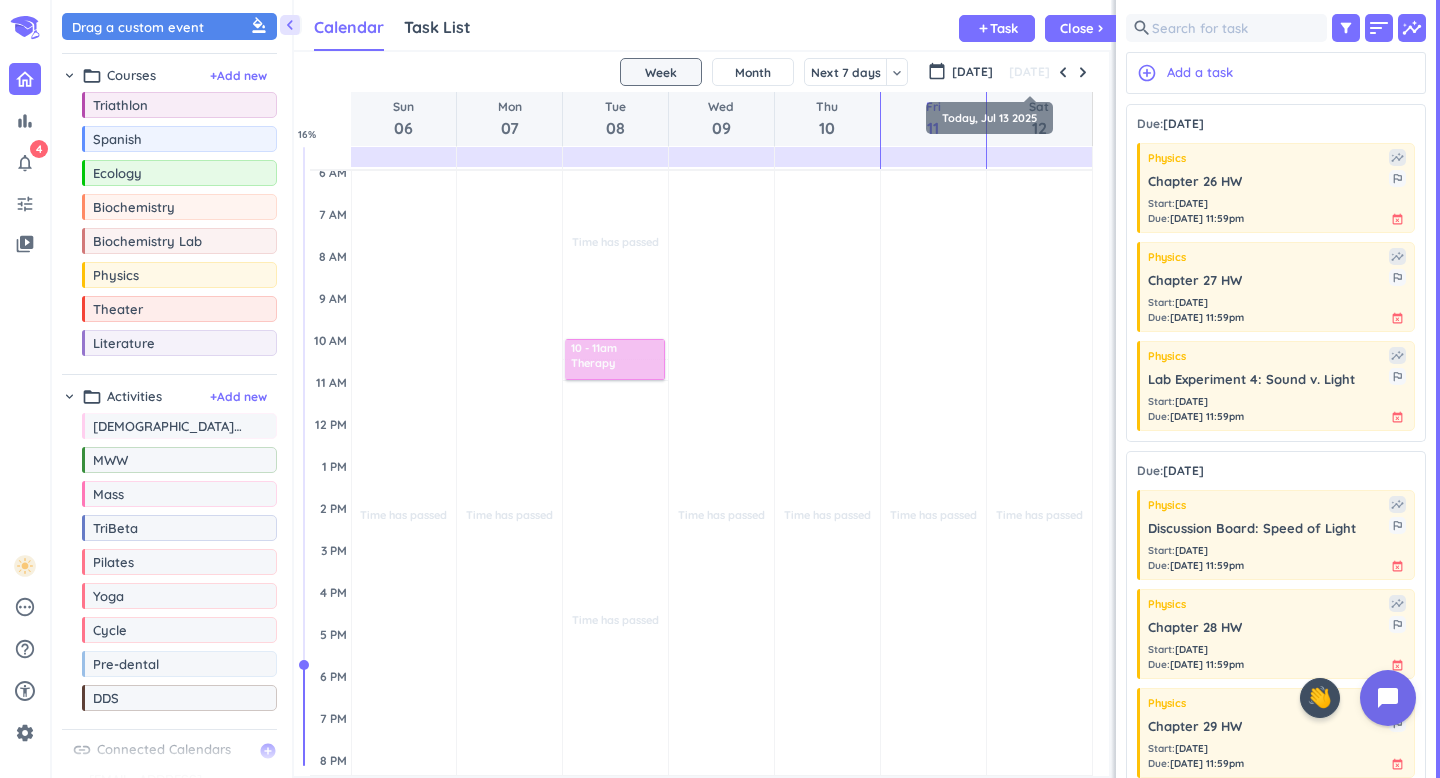 scroll, scrollTop: 85, scrollLeft: 0, axis: vertical 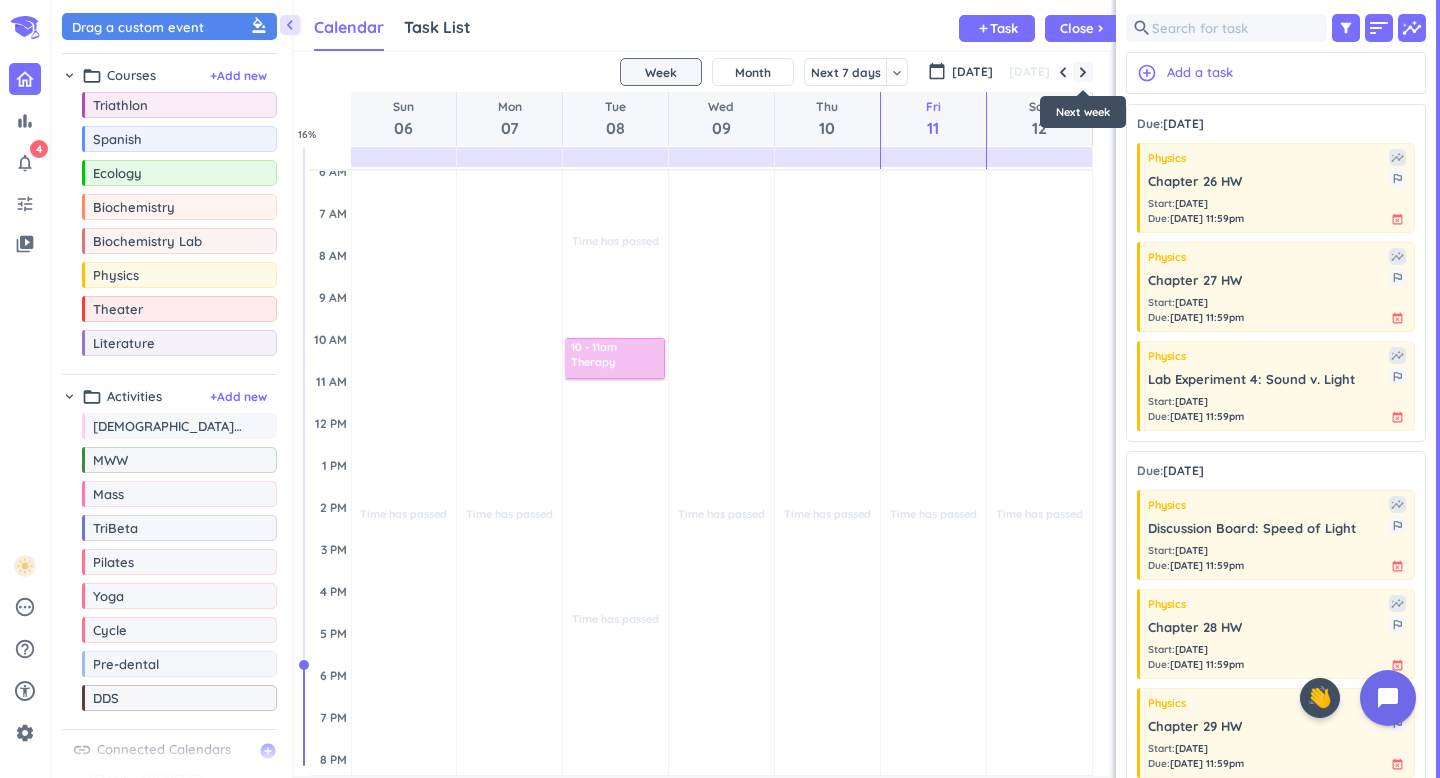 click at bounding box center [1083, 72] 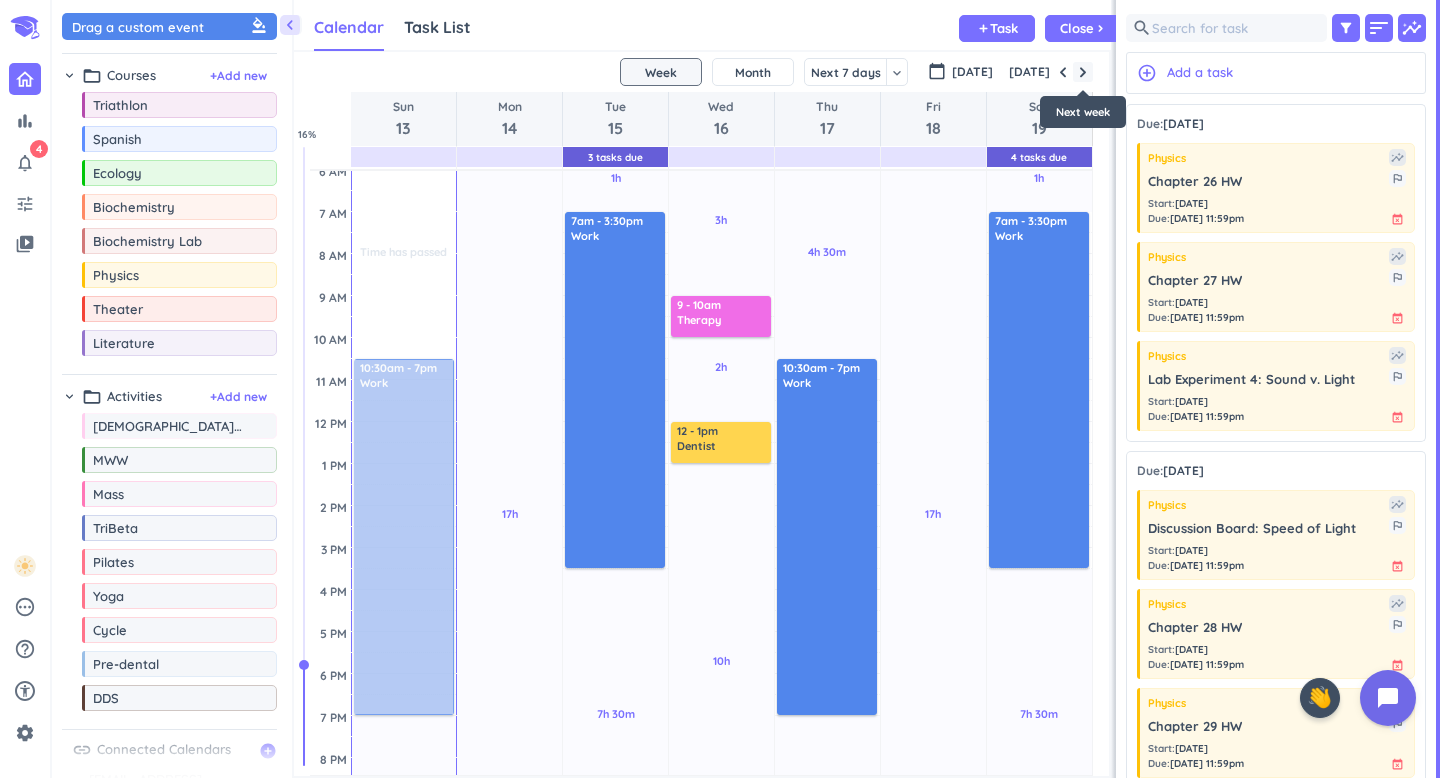 click at bounding box center [1083, 72] 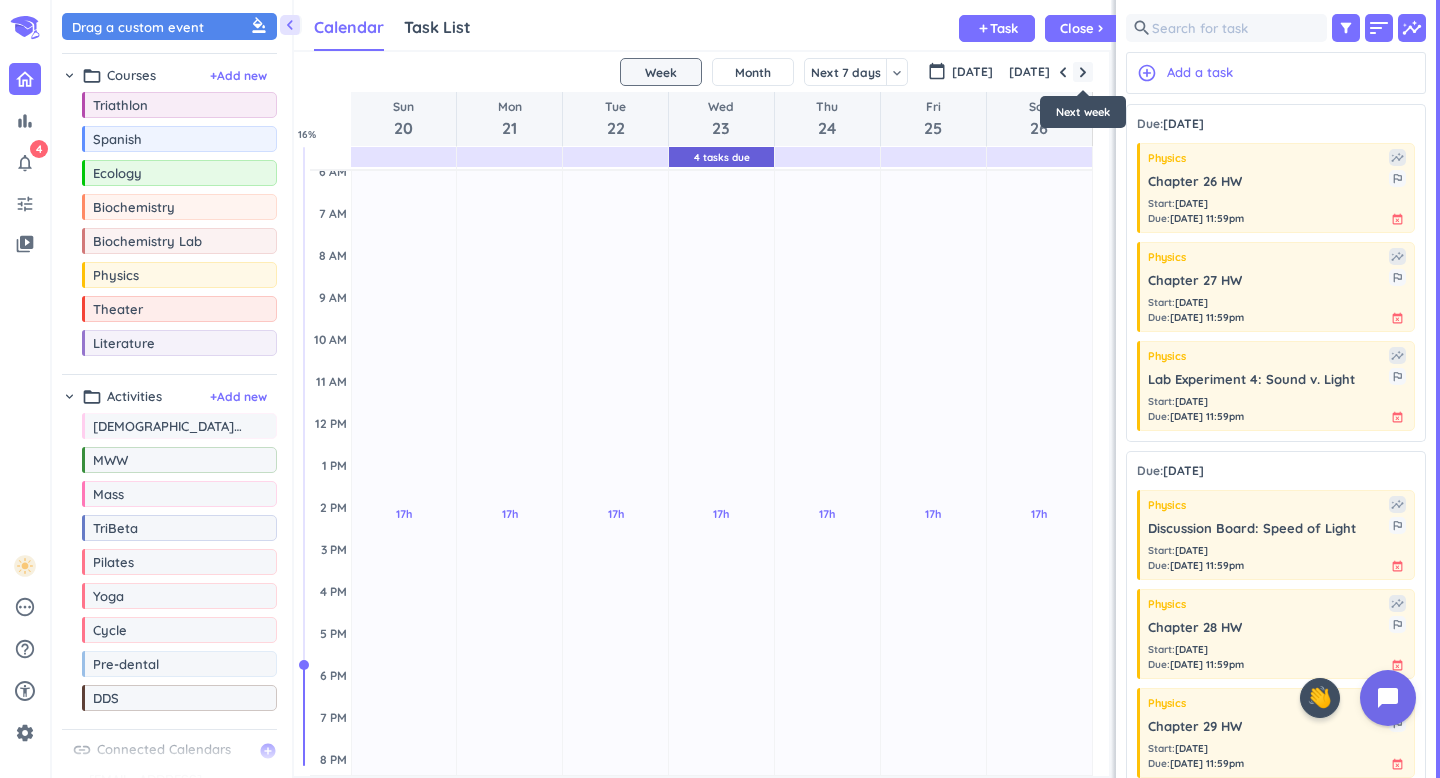 click at bounding box center [1083, 72] 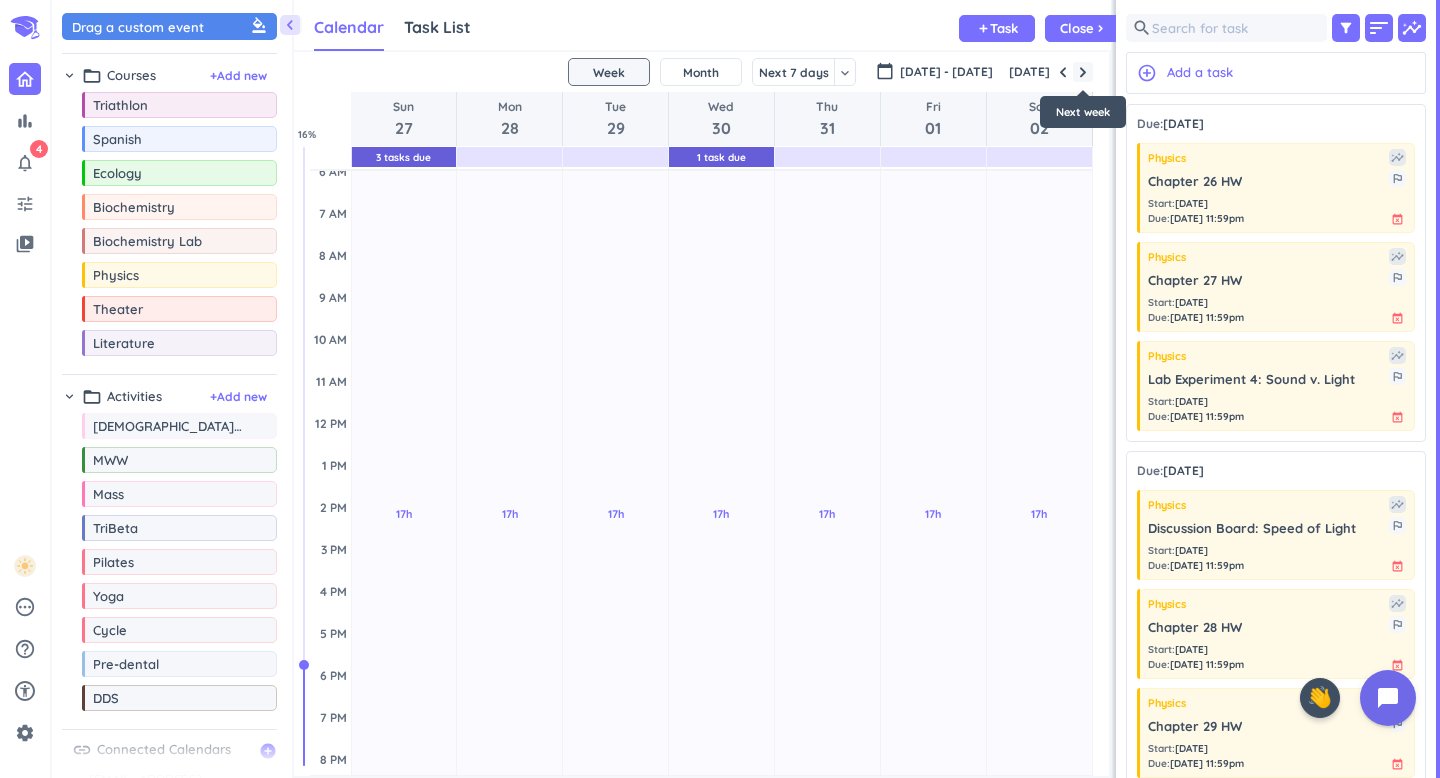 click at bounding box center [1083, 72] 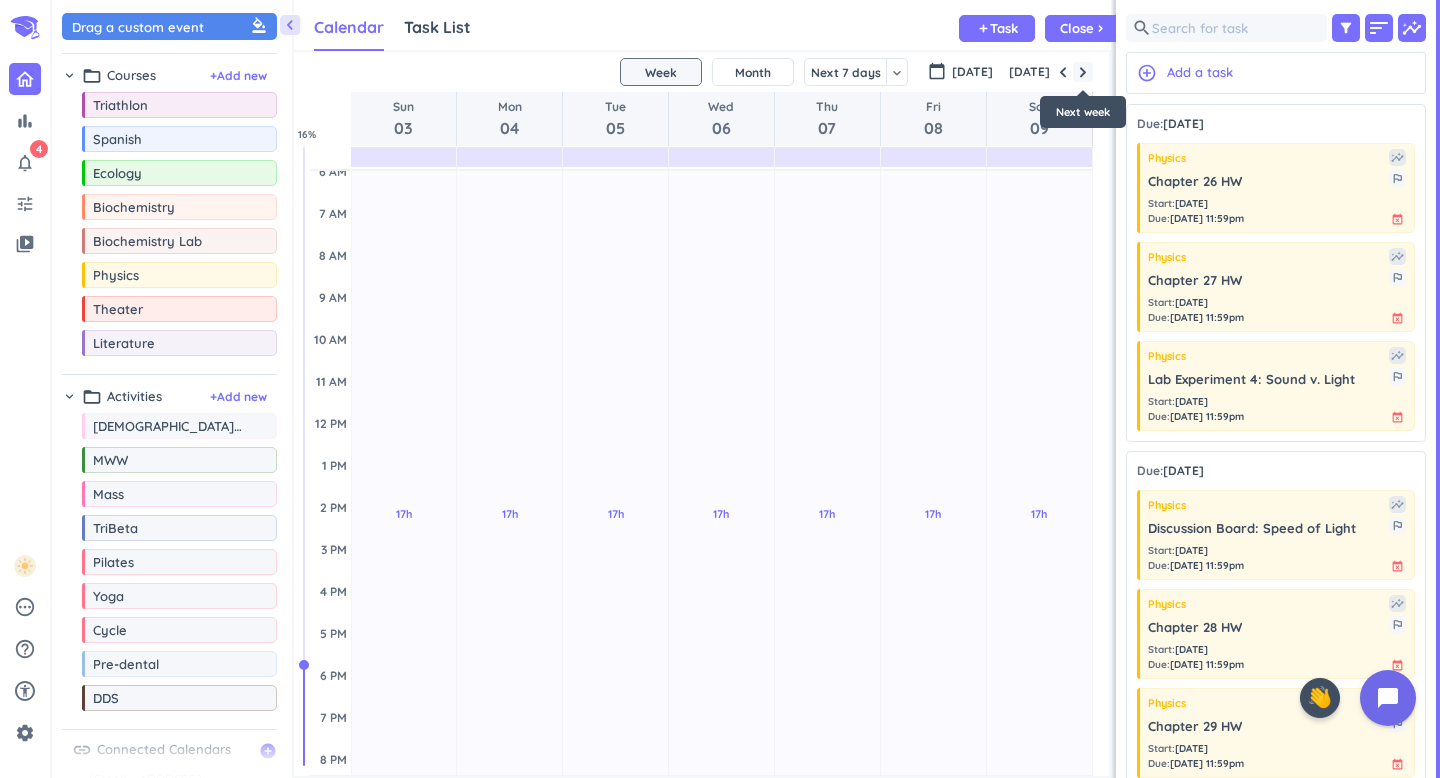 click at bounding box center [1083, 72] 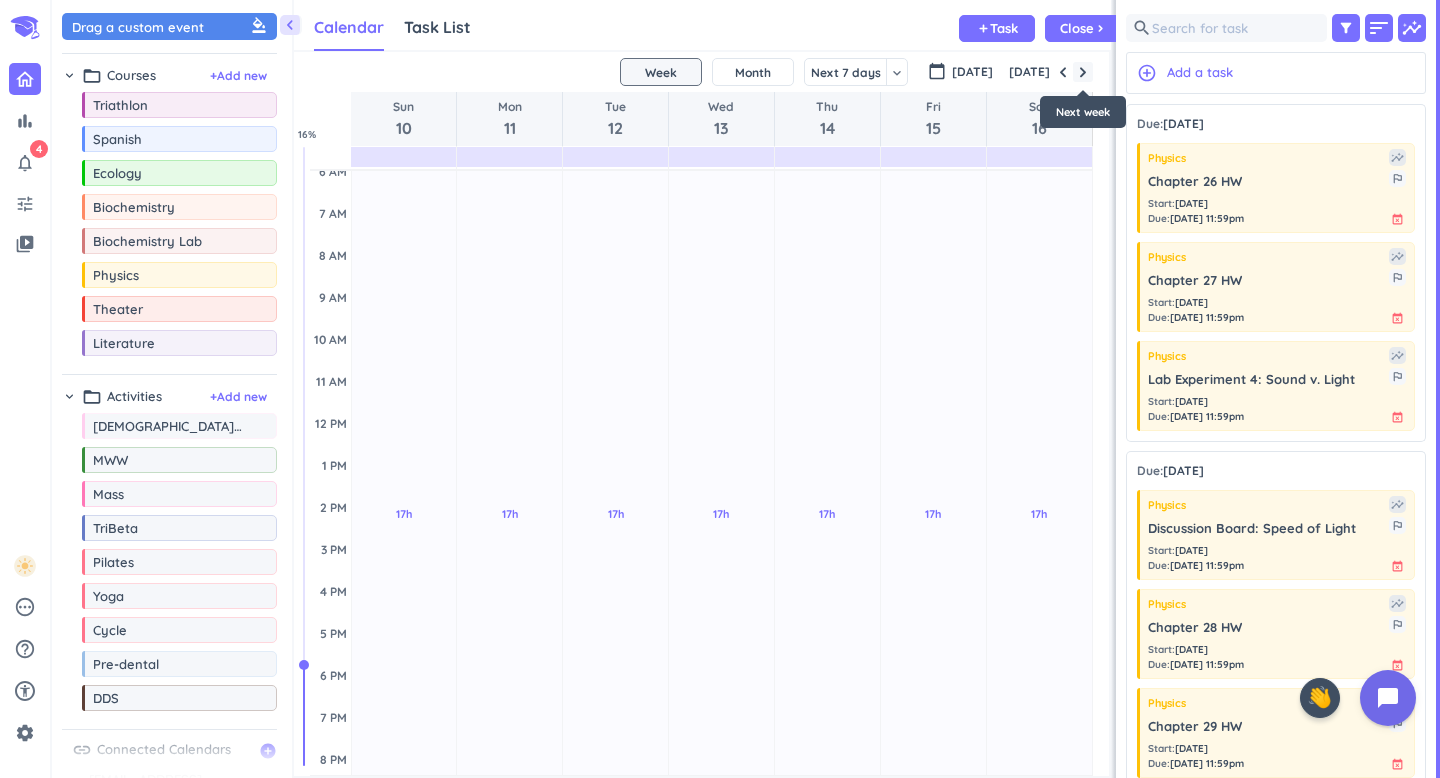 click at bounding box center (1083, 72) 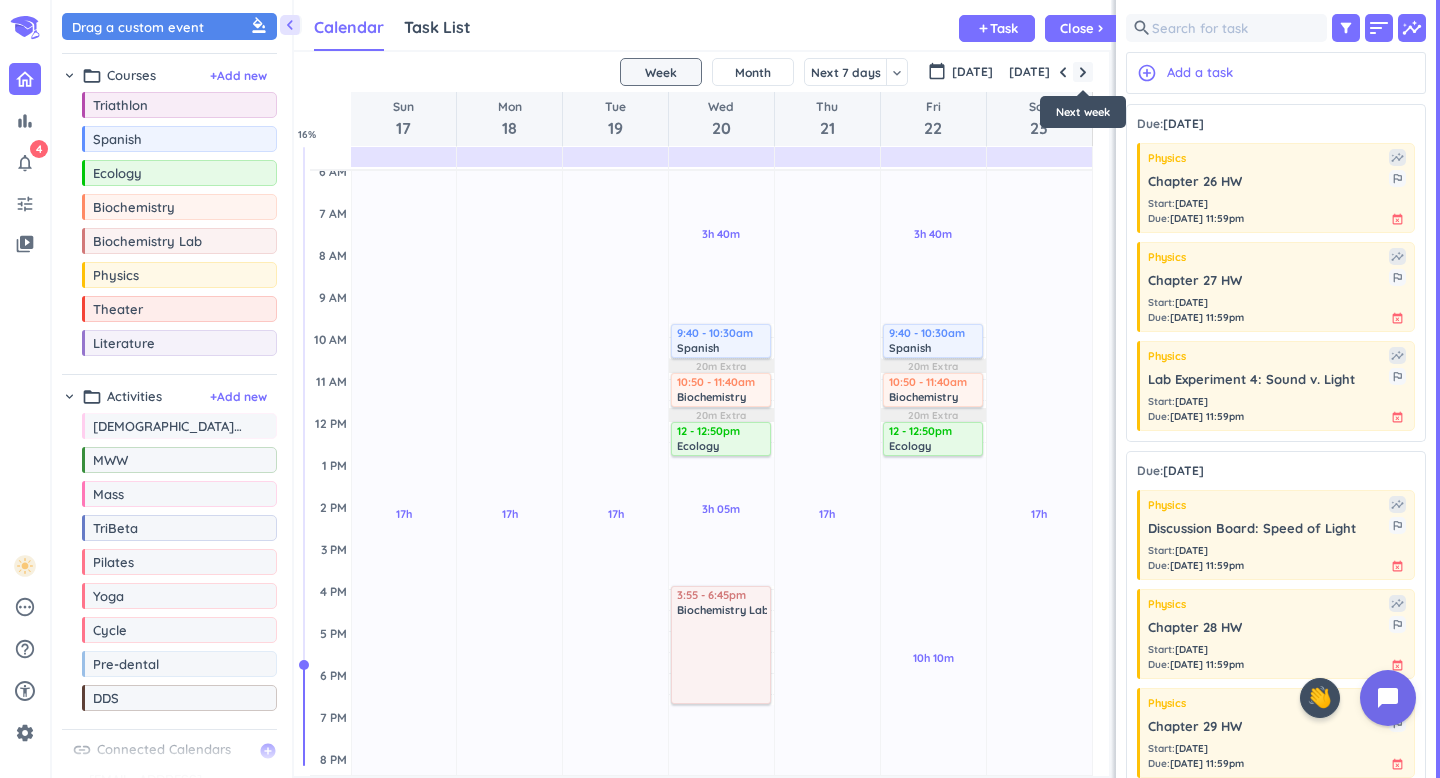 click at bounding box center (1083, 72) 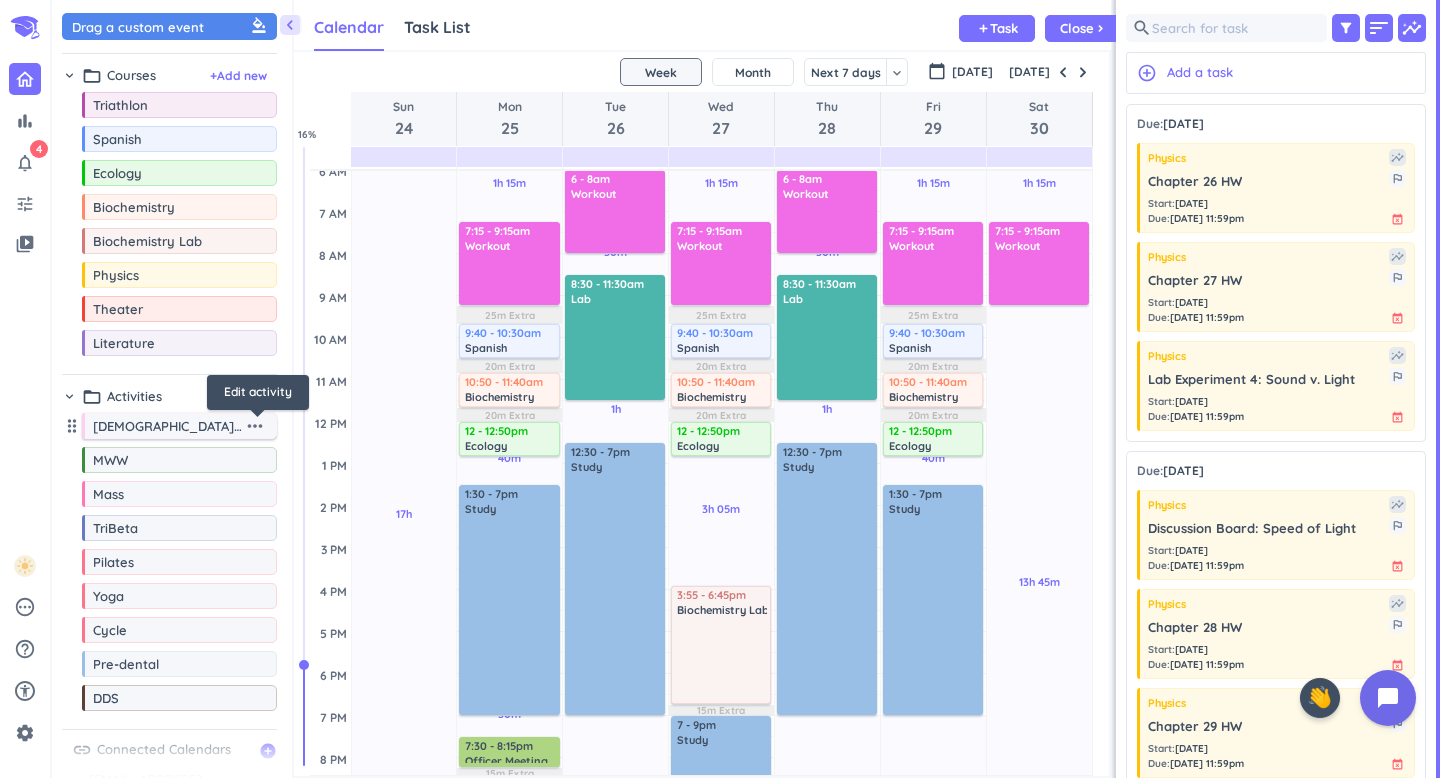 click on "more_horiz" at bounding box center (255, 426) 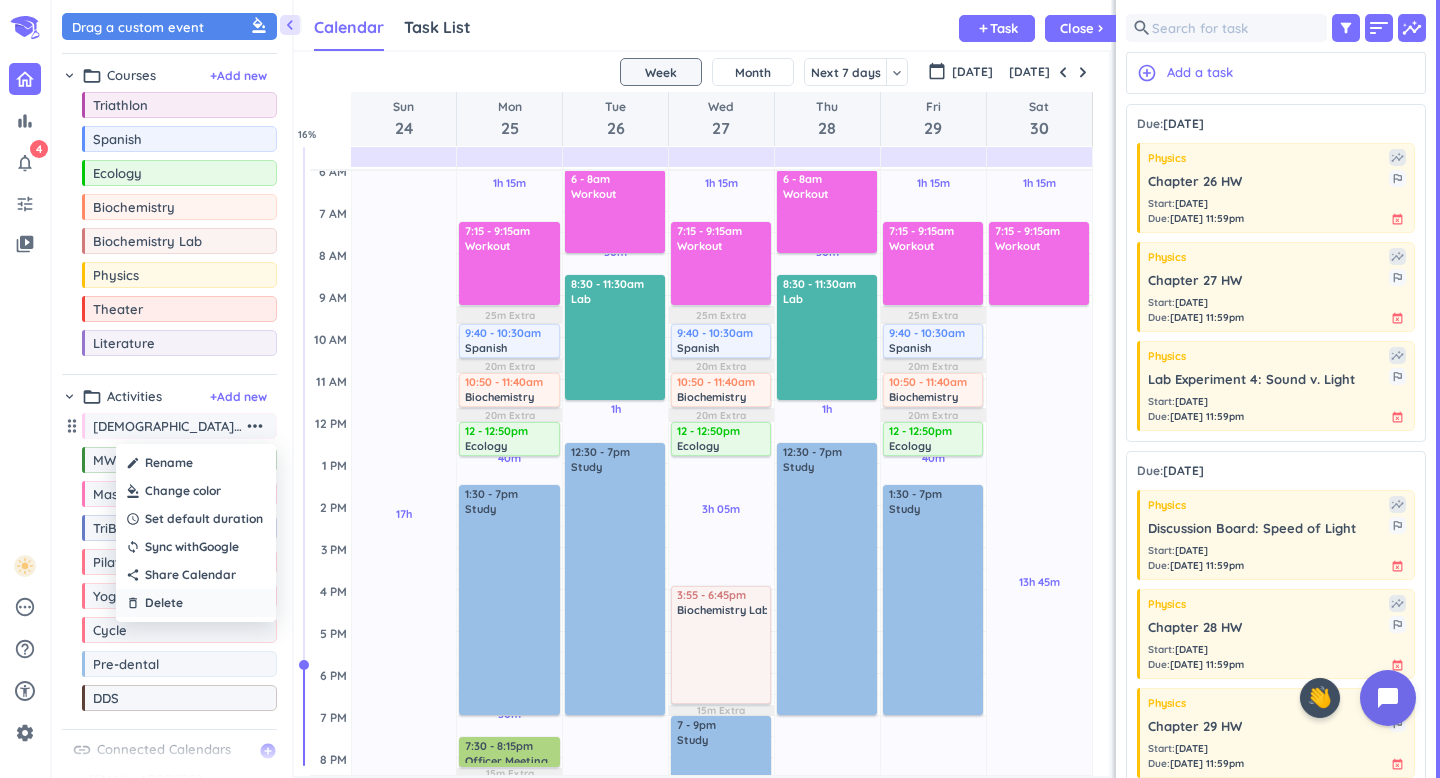 click on "delete_outline Delete" at bounding box center (196, 603) 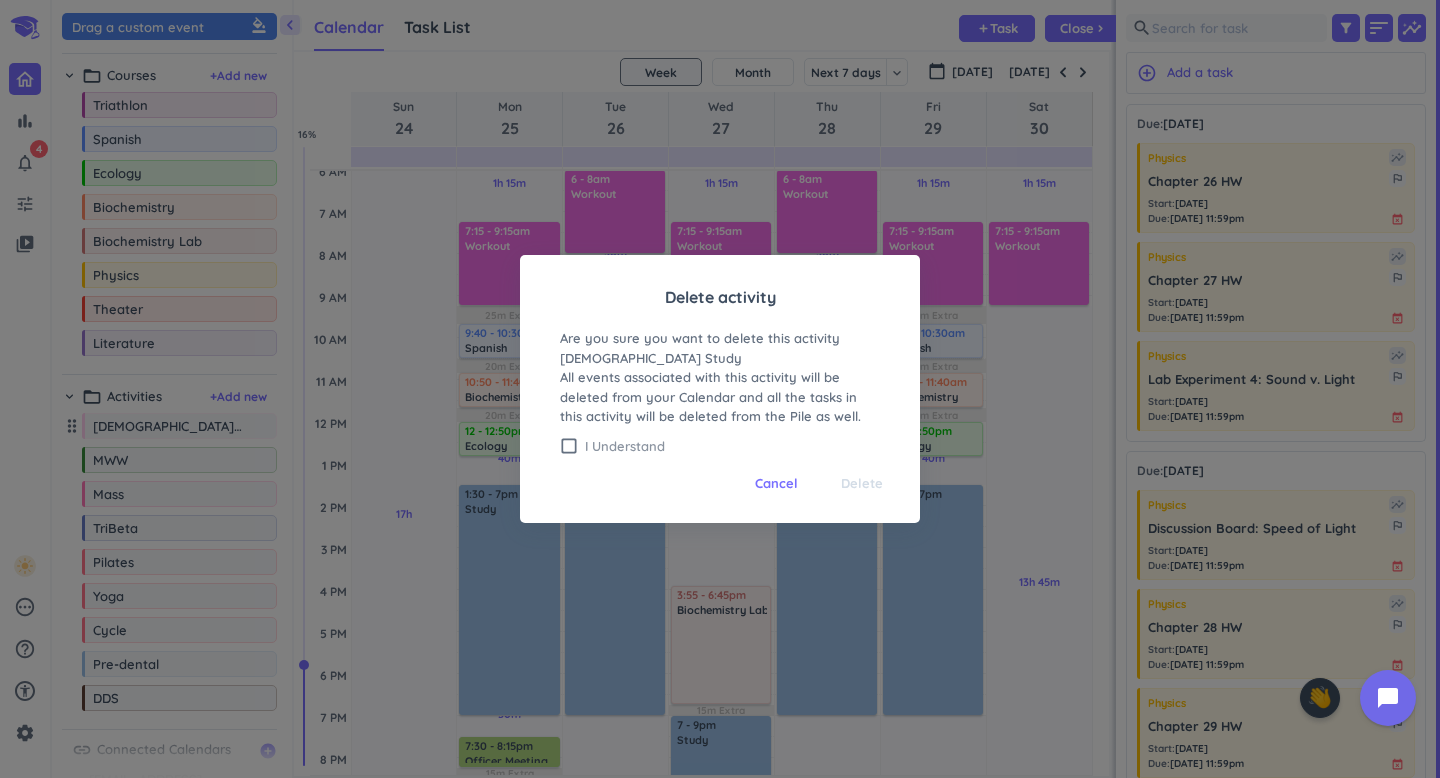 click on "I Understand" at bounding box center (732, 446) 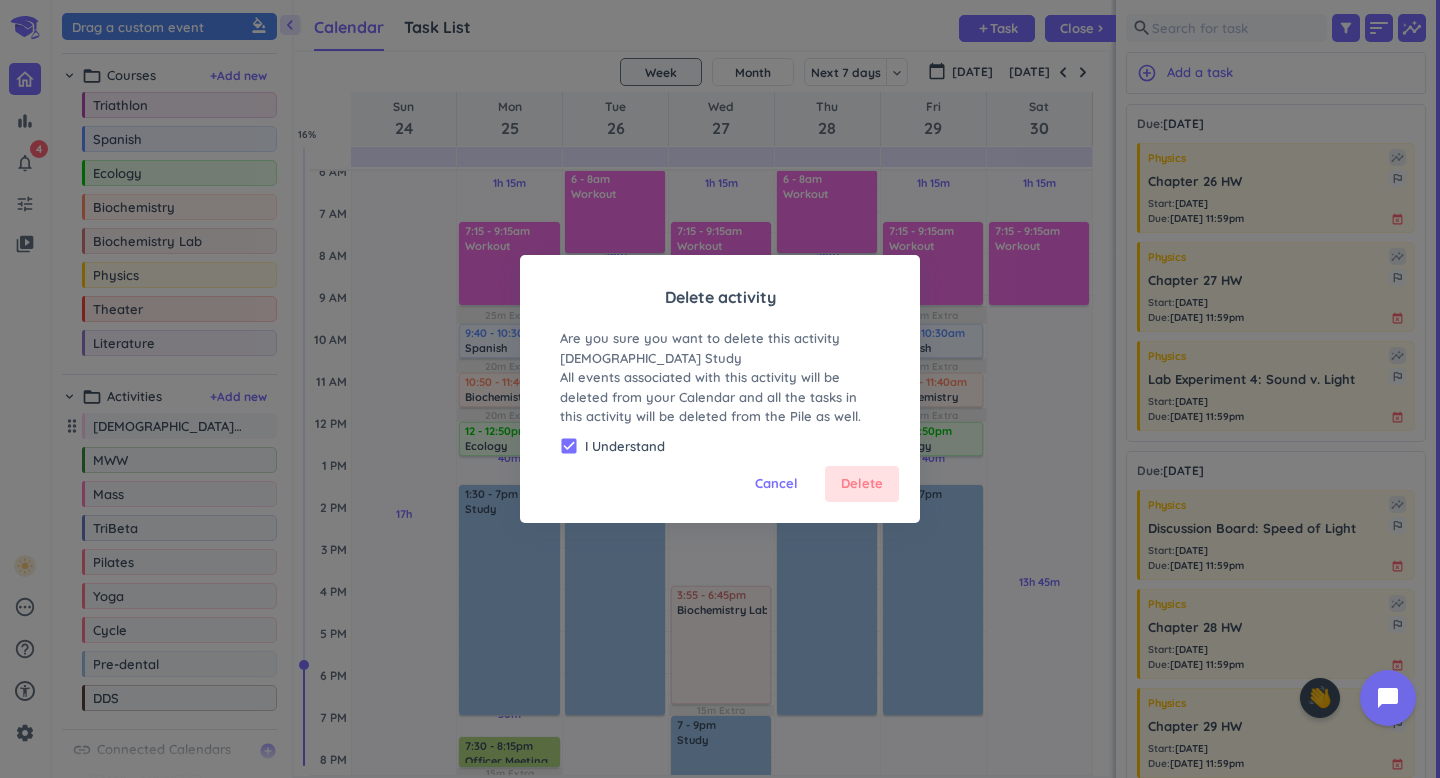 click on "Delete" at bounding box center (862, 484) 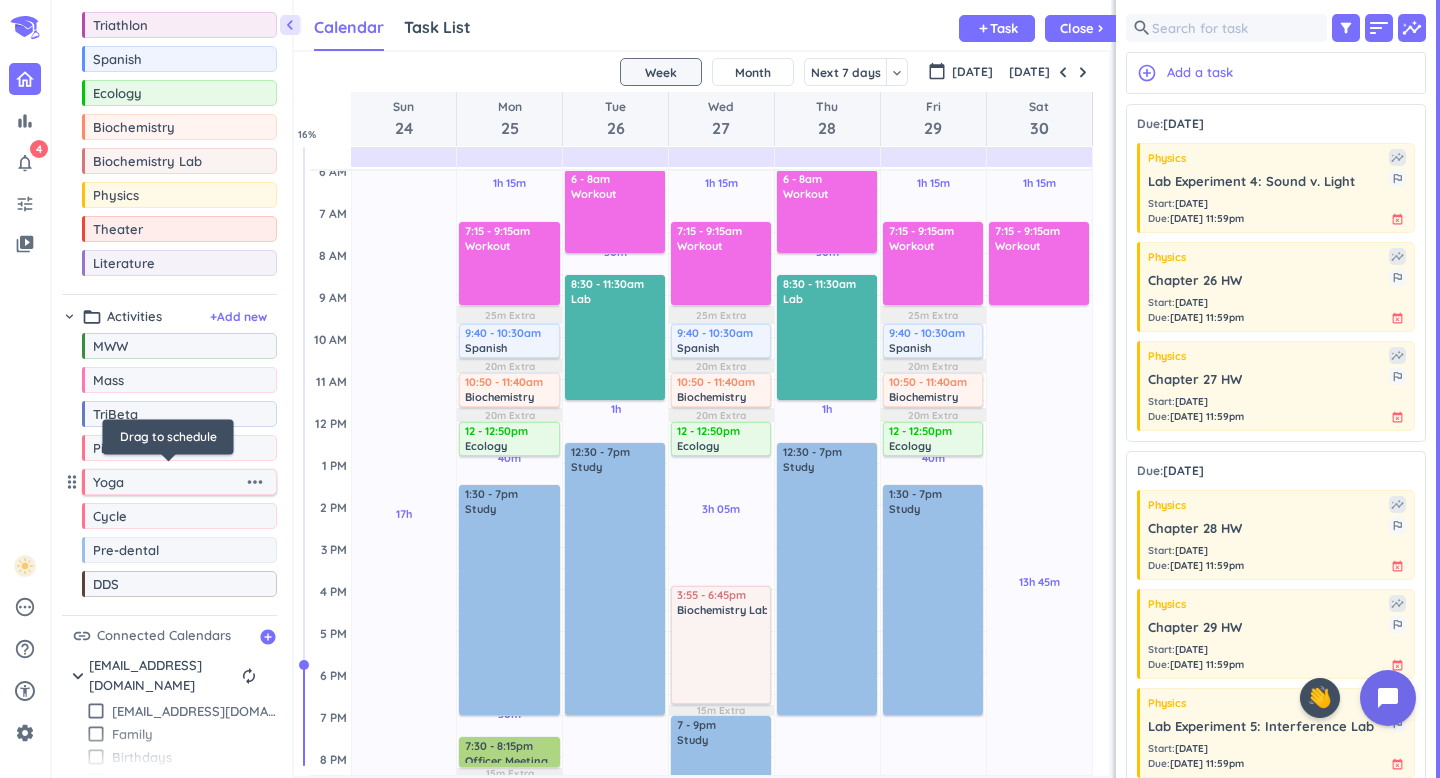 scroll, scrollTop: 118, scrollLeft: 0, axis: vertical 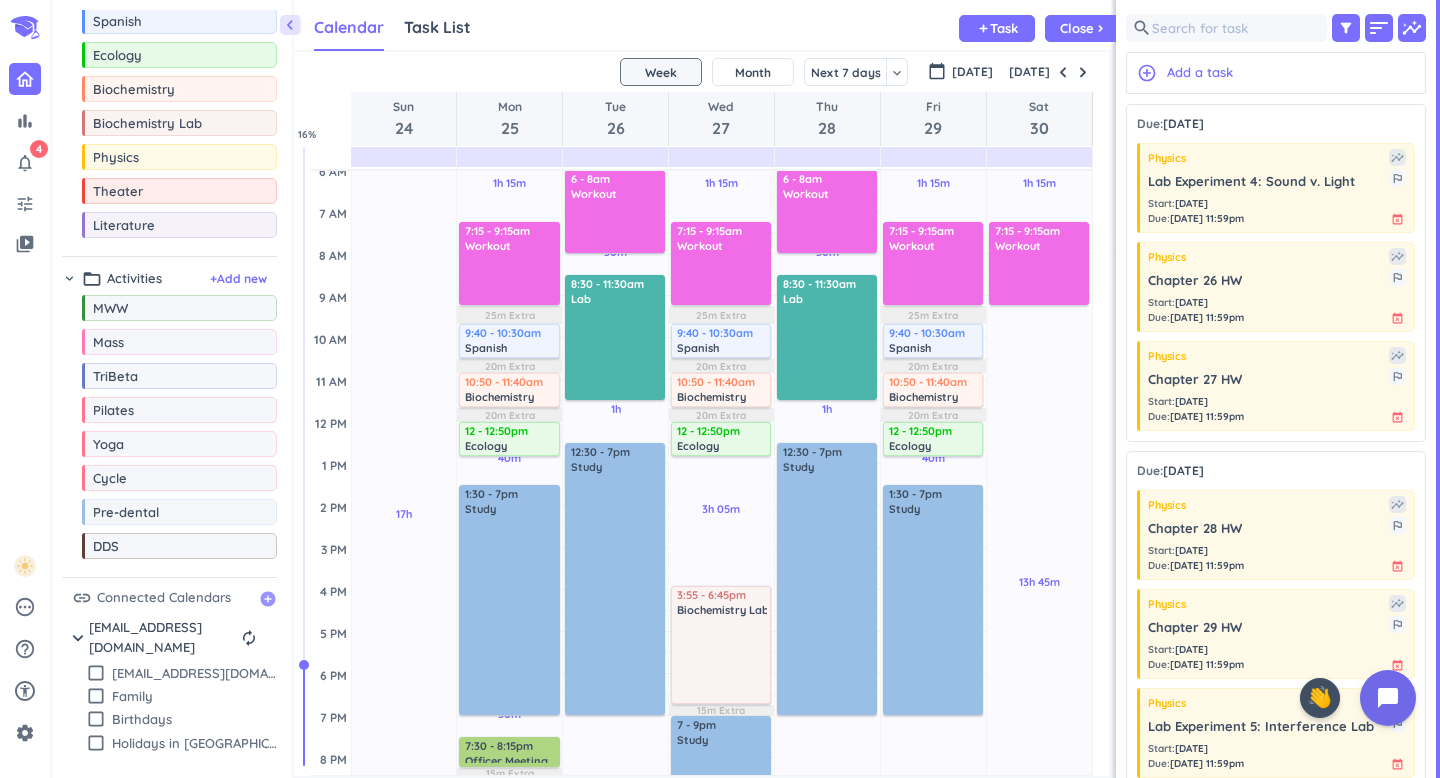 click on "add_circle" at bounding box center [268, 599] 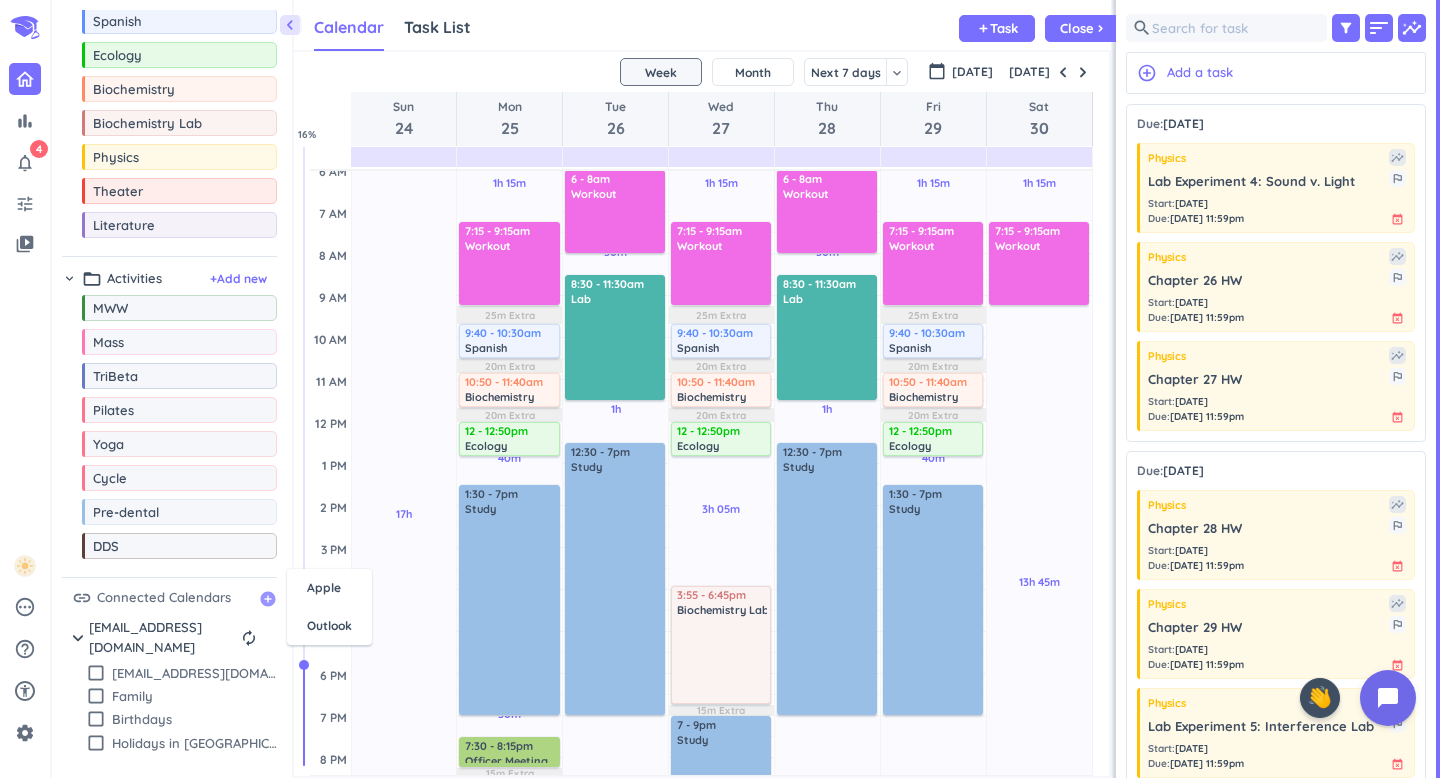click on "add_circle" at bounding box center [268, 599] 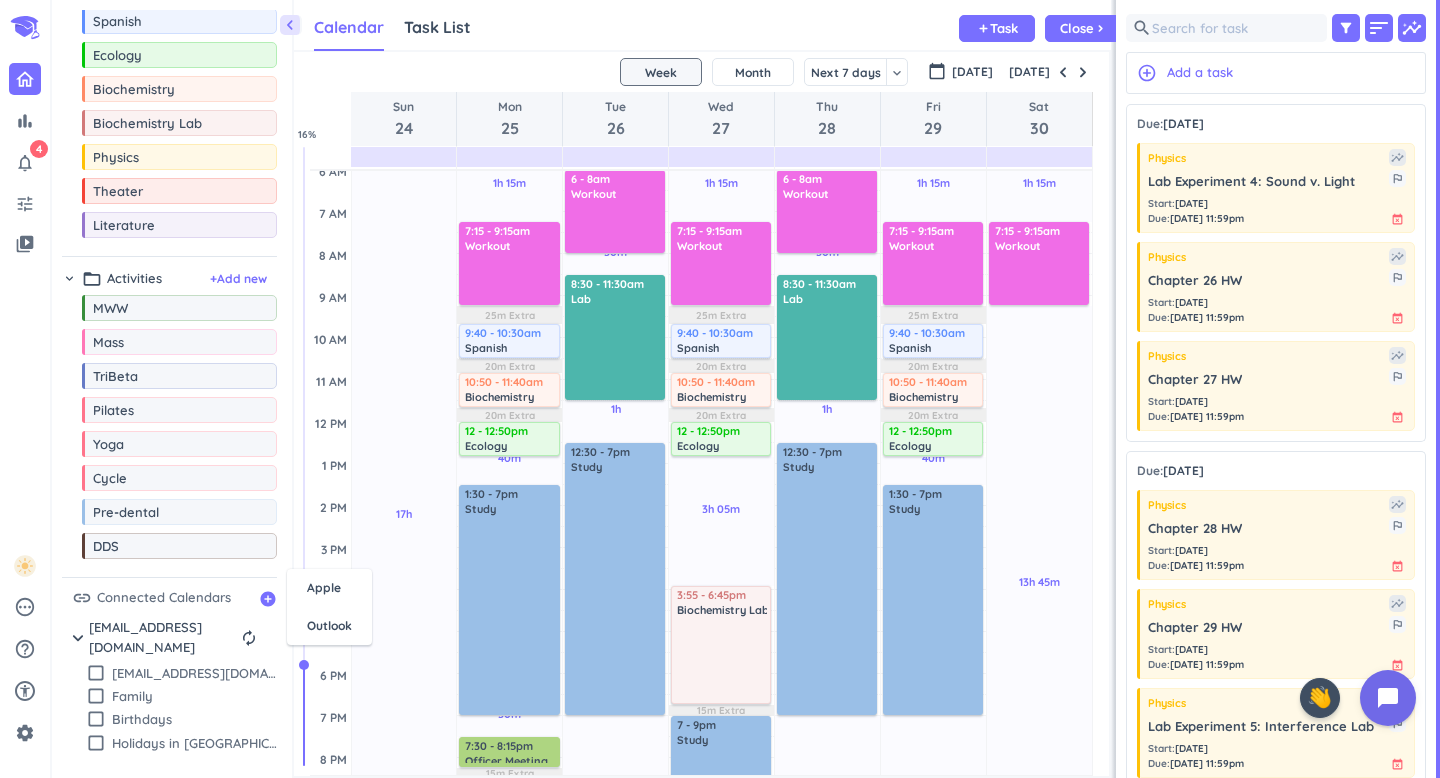 click on "Connected Calendars" at bounding box center (164, 598) 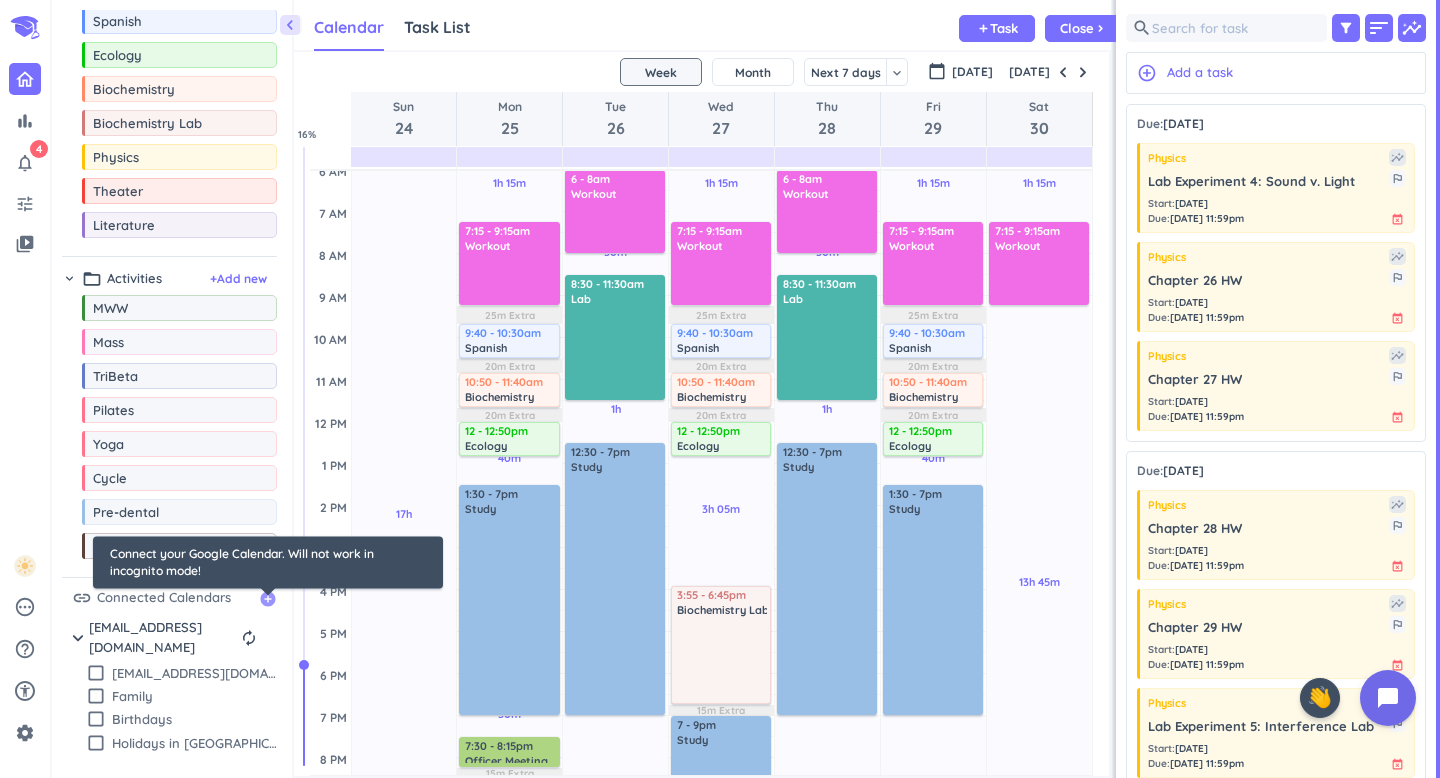 click on "add_circle" at bounding box center (268, 599) 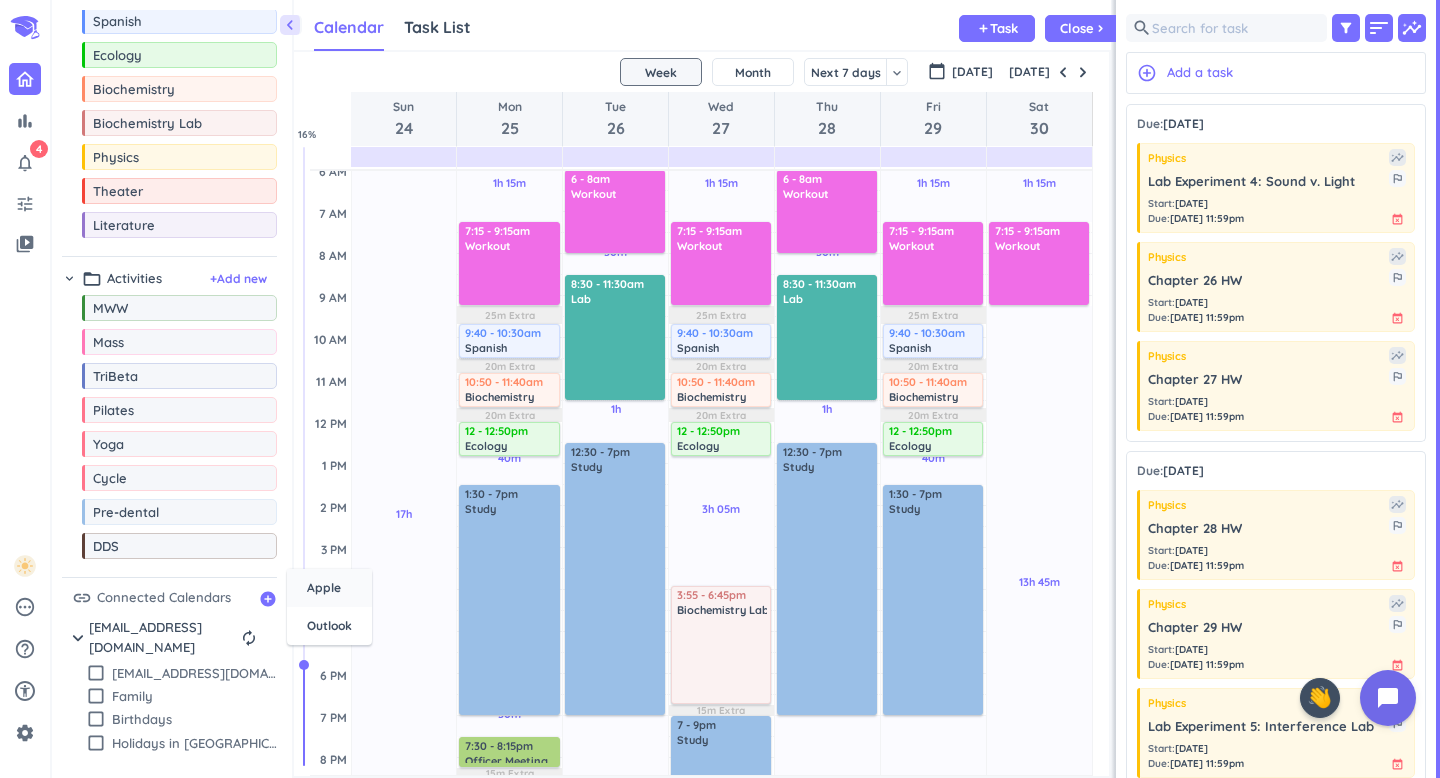 click on "Apple" at bounding box center (324, 588) 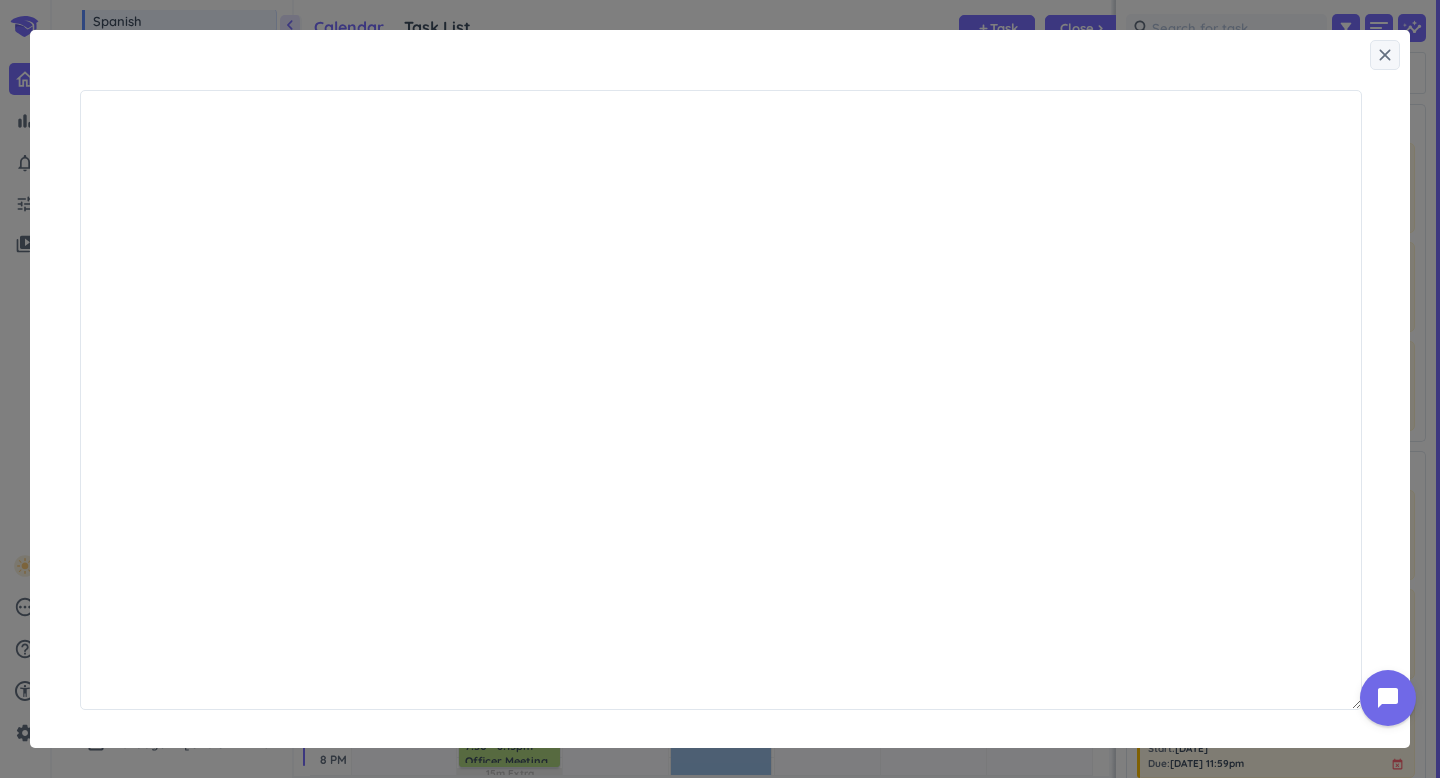 scroll, scrollTop: 1, scrollLeft: 1, axis: both 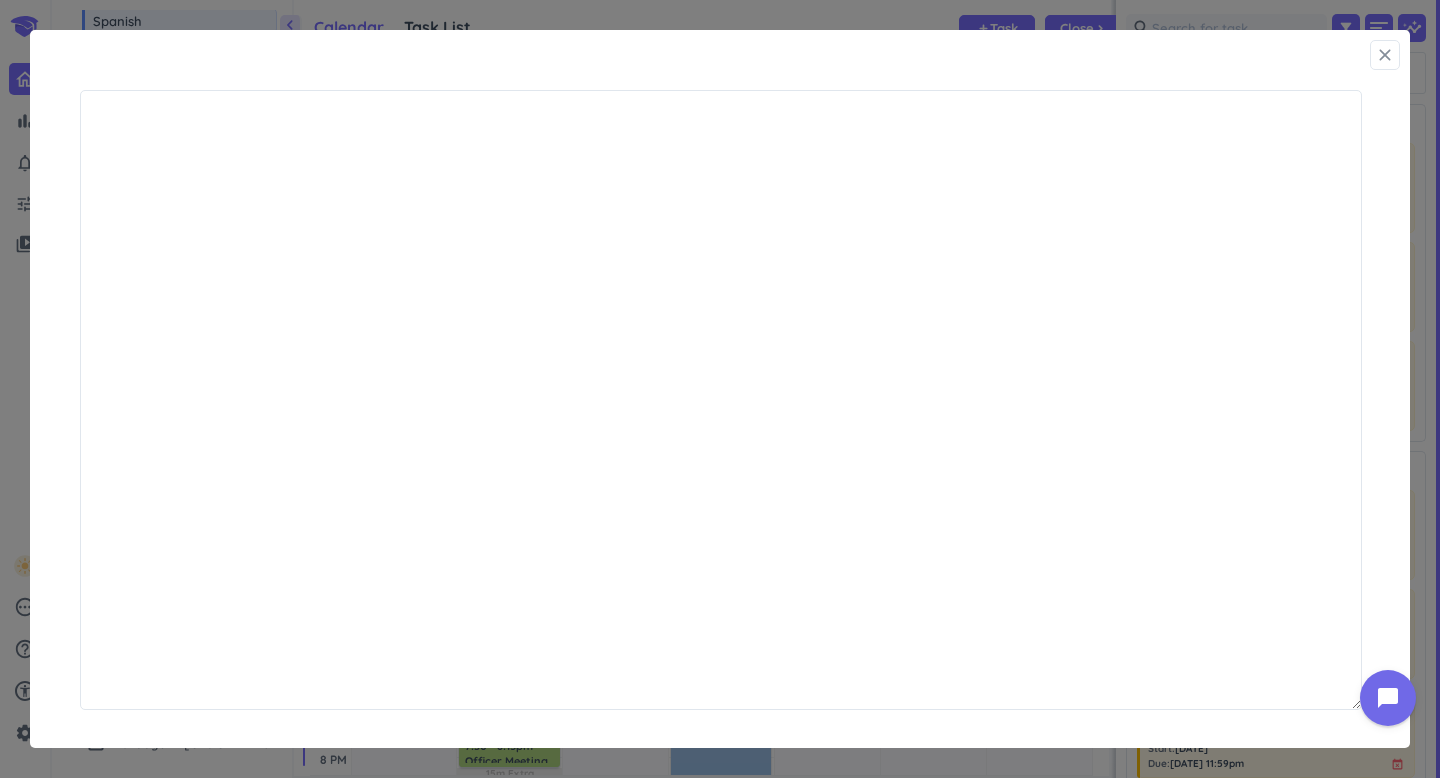 click on "close" at bounding box center (1385, 55) 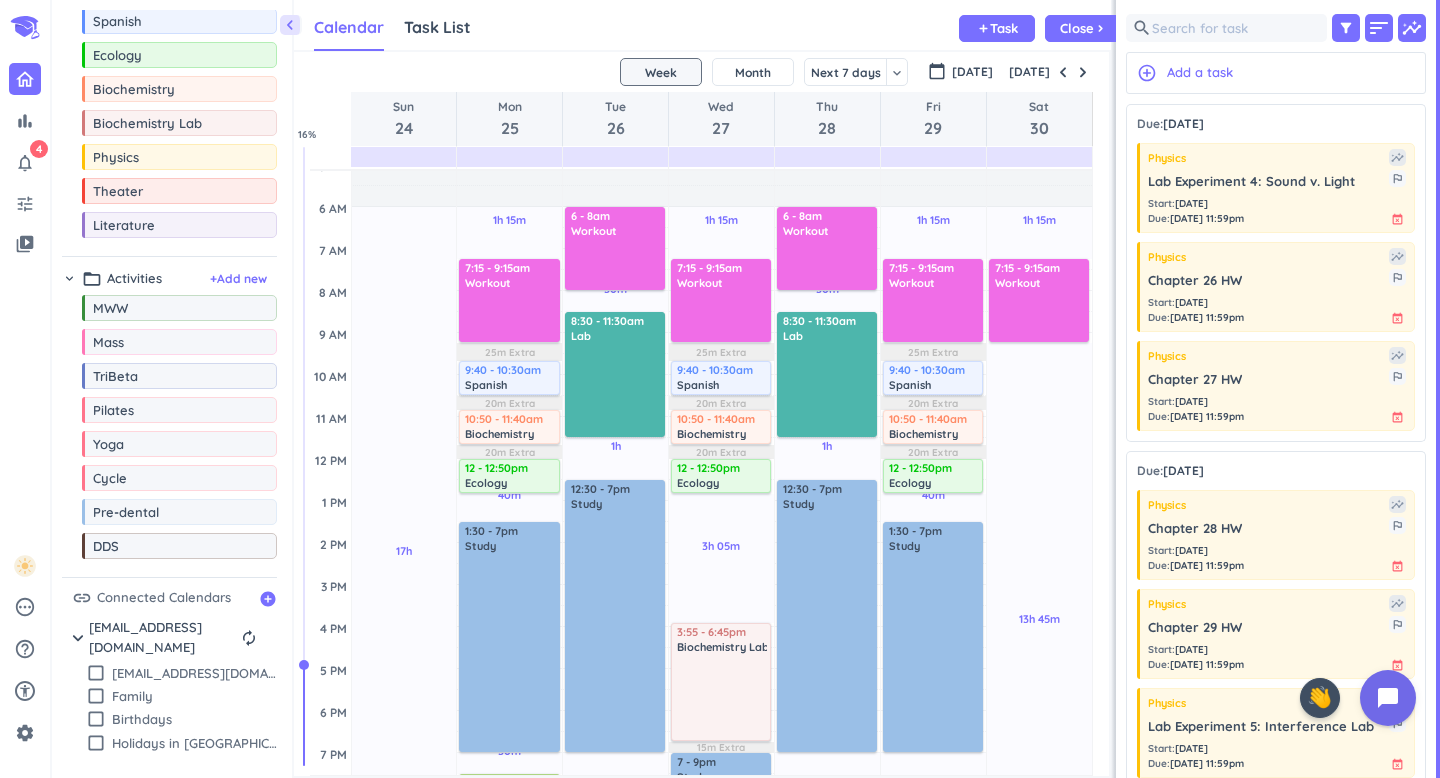 scroll, scrollTop: 0, scrollLeft: 0, axis: both 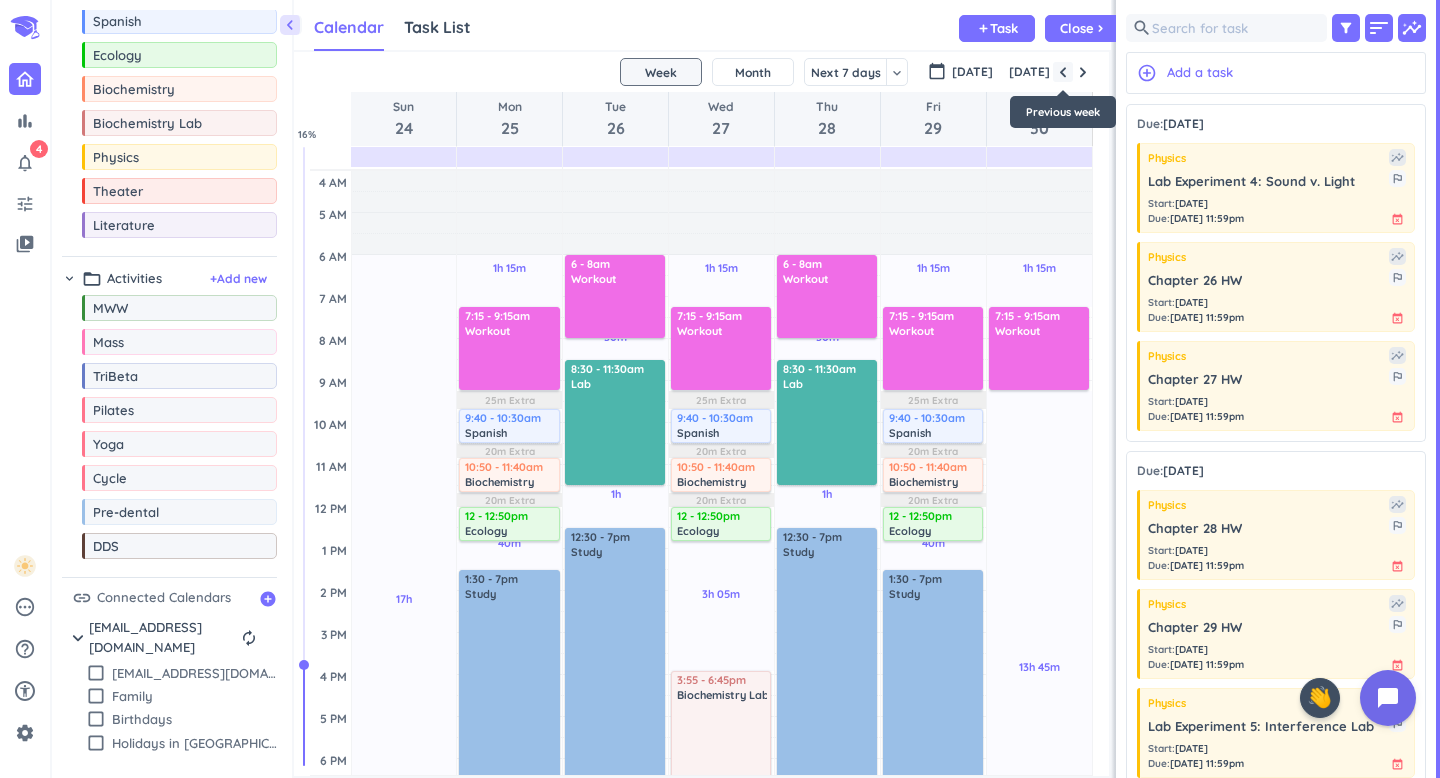 click at bounding box center (1063, 72) 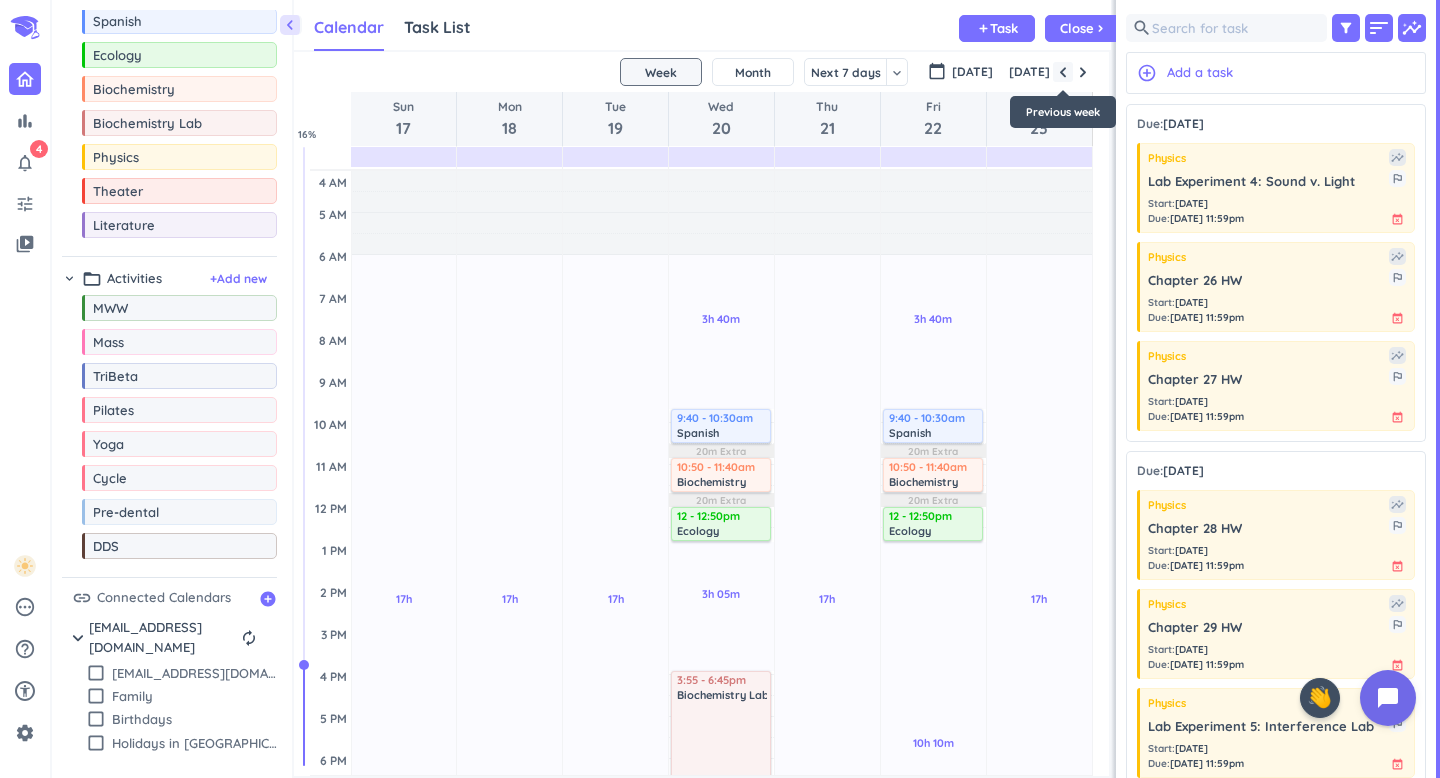 scroll, scrollTop: 85, scrollLeft: 0, axis: vertical 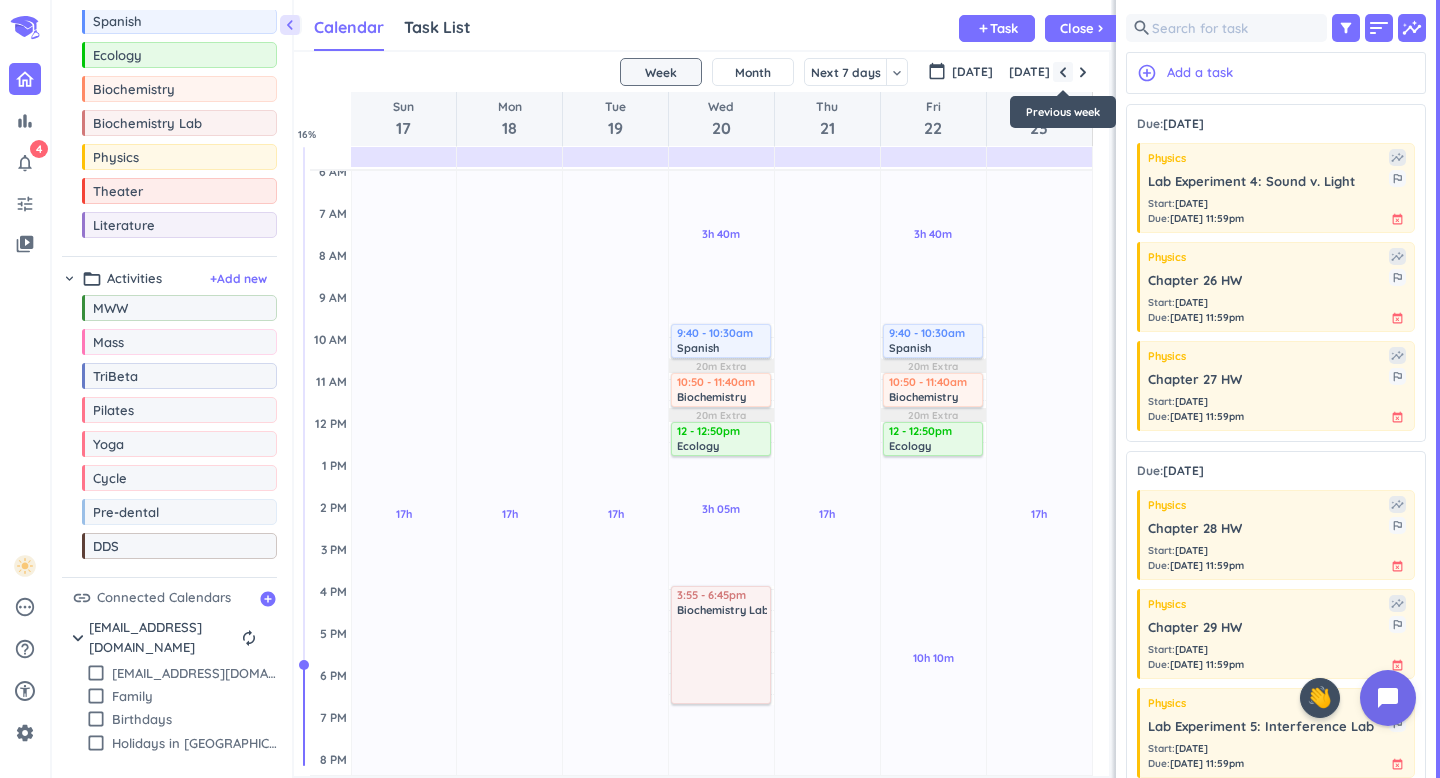 click at bounding box center (1063, 72) 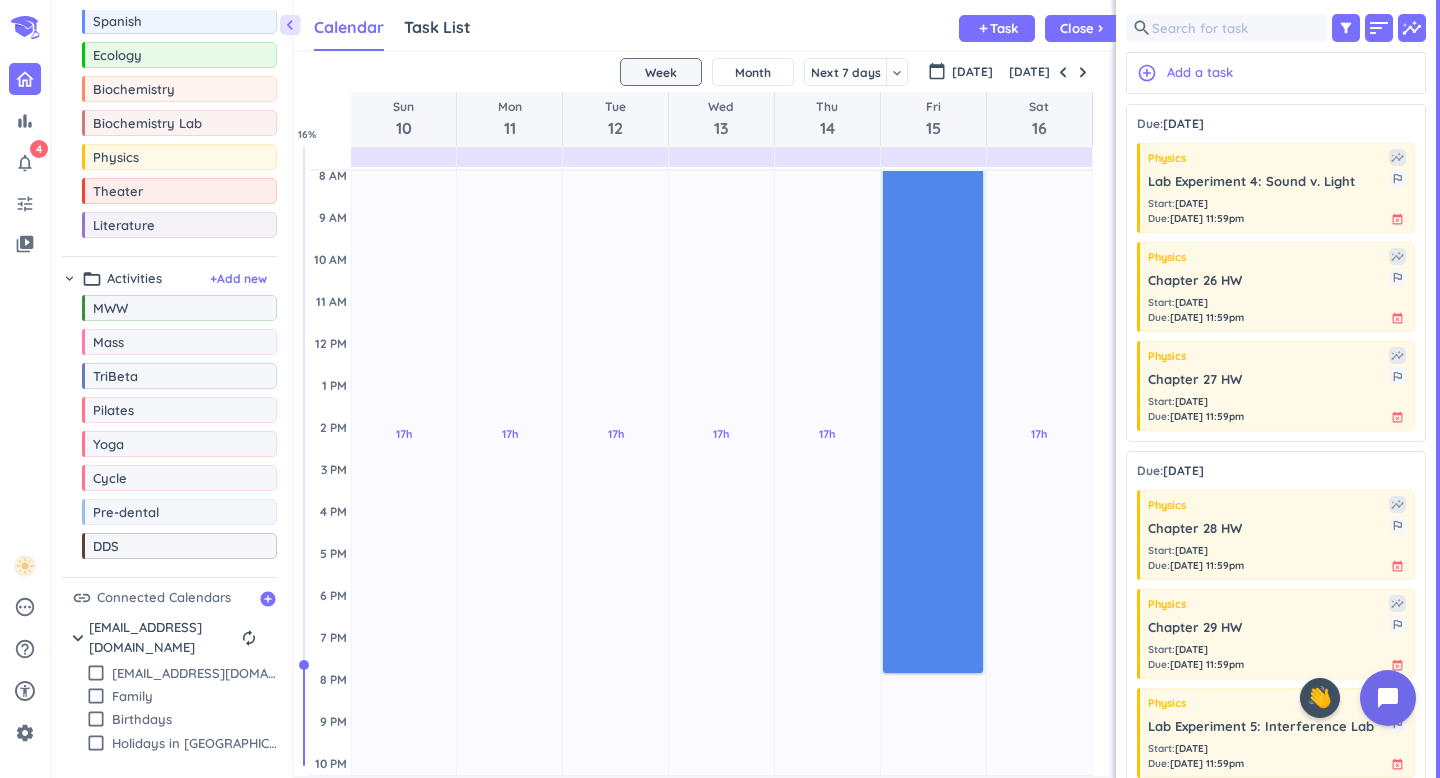 drag, startPoint x: 923, startPoint y: 218, endPoint x: 921, endPoint y: 739, distance: 521.00385 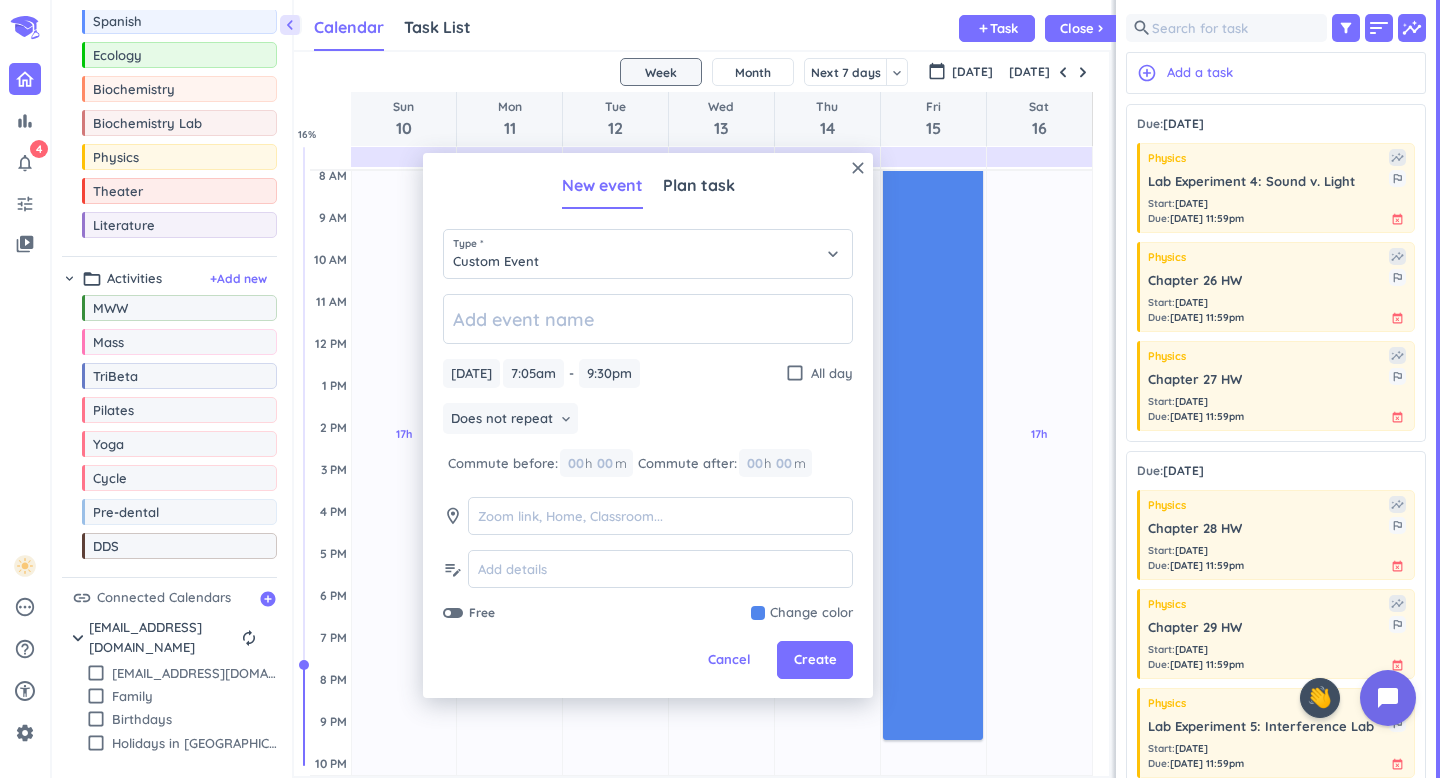 scroll, scrollTop: 176, scrollLeft: 0, axis: vertical 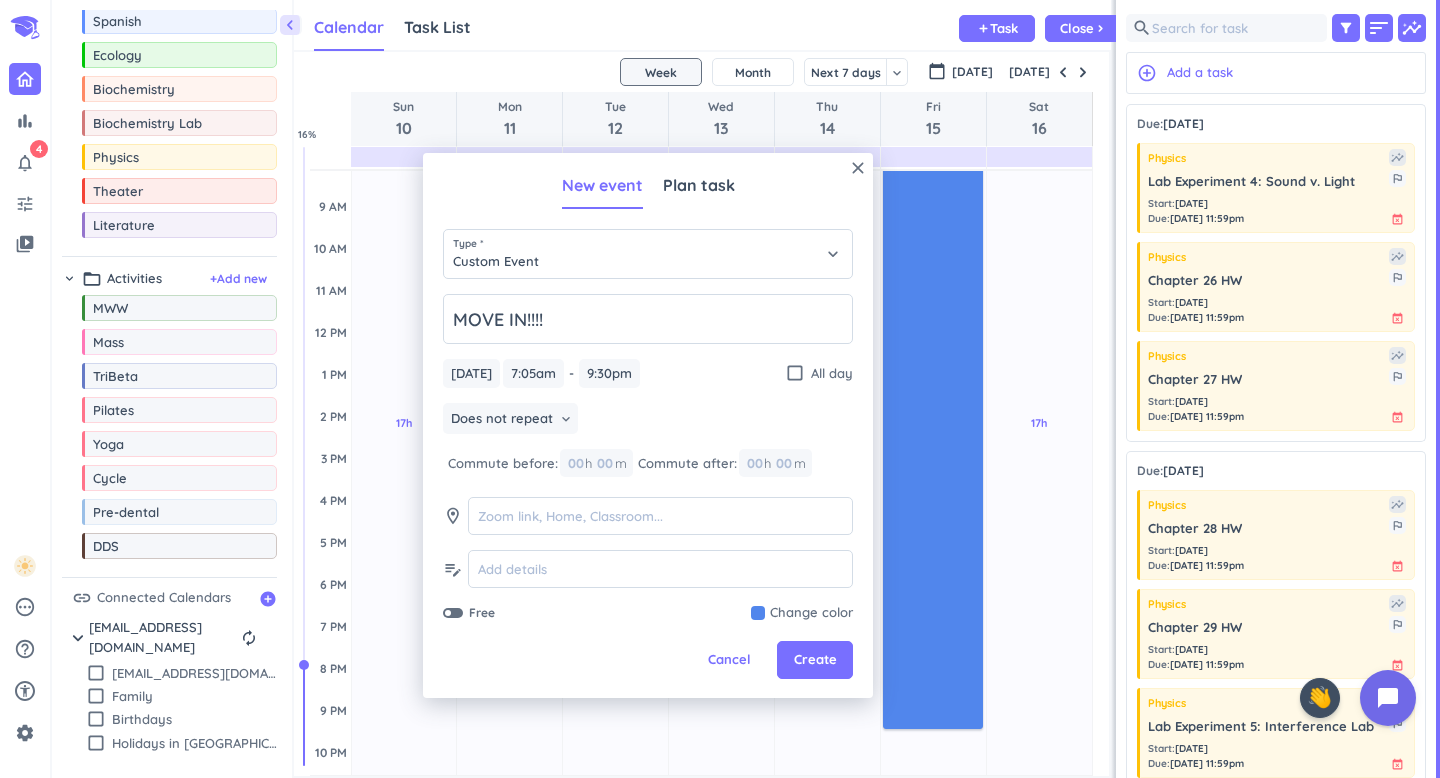 type on "MOVE IN!!!!" 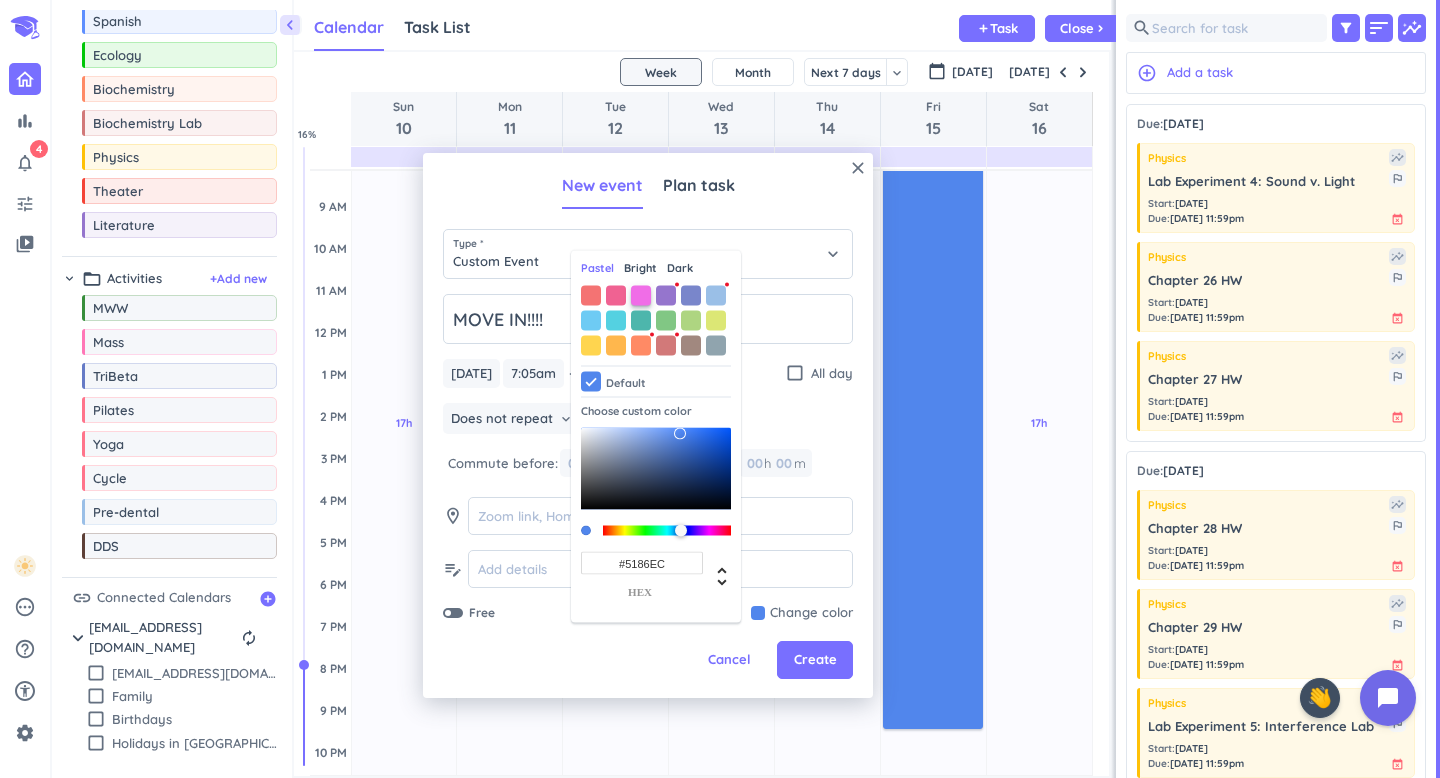 click at bounding box center (641, 295) 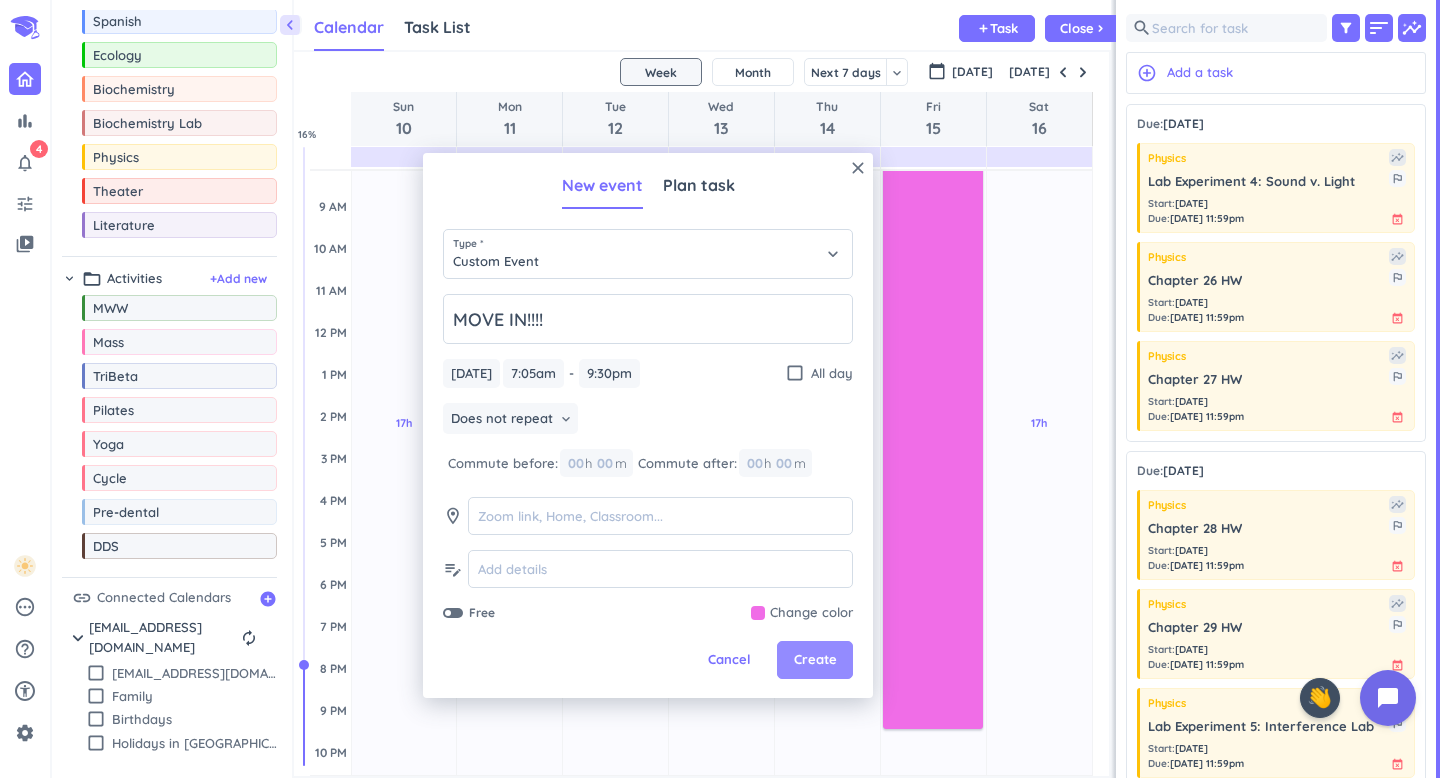 click on "Create" at bounding box center [815, 660] 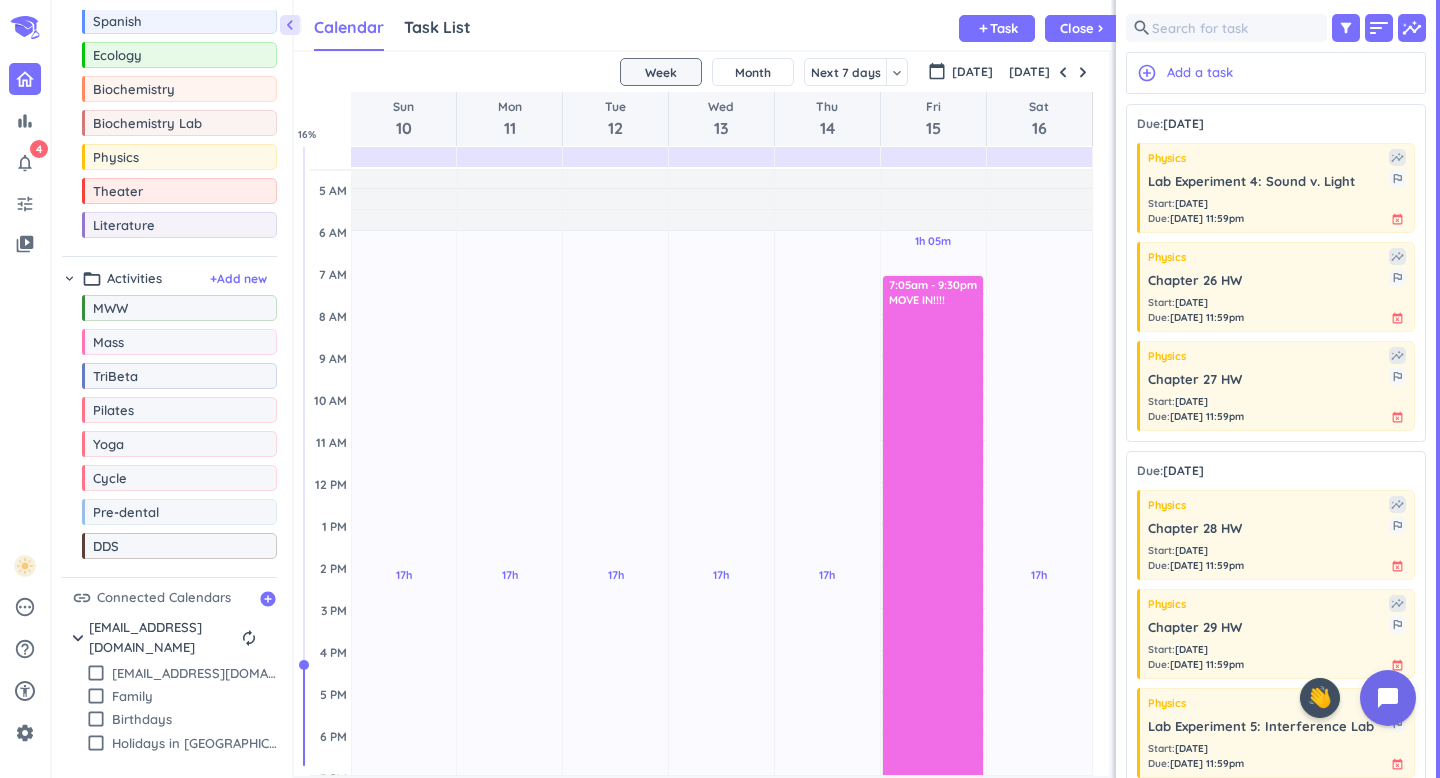 scroll, scrollTop: 18, scrollLeft: 0, axis: vertical 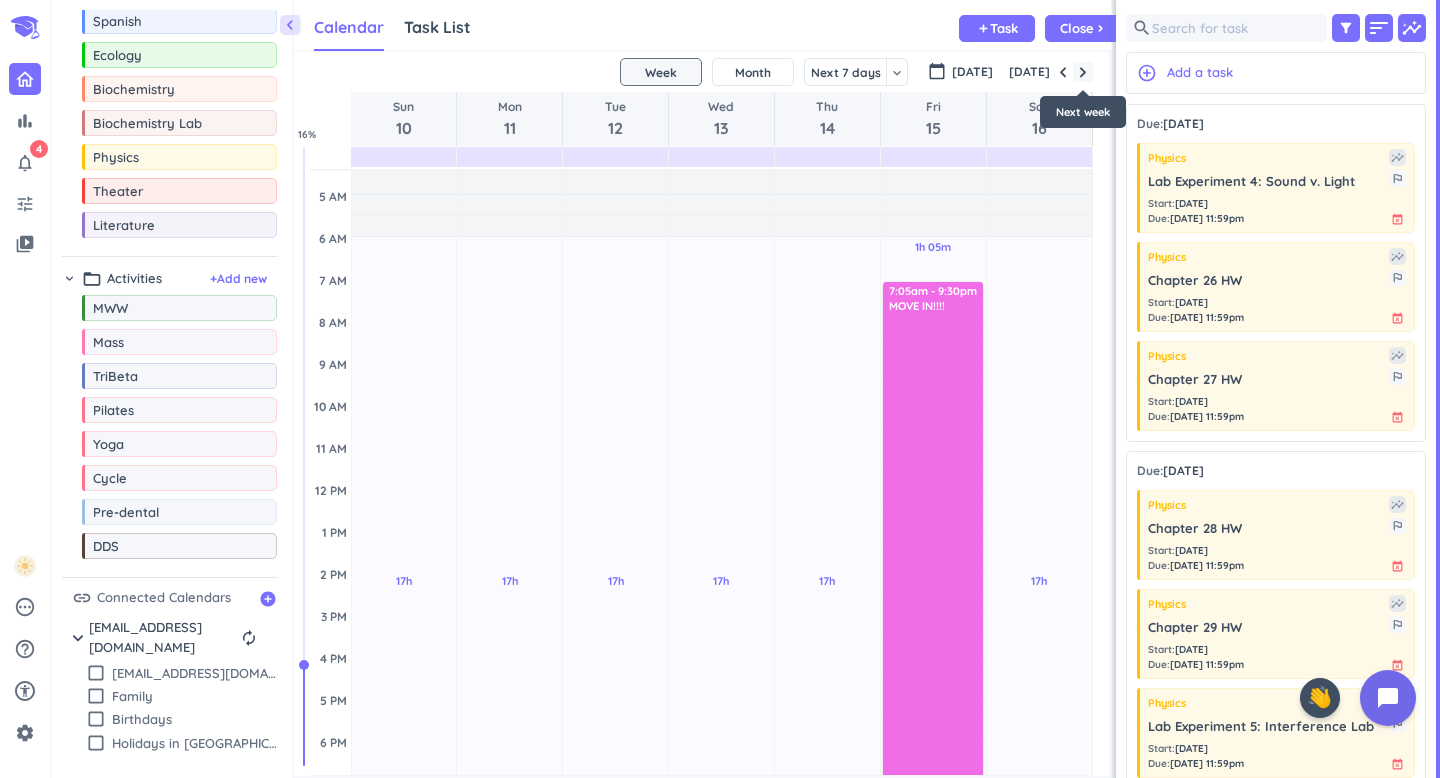 click at bounding box center (1083, 72) 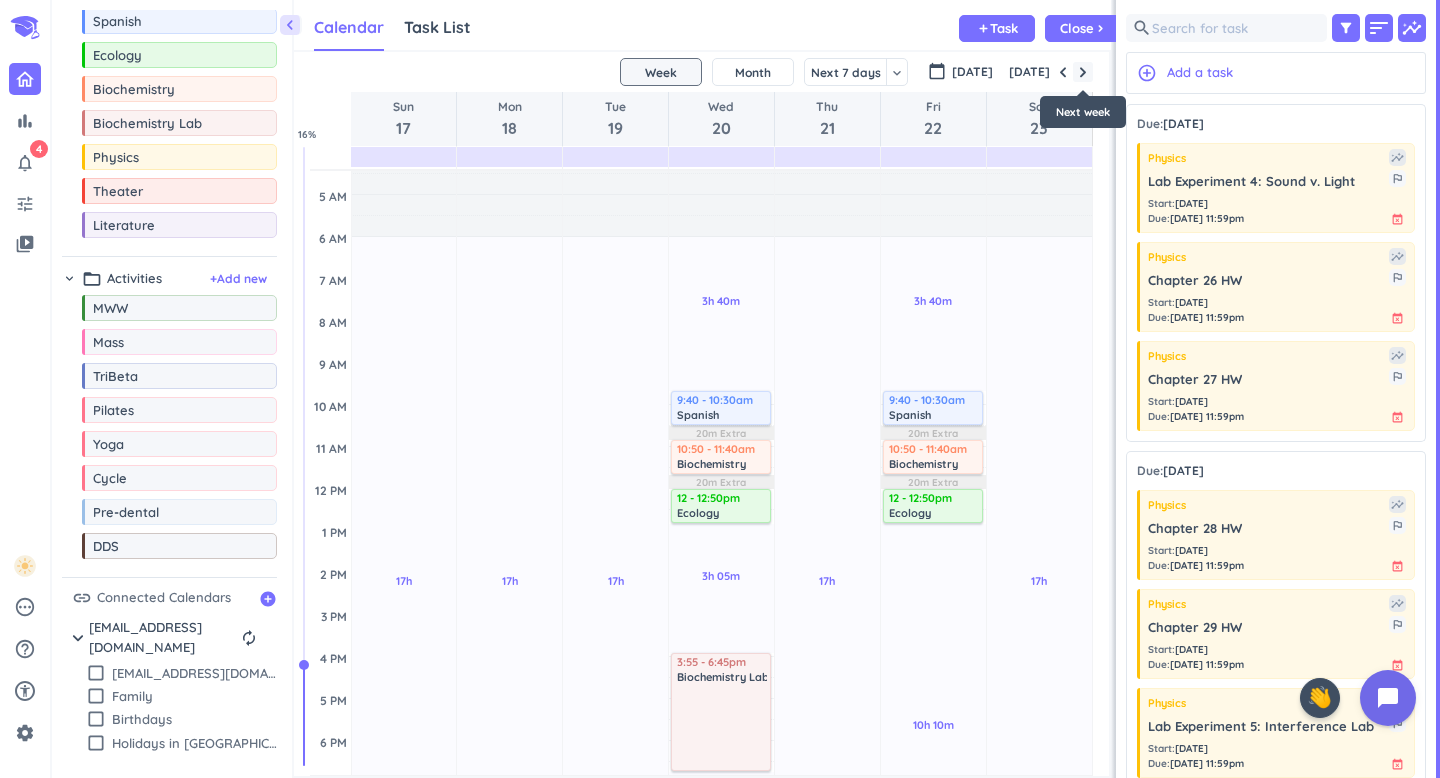 scroll, scrollTop: 85, scrollLeft: 0, axis: vertical 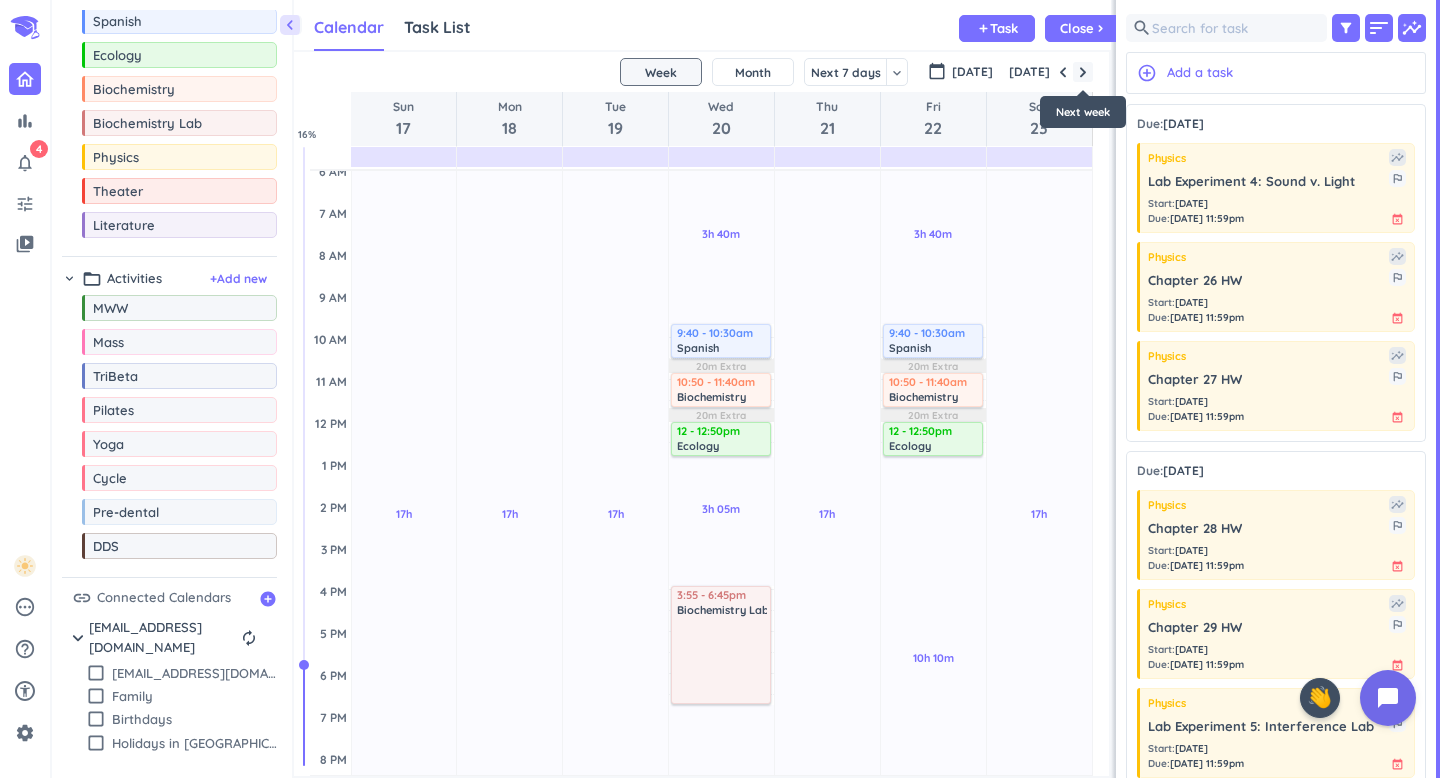 click at bounding box center (1083, 72) 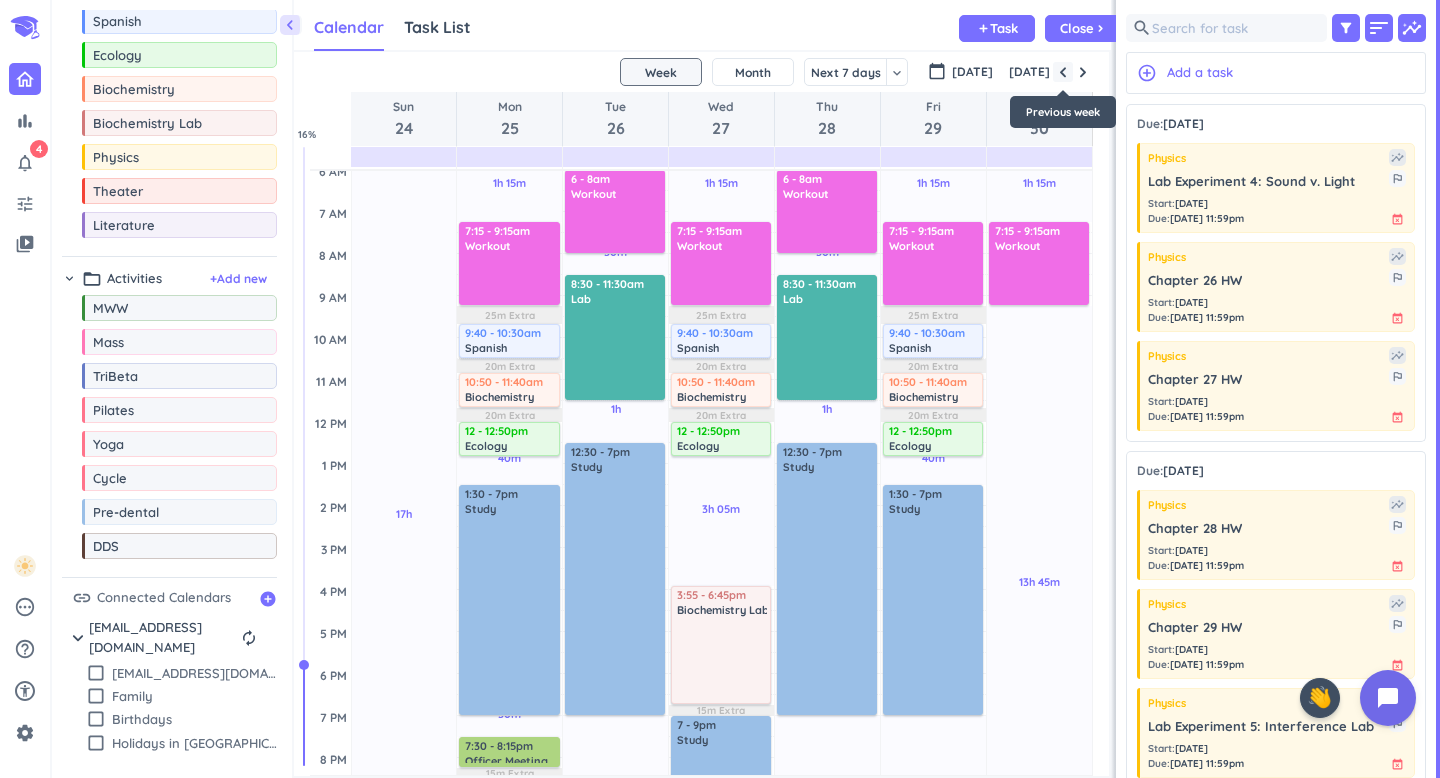click at bounding box center [1063, 72] 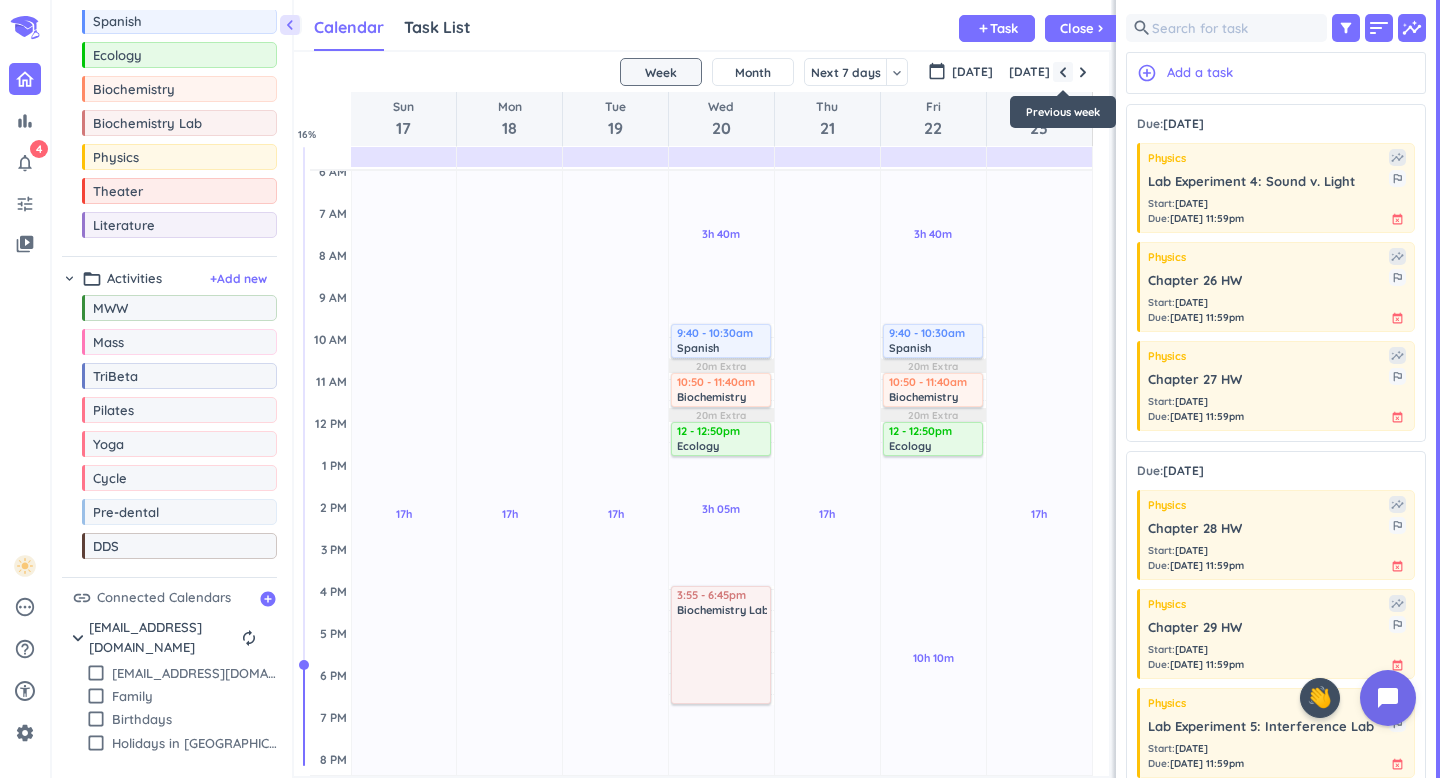 click at bounding box center (1063, 72) 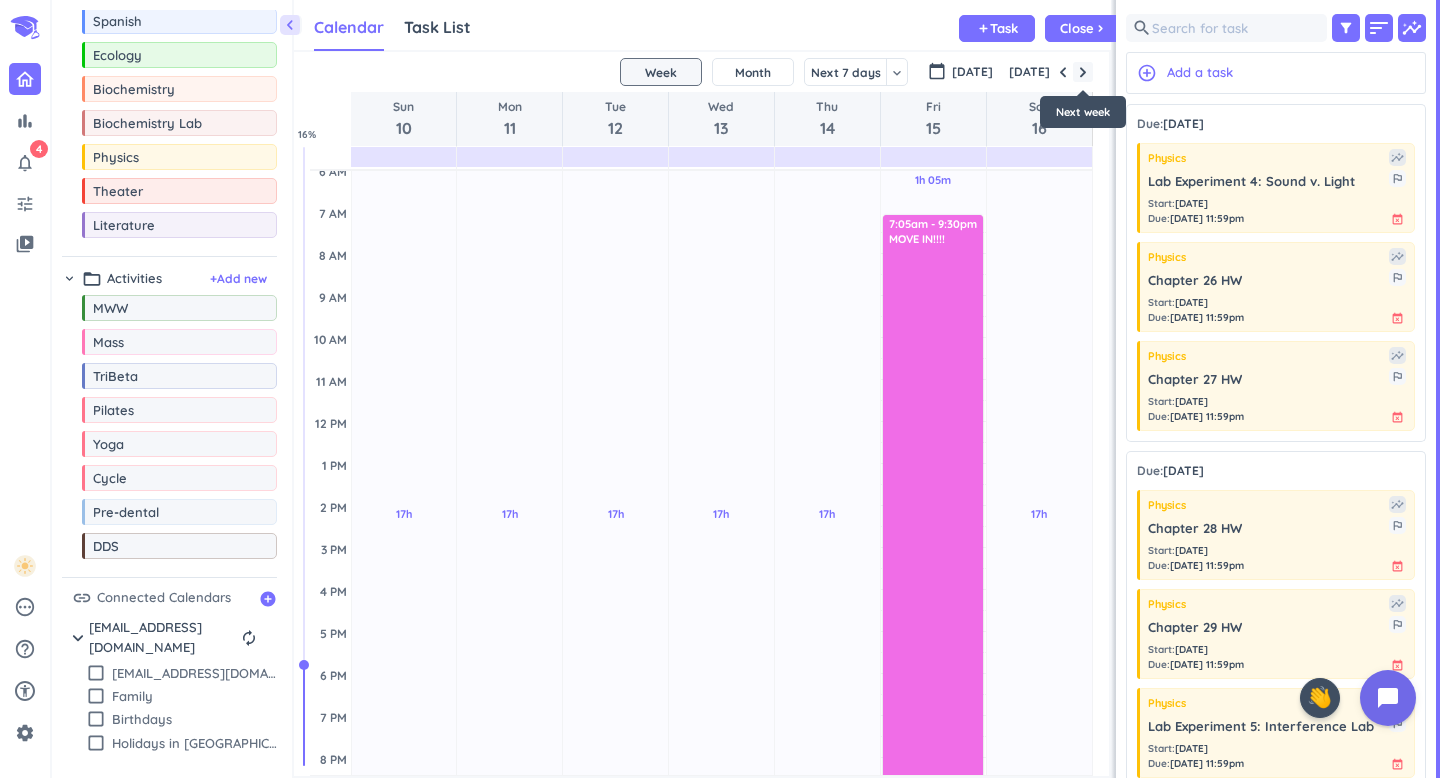click at bounding box center [1083, 72] 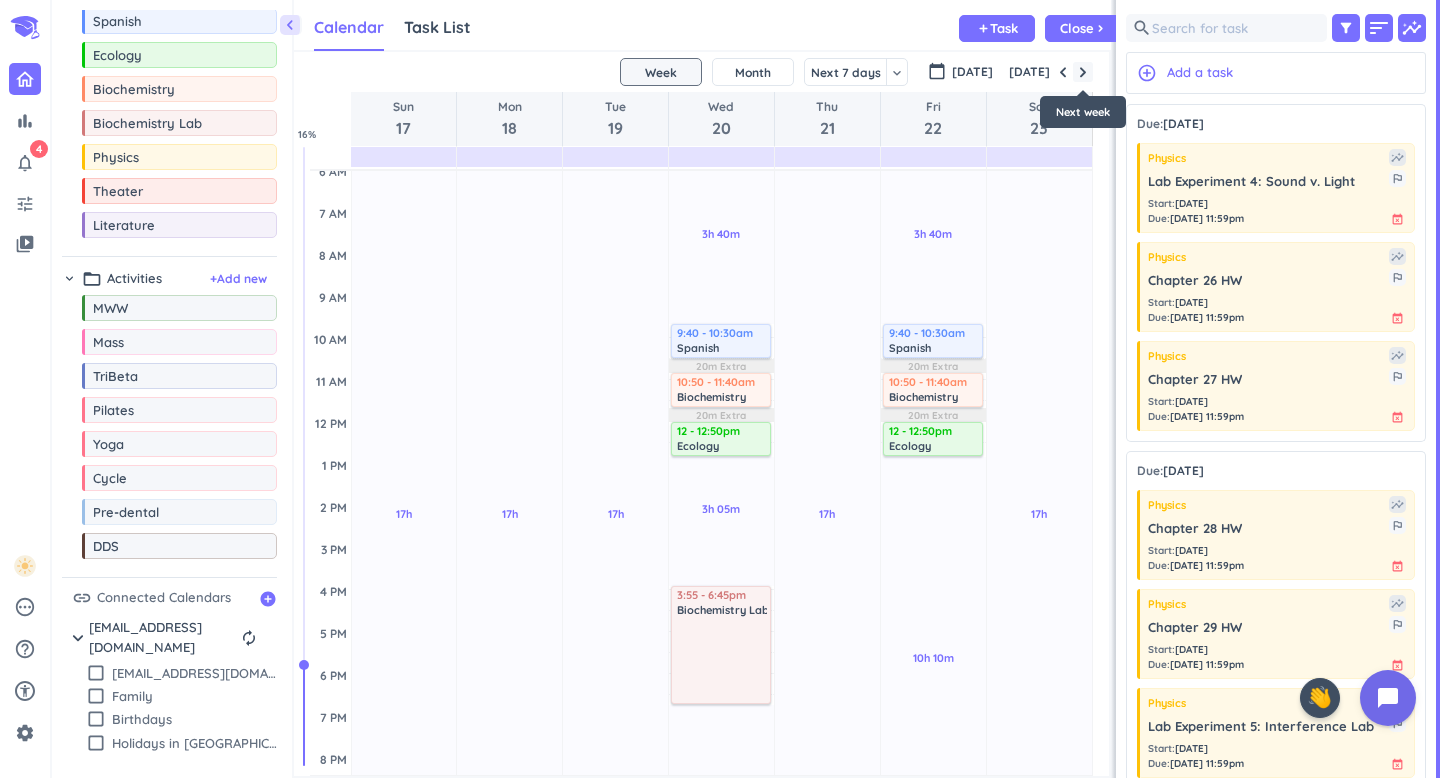 click at bounding box center [1083, 72] 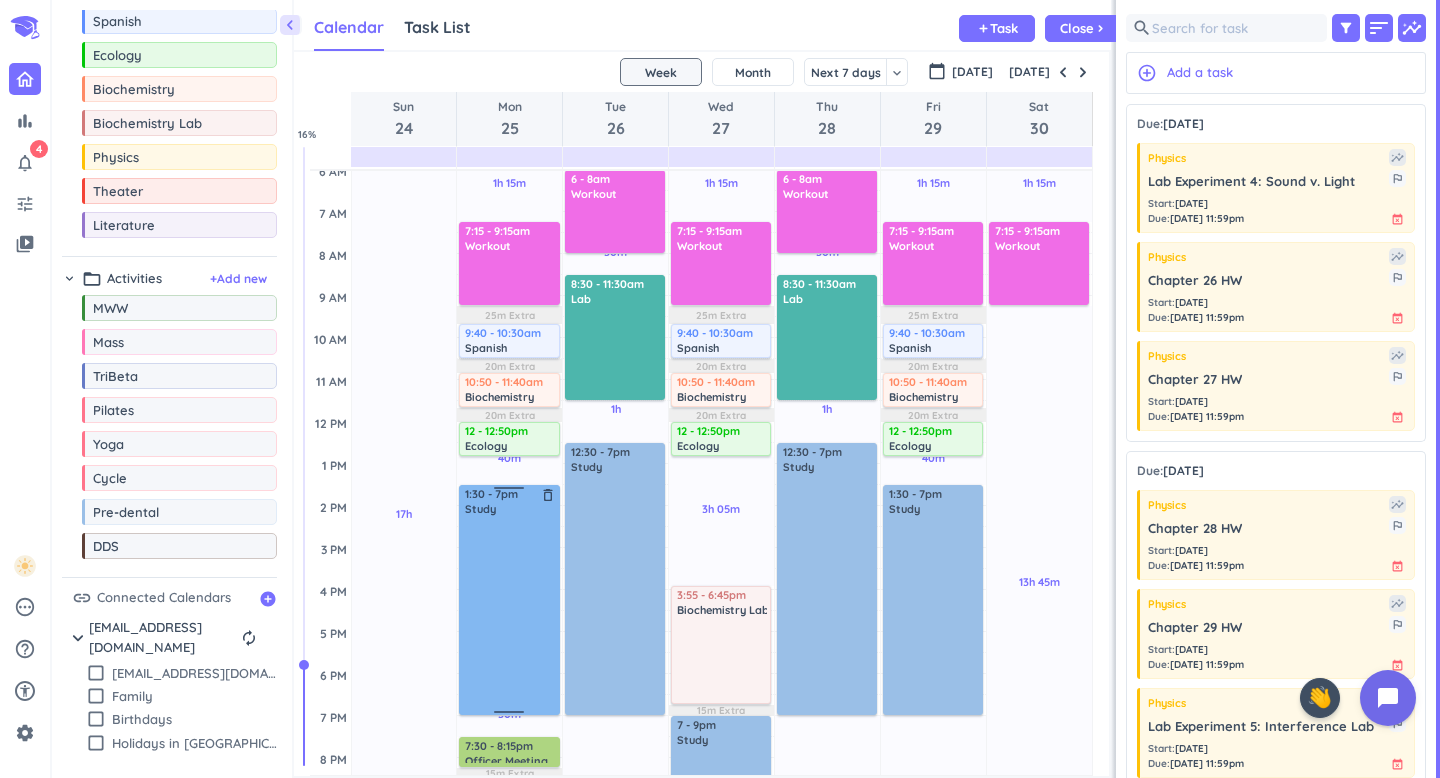 click at bounding box center (509, 491) 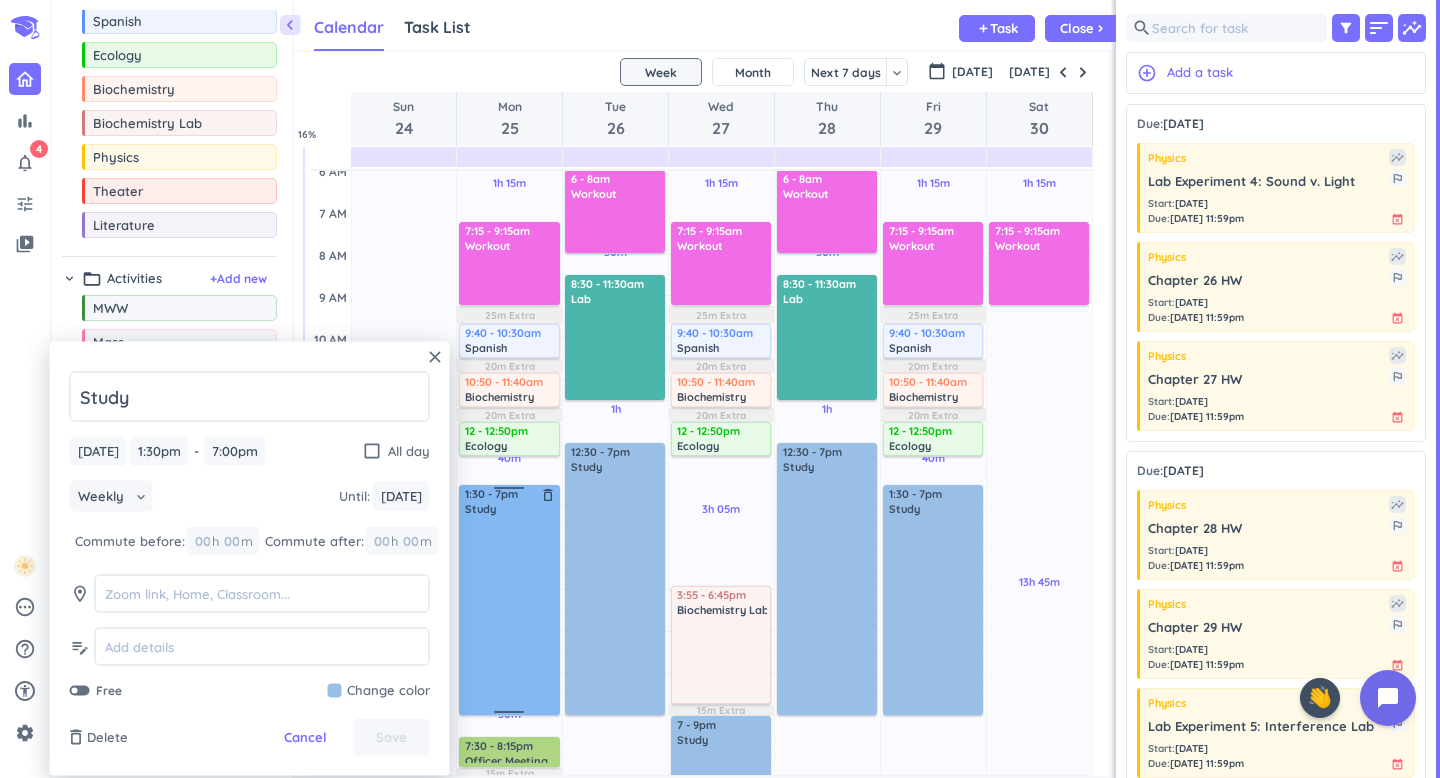 click on "delete_outline" at bounding box center [548, 495] 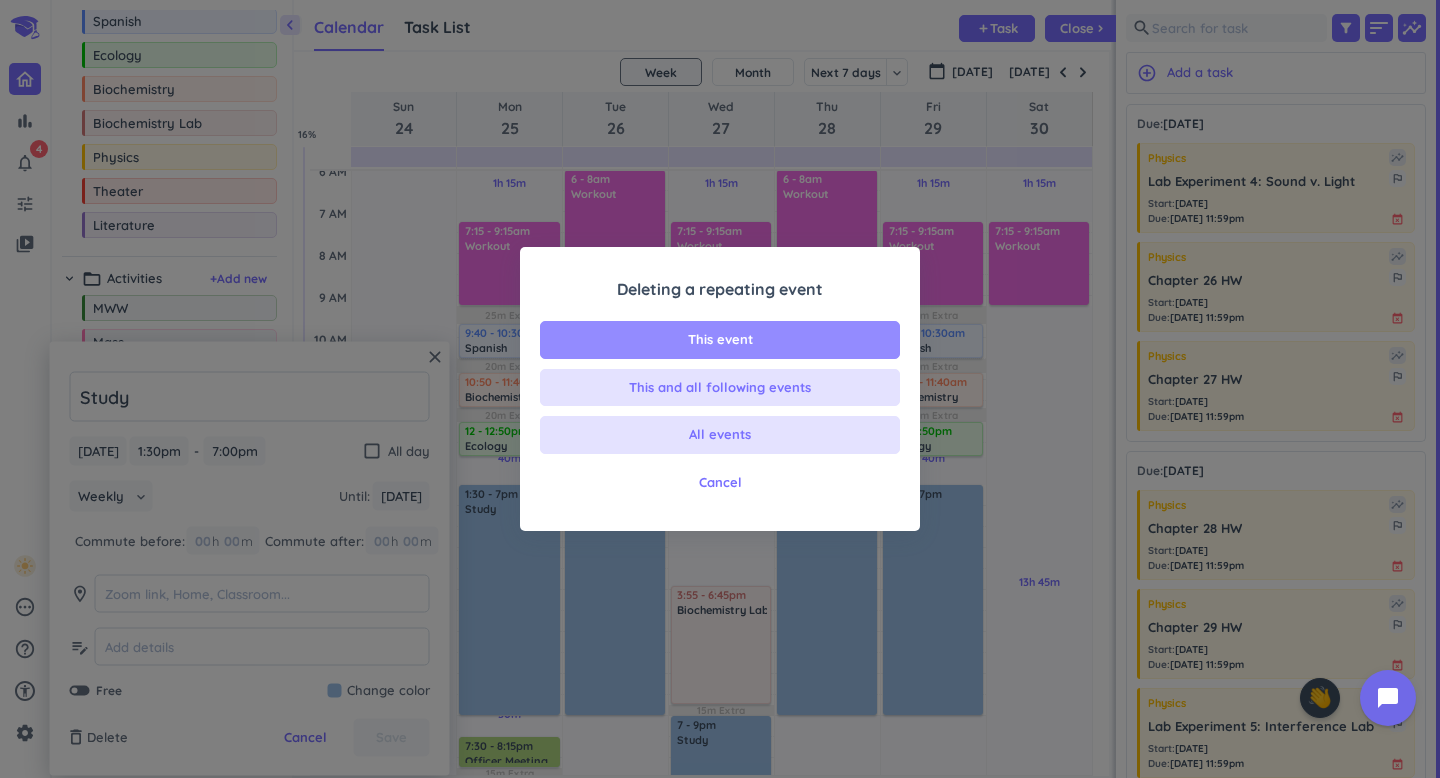 click on "This event" at bounding box center (720, 340) 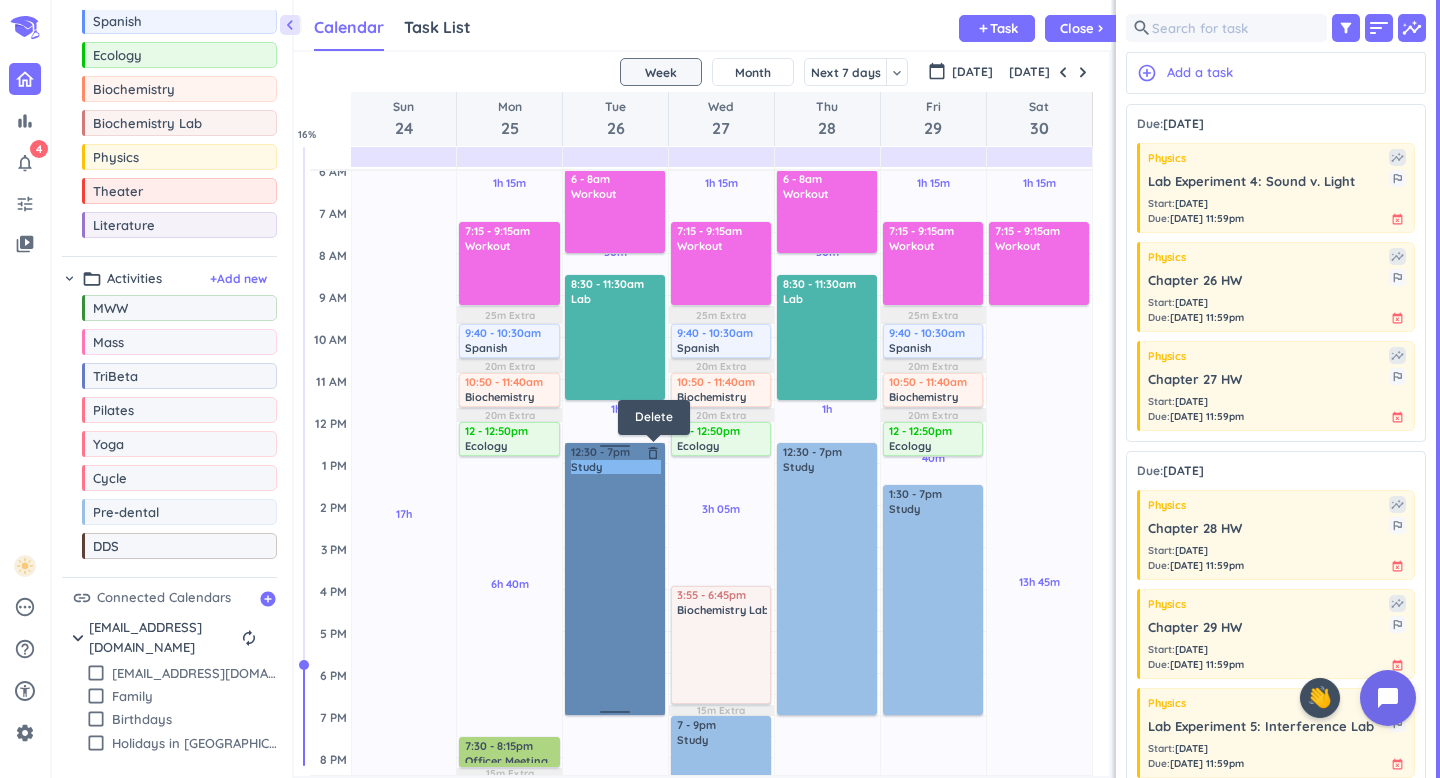 click on "12:30 - 7pm Study delete_outline" at bounding box center [615, 579] 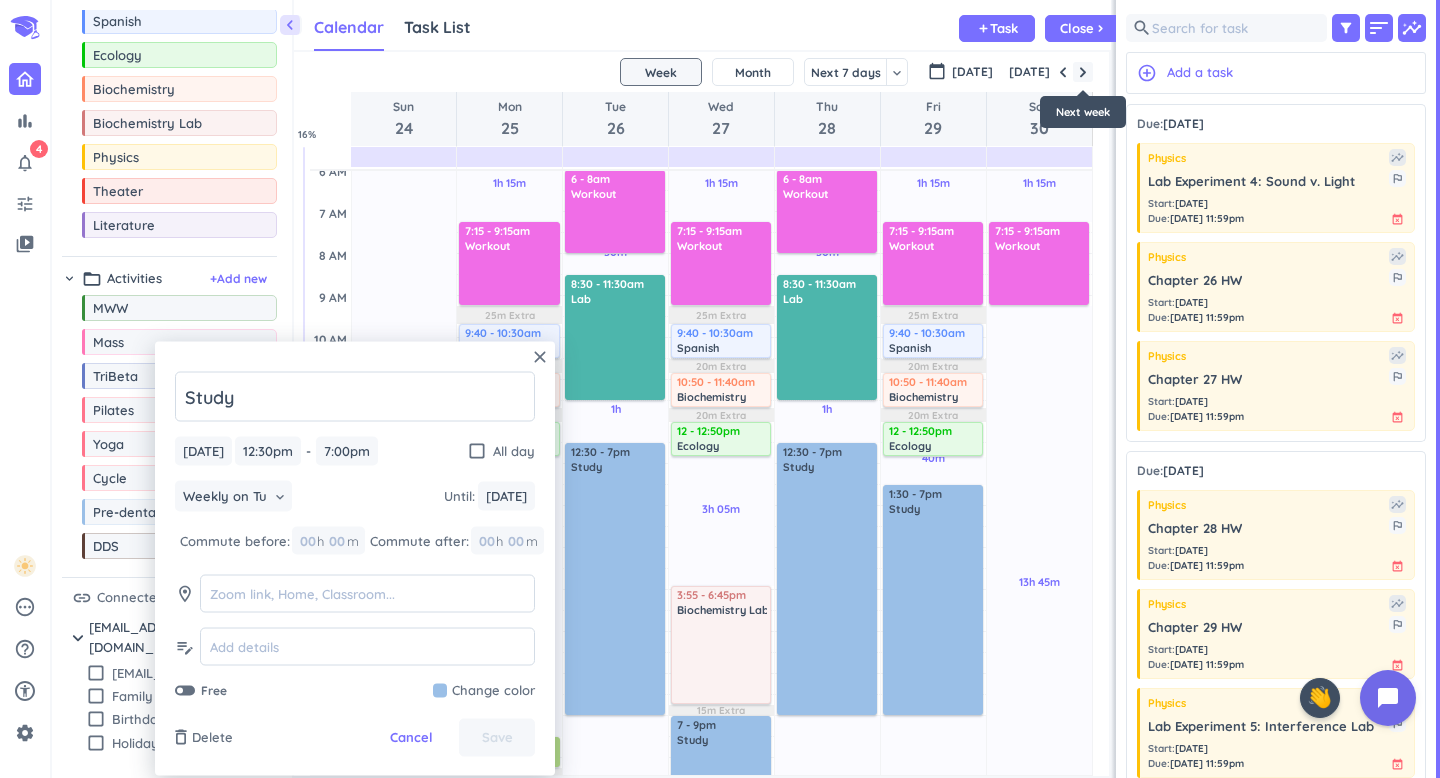 click at bounding box center (1083, 72) 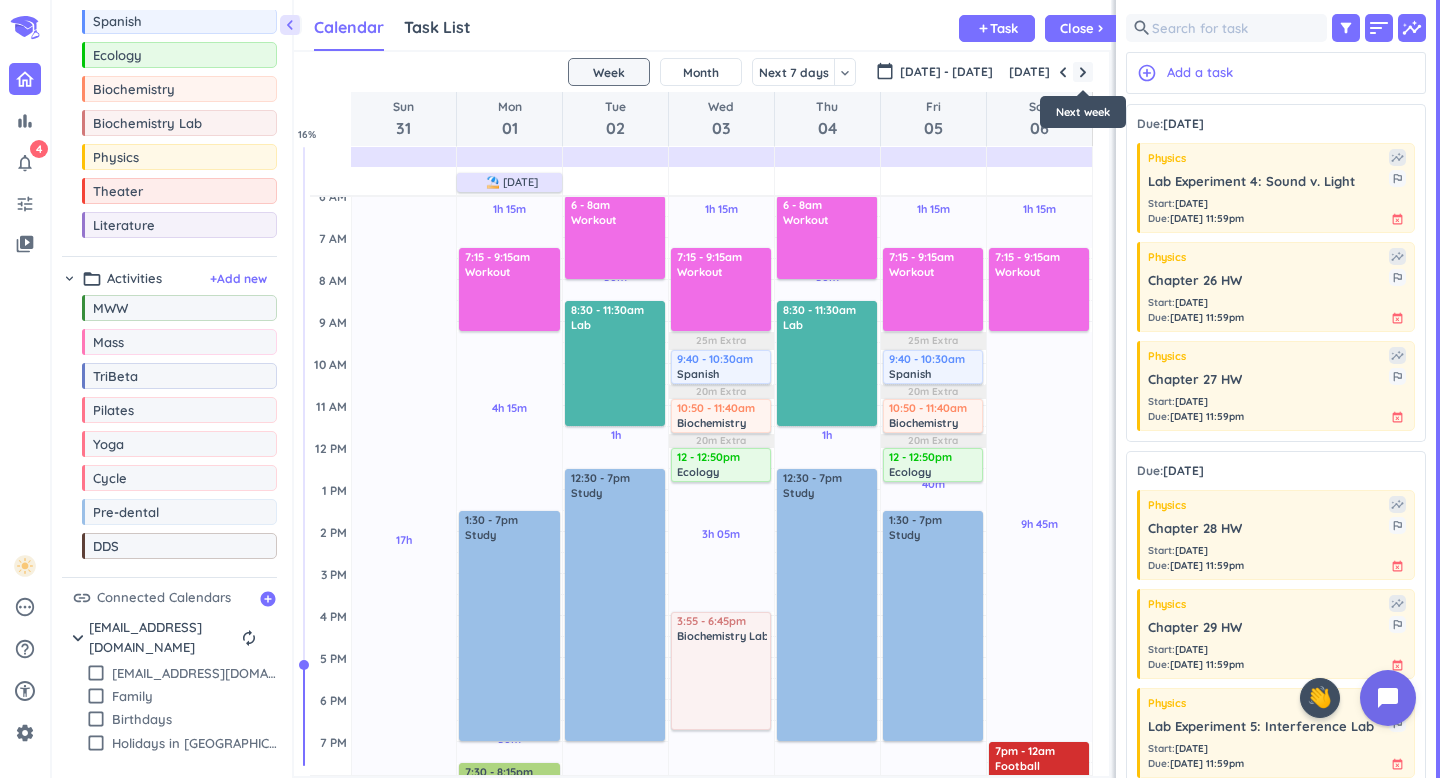 click at bounding box center (1083, 72) 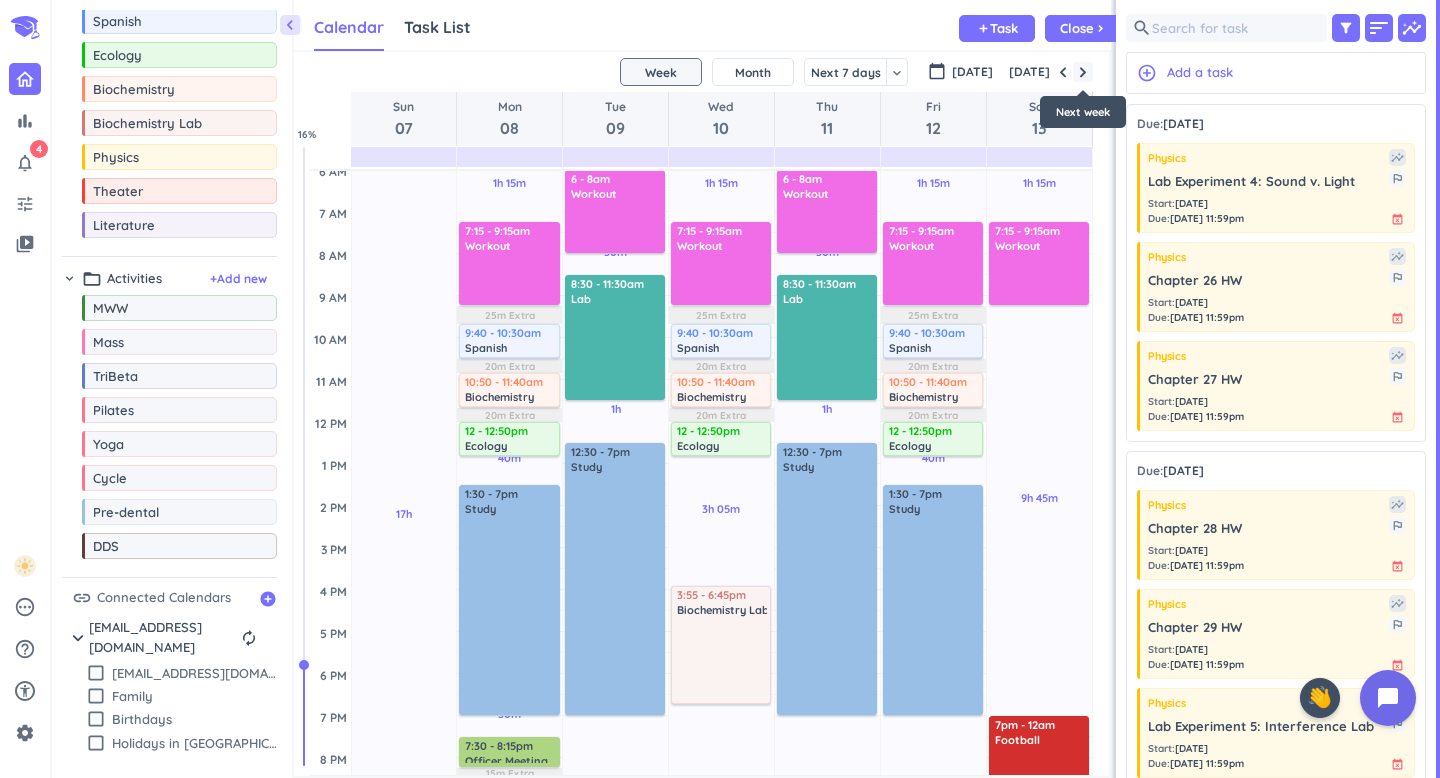 click at bounding box center (1083, 72) 